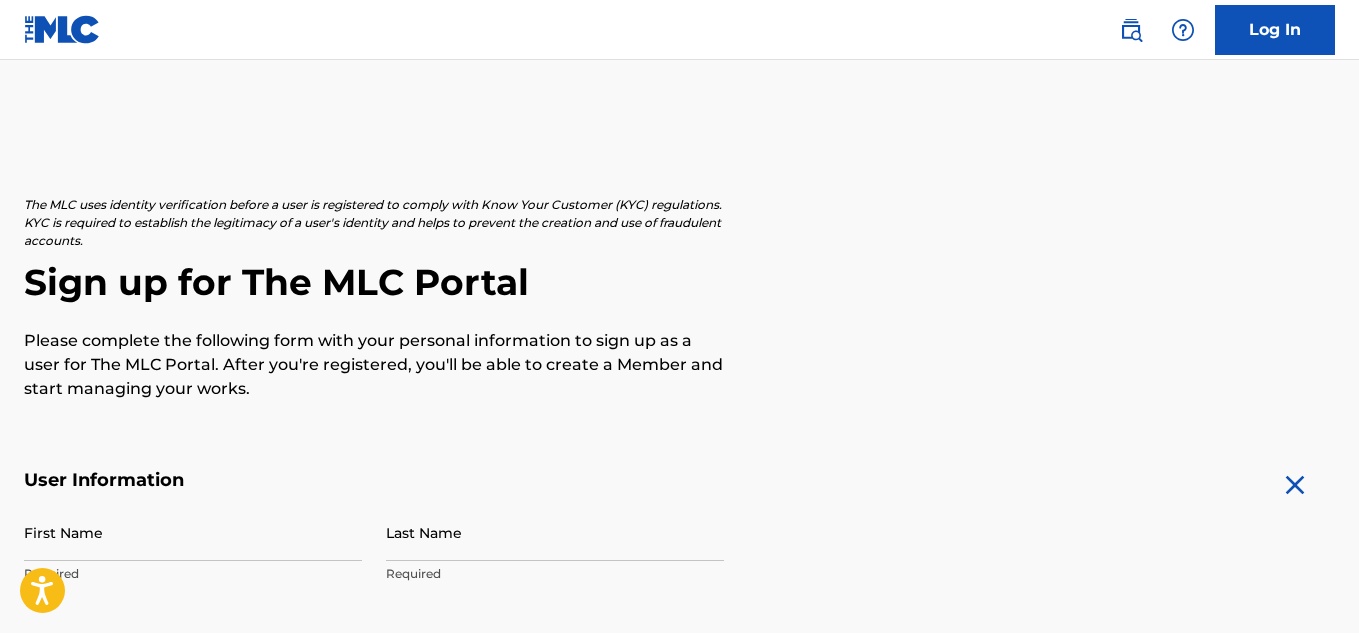 scroll, scrollTop: 0, scrollLeft: 0, axis: both 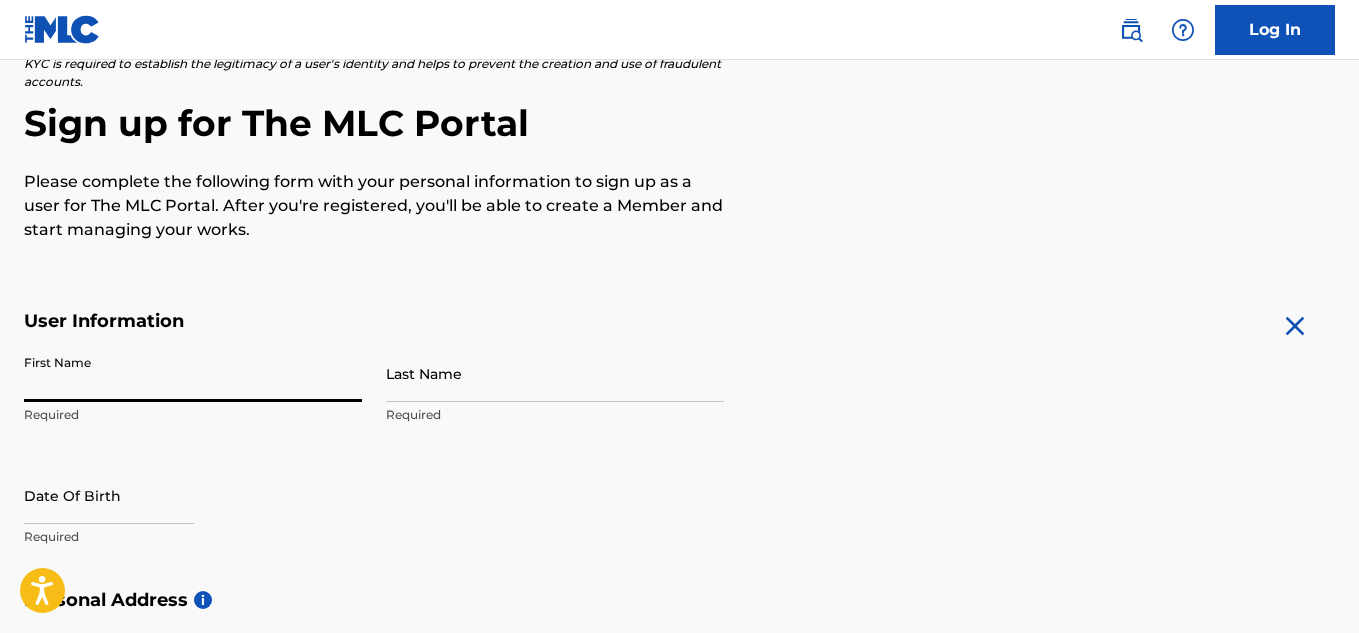 click on "First Name" at bounding box center [193, 373] 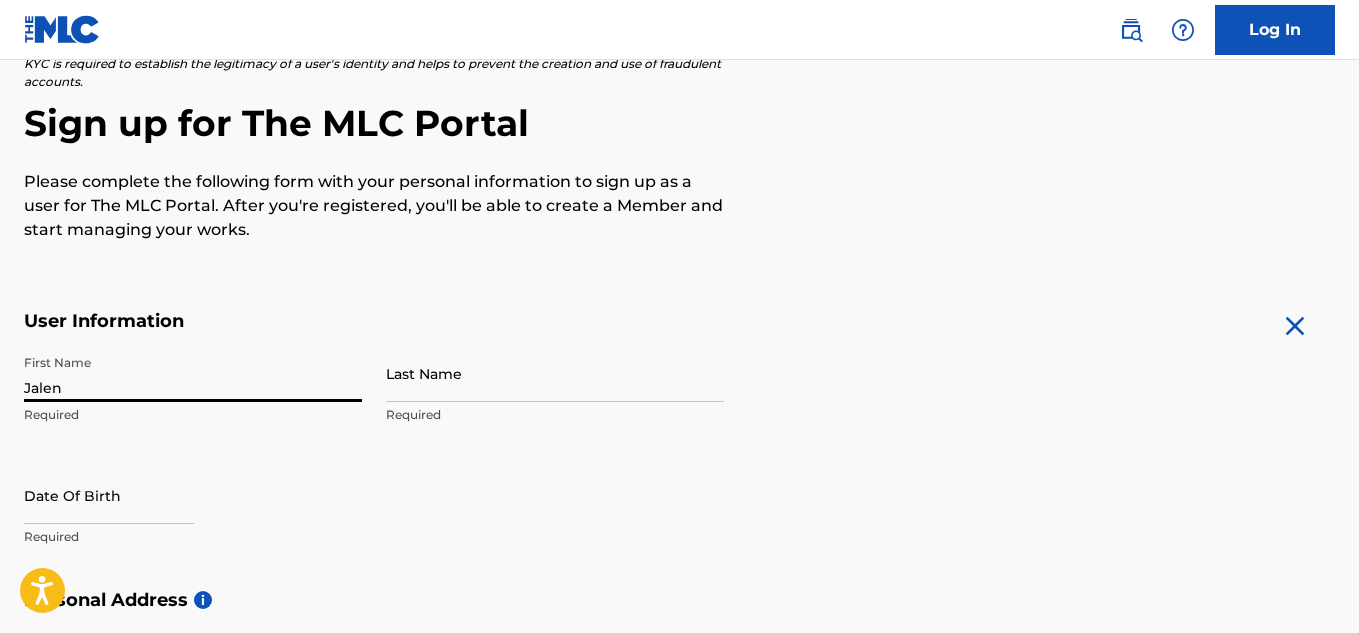 type on "Jalen" 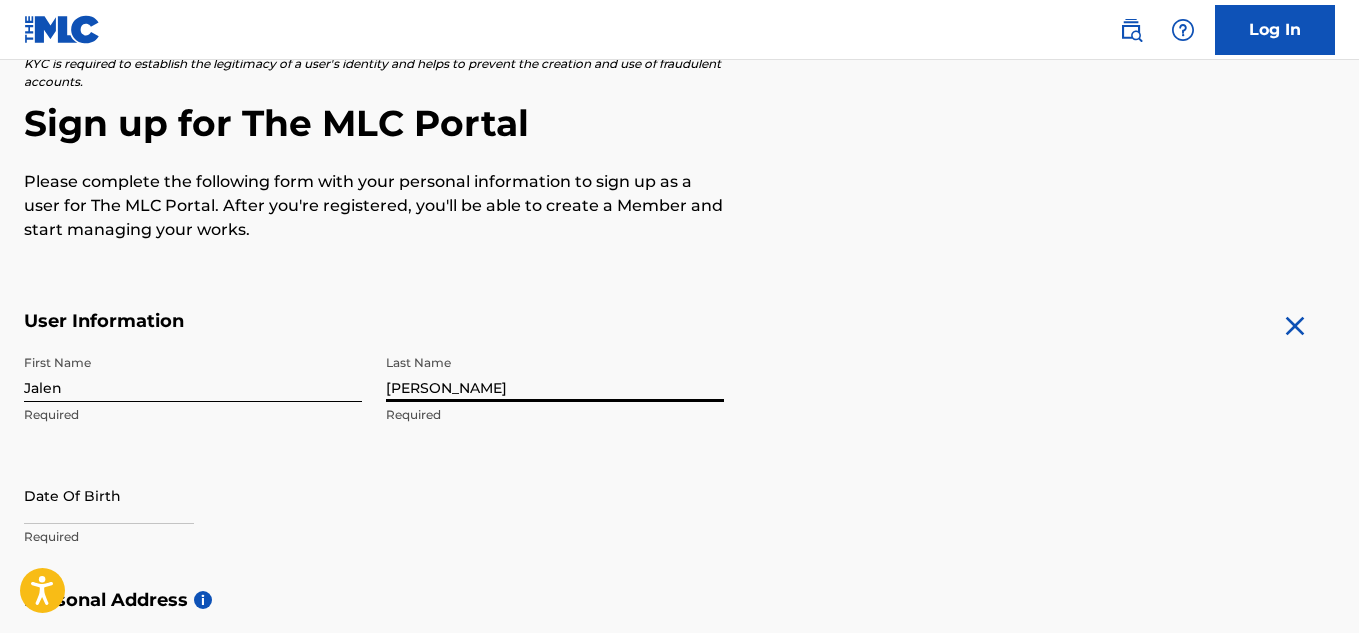 type on "[PERSON_NAME]" 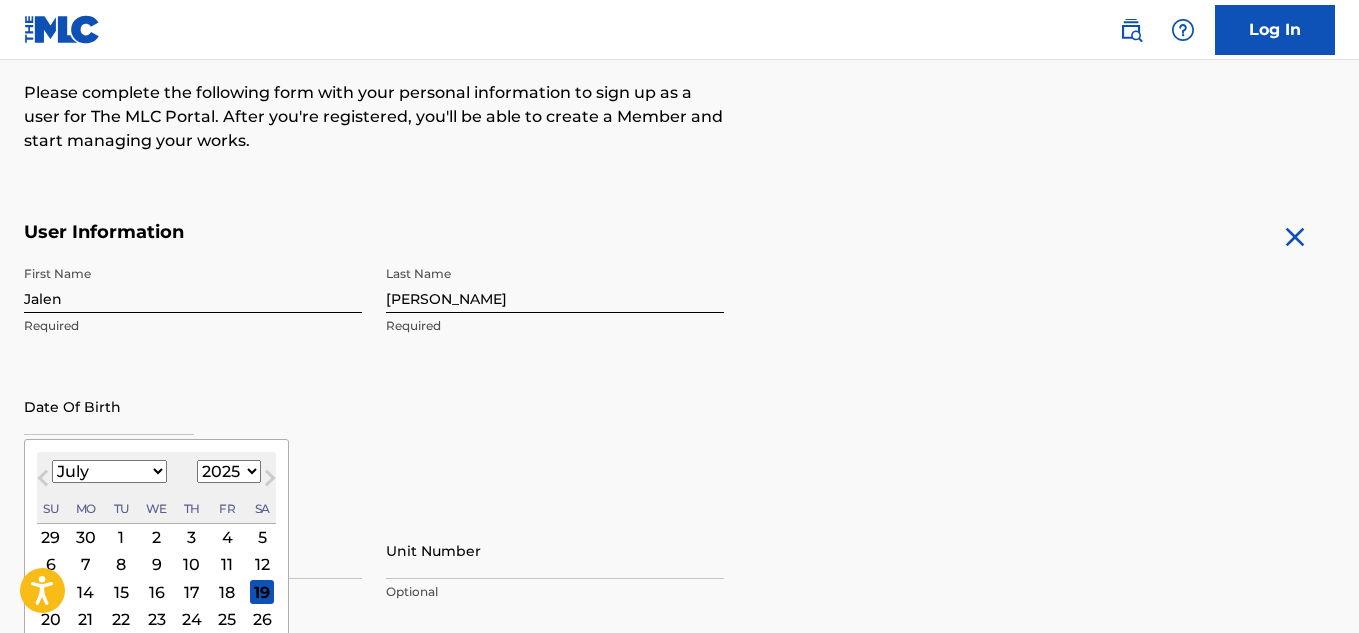 scroll, scrollTop: 269, scrollLeft: 0, axis: vertical 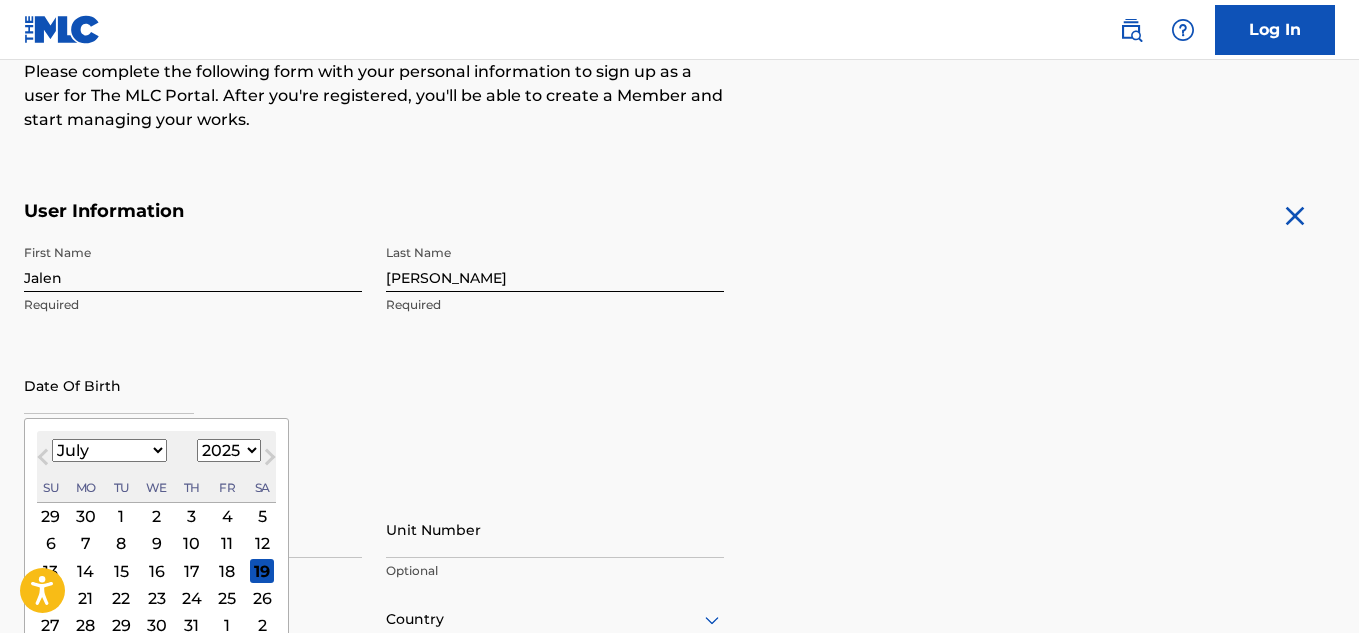 click on "January February March April May June July August September October November December" at bounding box center [109, 450] 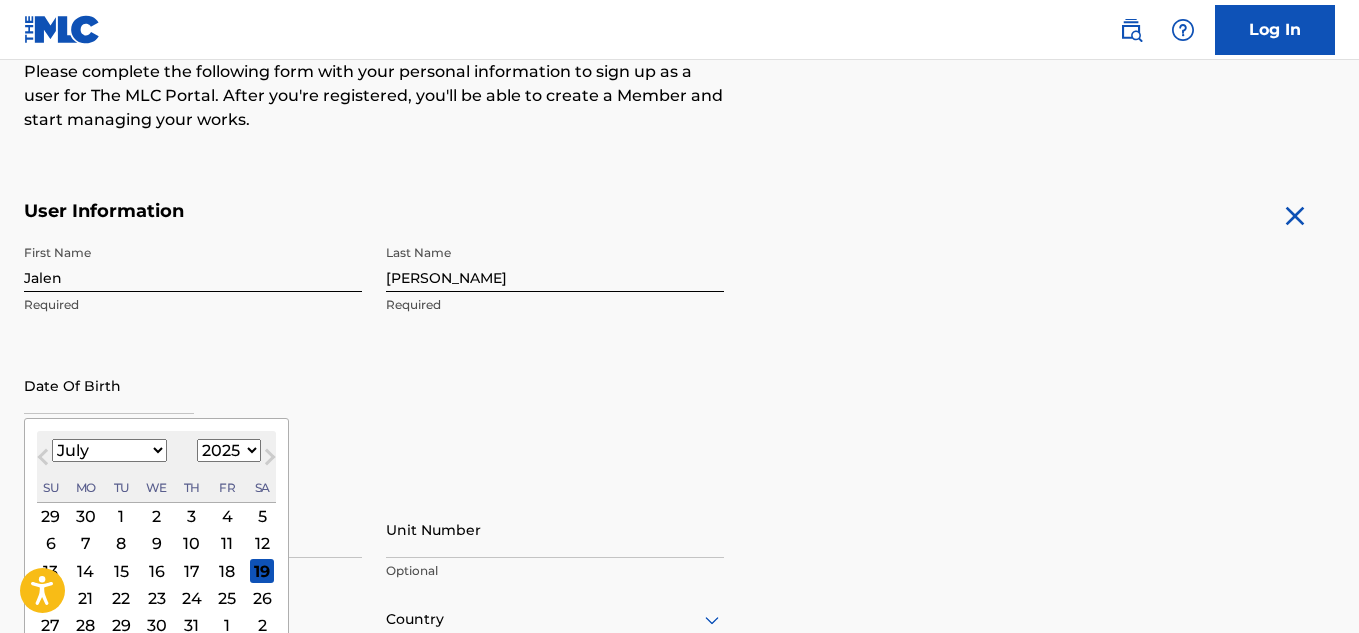 select on "5" 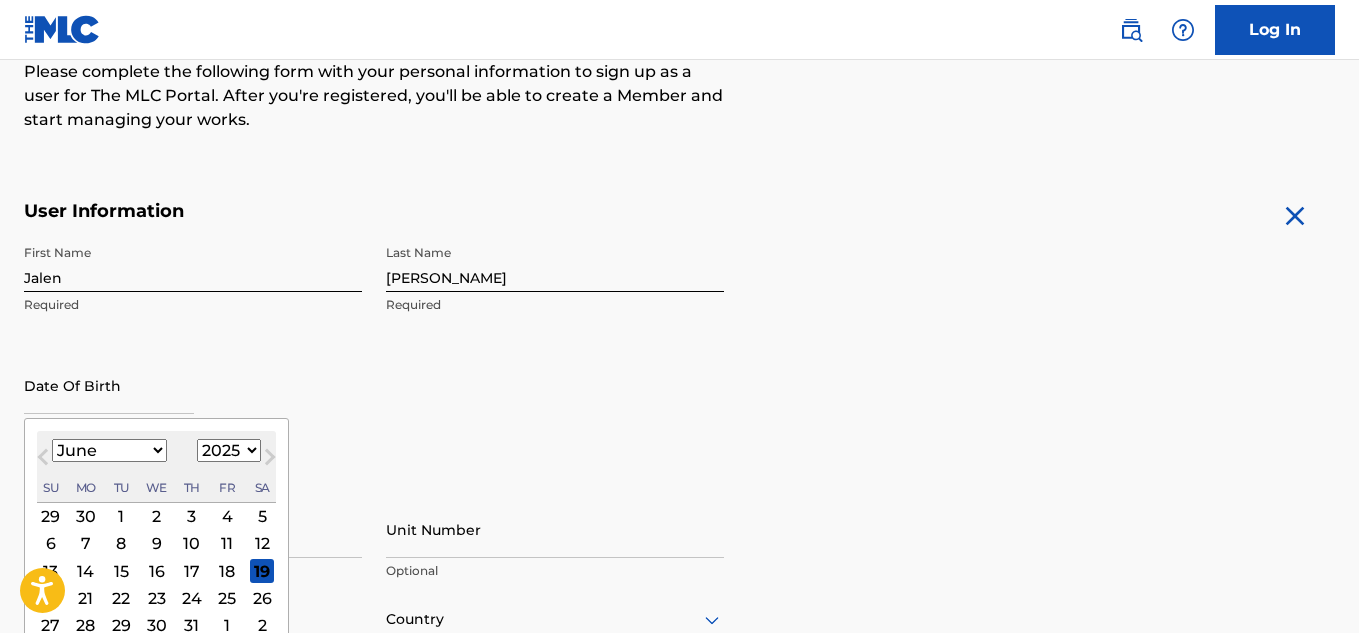 click on "January February March April May June July August September October November December" at bounding box center (109, 450) 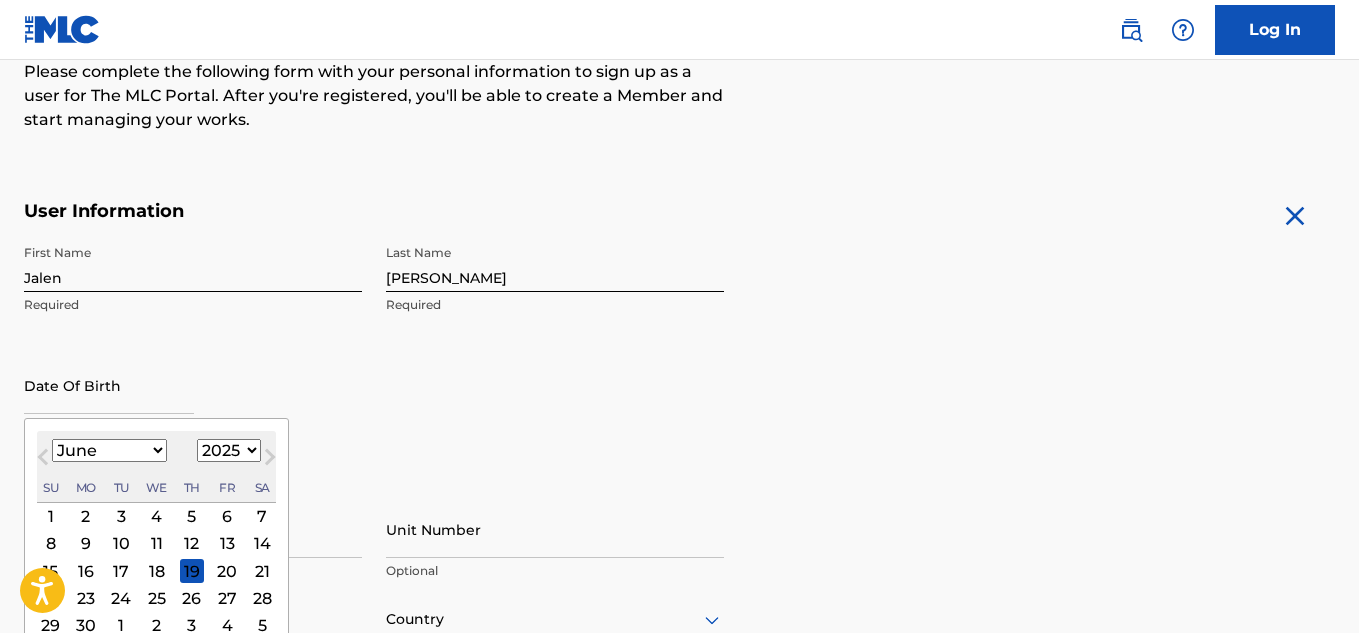 click on "1899 1900 1901 1902 1903 1904 1905 1906 1907 1908 1909 1910 1911 1912 1913 1914 1915 1916 1917 1918 1919 1920 1921 1922 1923 1924 1925 1926 1927 1928 1929 1930 1931 1932 1933 1934 1935 1936 1937 1938 1939 1940 1941 1942 1943 1944 1945 1946 1947 1948 1949 1950 1951 1952 1953 1954 1955 1956 1957 1958 1959 1960 1961 1962 1963 1964 1965 1966 1967 1968 1969 1970 1971 1972 1973 1974 1975 1976 1977 1978 1979 1980 1981 1982 1983 1984 1985 1986 1987 1988 1989 1990 1991 1992 1993 1994 1995 1996 1997 1998 1999 2000 2001 2002 2003 2004 2005 2006 2007 2008 2009 2010 2011 2012 2013 2014 2015 2016 2017 2018 2019 2020 2021 2022 2023 2024 2025 2026 2027 2028 2029 2030 2031 2032 2033 2034 2035 2036 2037 2038 2039 2040 2041 2042 2043 2044 2045 2046 2047 2048 2049 2050 2051 2052 2053 2054 2055 2056 2057 2058 2059 2060 2061 2062 2063 2064 2065 2066 2067 2068 2069 2070 2071 2072 2073 2074 2075 2076 2077 2078 2079 2080 2081 2082 2083 2084 2085 2086 2087 2088 2089 2090 2091 2092 2093 2094 2095 2096 2097 2098 2099 2100" at bounding box center [229, 450] 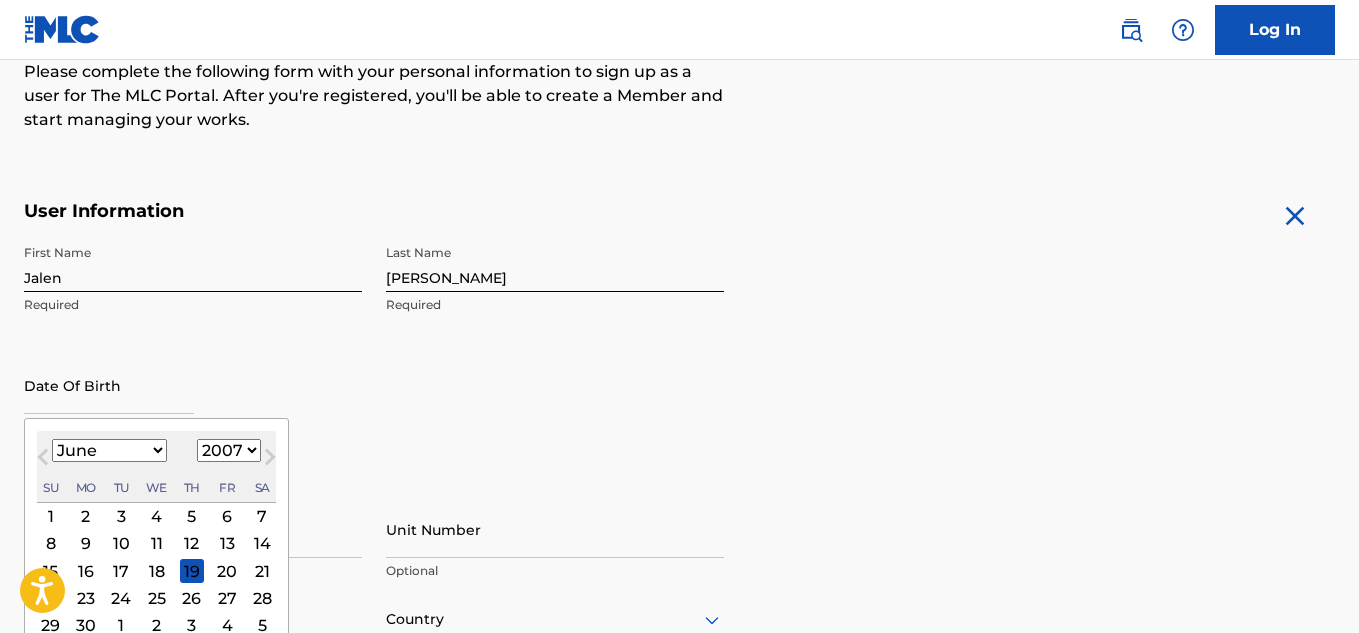click on "1899 1900 1901 1902 1903 1904 1905 1906 1907 1908 1909 1910 1911 1912 1913 1914 1915 1916 1917 1918 1919 1920 1921 1922 1923 1924 1925 1926 1927 1928 1929 1930 1931 1932 1933 1934 1935 1936 1937 1938 1939 1940 1941 1942 1943 1944 1945 1946 1947 1948 1949 1950 1951 1952 1953 1954 1955 1956 1957 1958 1959 1960 1961 1962 1963 1964 1965 1966 1967 1968 1969 1970 1971 1972 1973 1974 1975 1976 1977 1978 1979 1980 1981 1982 1983 1984 1985 1986 1987 1988 1989 1990 1991 1992 1993 1994 1995 1996 1997 1998 1999 2000 2001 2002 2003 2004 2005 2006 2007 2008 2009 2010 2011 2012 2013 2014 2015 2016 2017 2018 2019 2020 2021 2022 2023 2024 2025 2026 2027 2028 2029 2030 2031 2032 2033 2034 2035 2036 2037 2038 2039 2040 2041 2042 2043 2044 2045 2046 2047 2048 2049 2050 2051 2052 2053 2054 2055 2056 2057 2058 2059 2060 2061 2062 2063 2064 2065 2066 2067 2068 2069 2070 2071 2072 2073 2074 2075 2076 2077 2078 2079 2080 2081 2082 2083 2084 2085 2086 2087 2088 2089 2090 2091 2092 2093 2094 2095 2096 2097 2098 2099 2100" at bounding box center (229, 450) 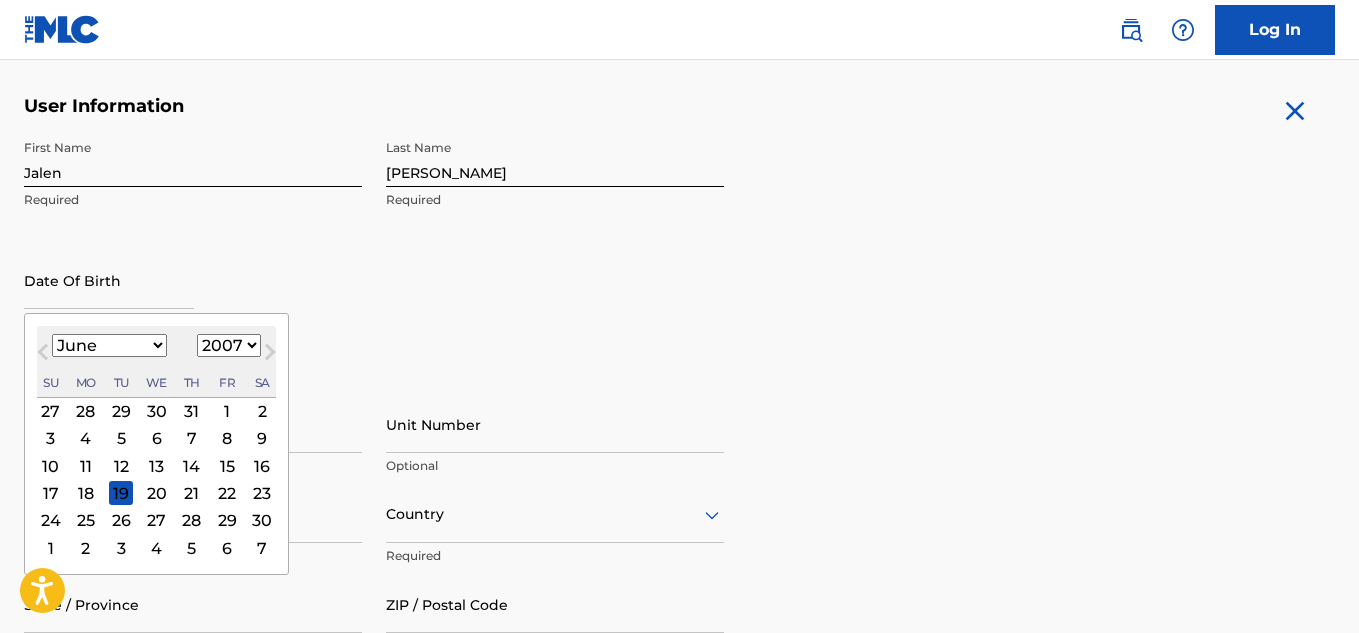 scroll, scrollTop: 375, scrollLeft: 0, axis: vertical 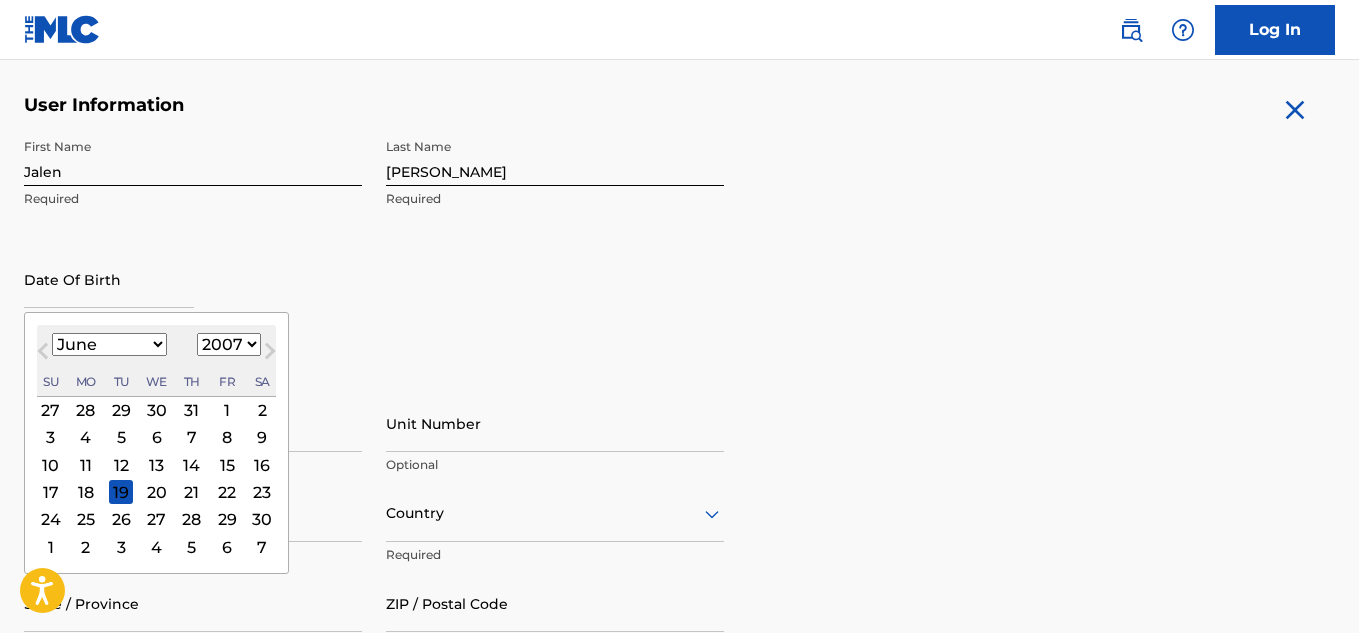 click on "6" at bounding box center (157, 438) 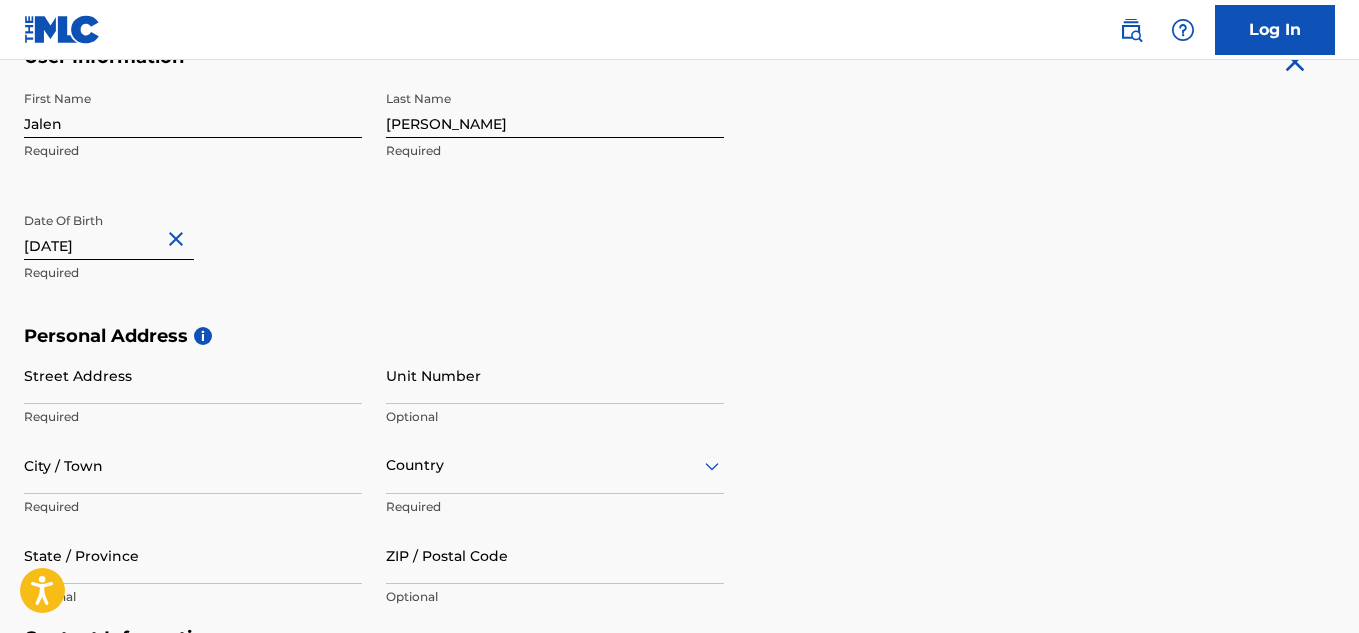 scroll, scrollTop: 467, scrollLeft: 0, axis: vertical 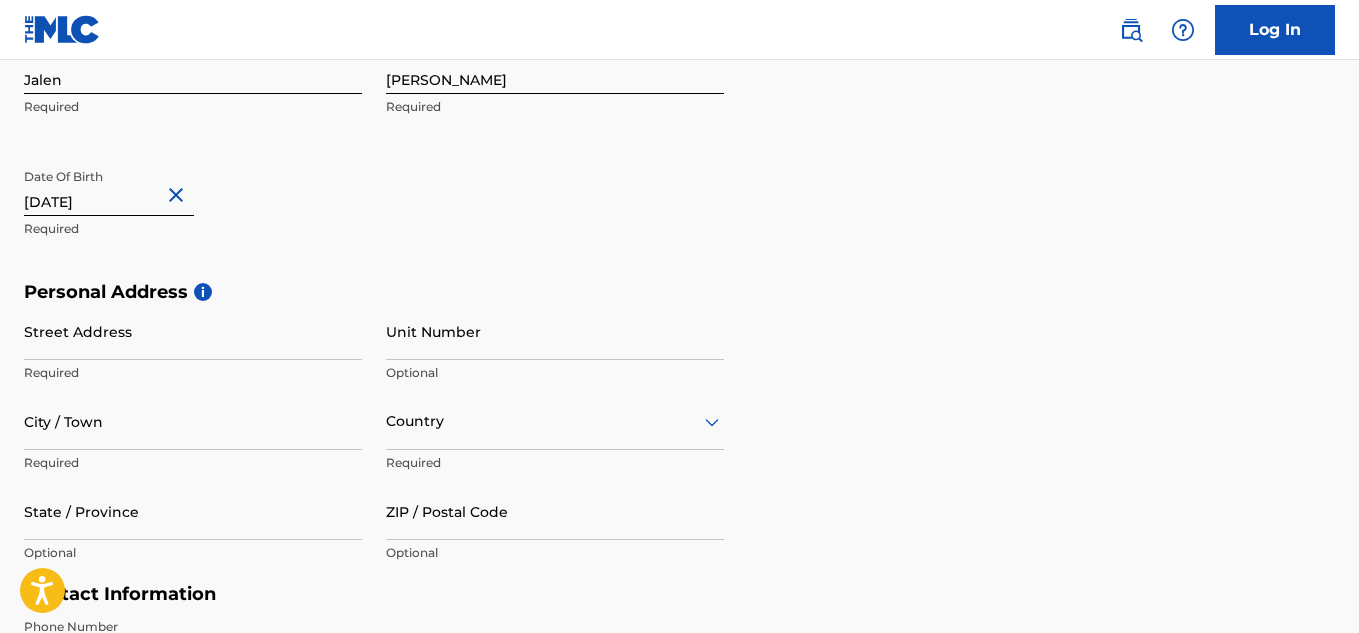 click on "Street Address" at bounding box center (193, 331) 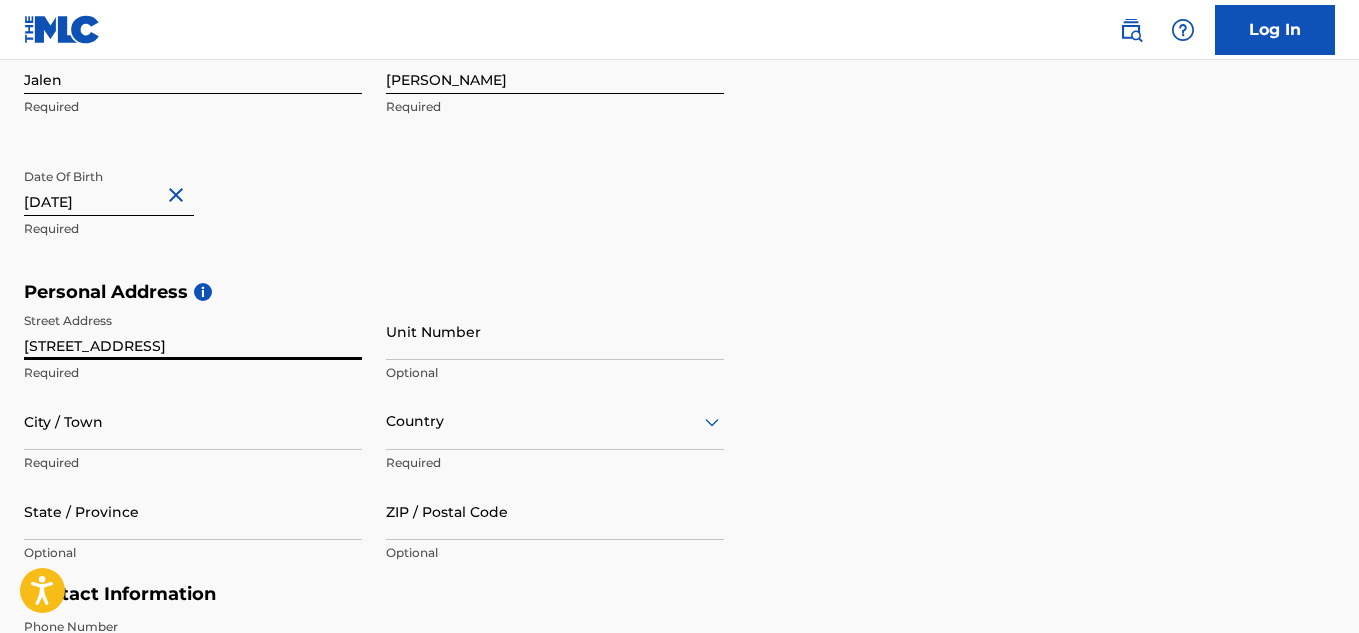 type on "[STREET_ADDRESS]" 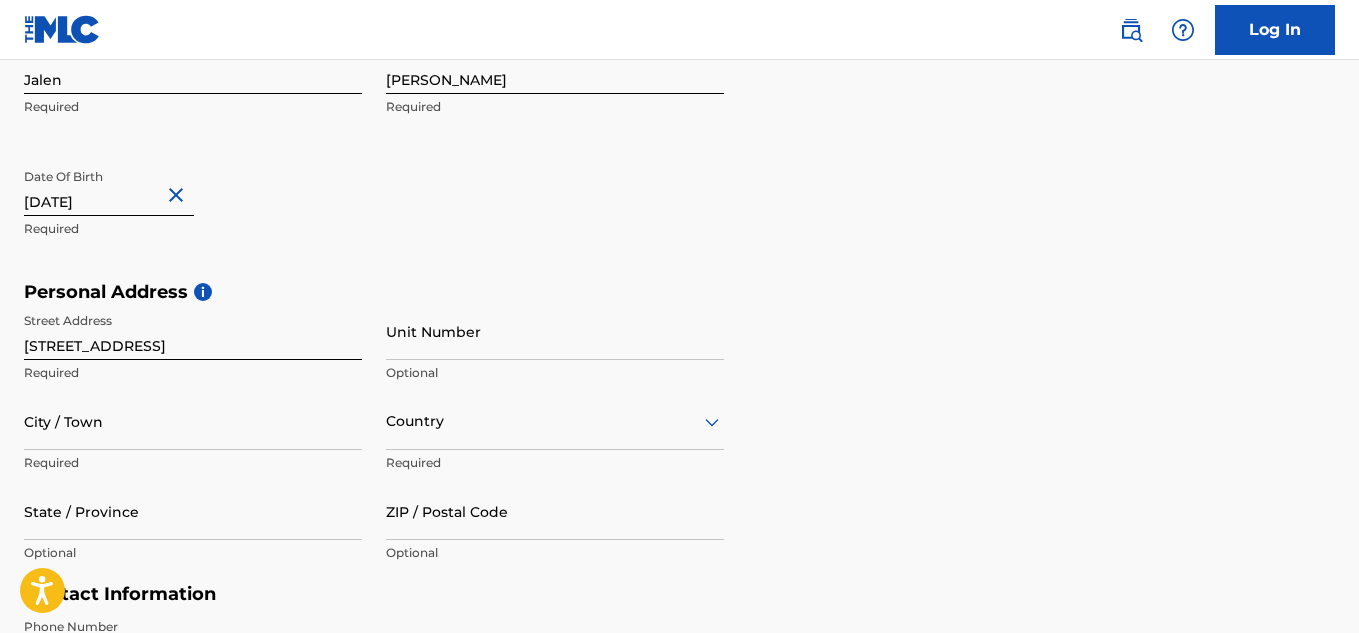 click on "Unit Number" at bounding box center [555, 331] 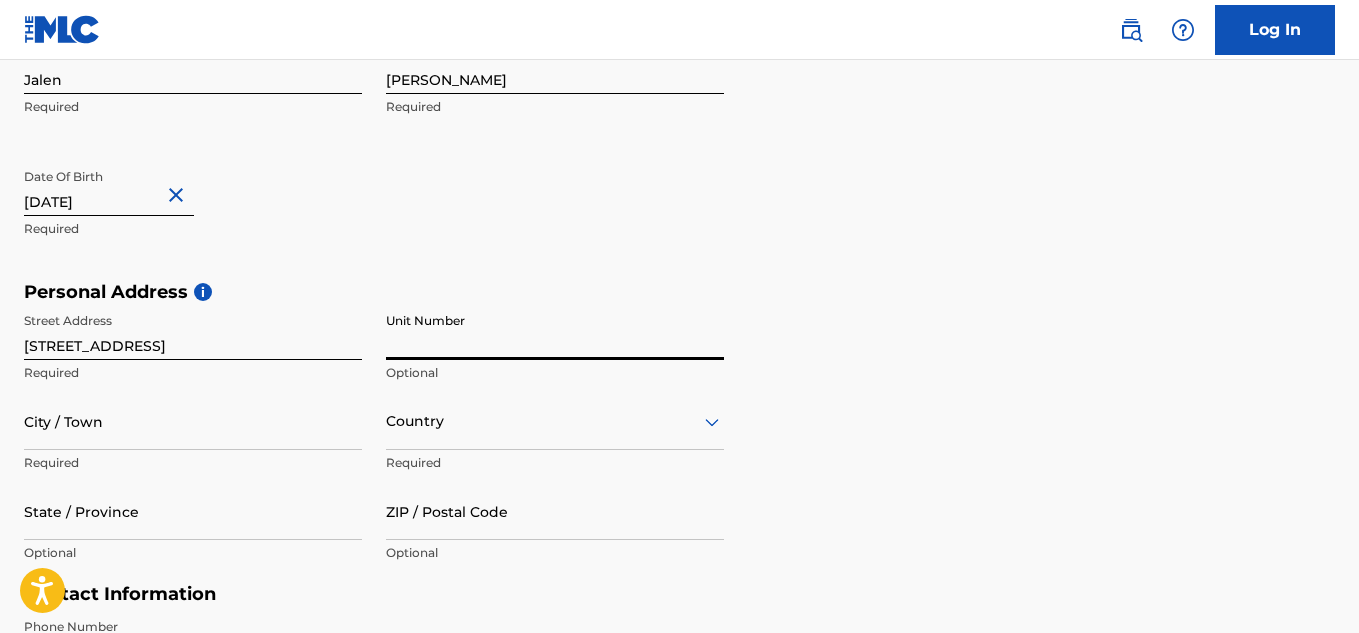 click on "City / Town" at bounding box center (193, 421) 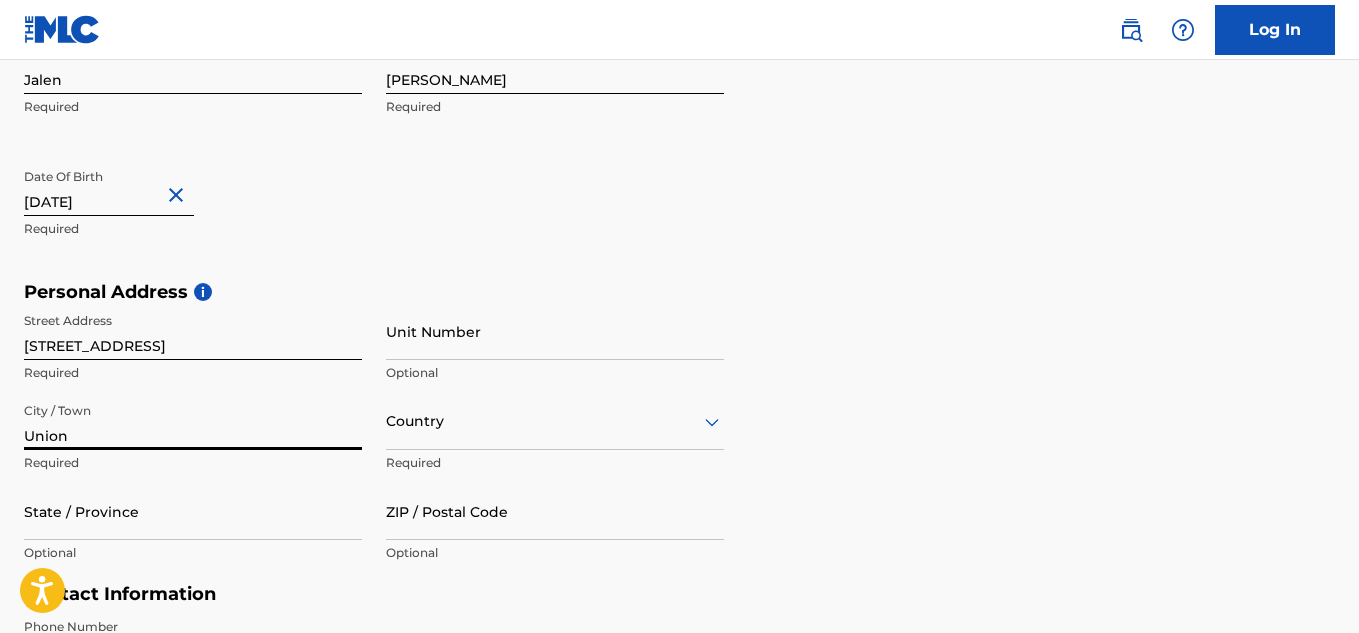type on "Union" 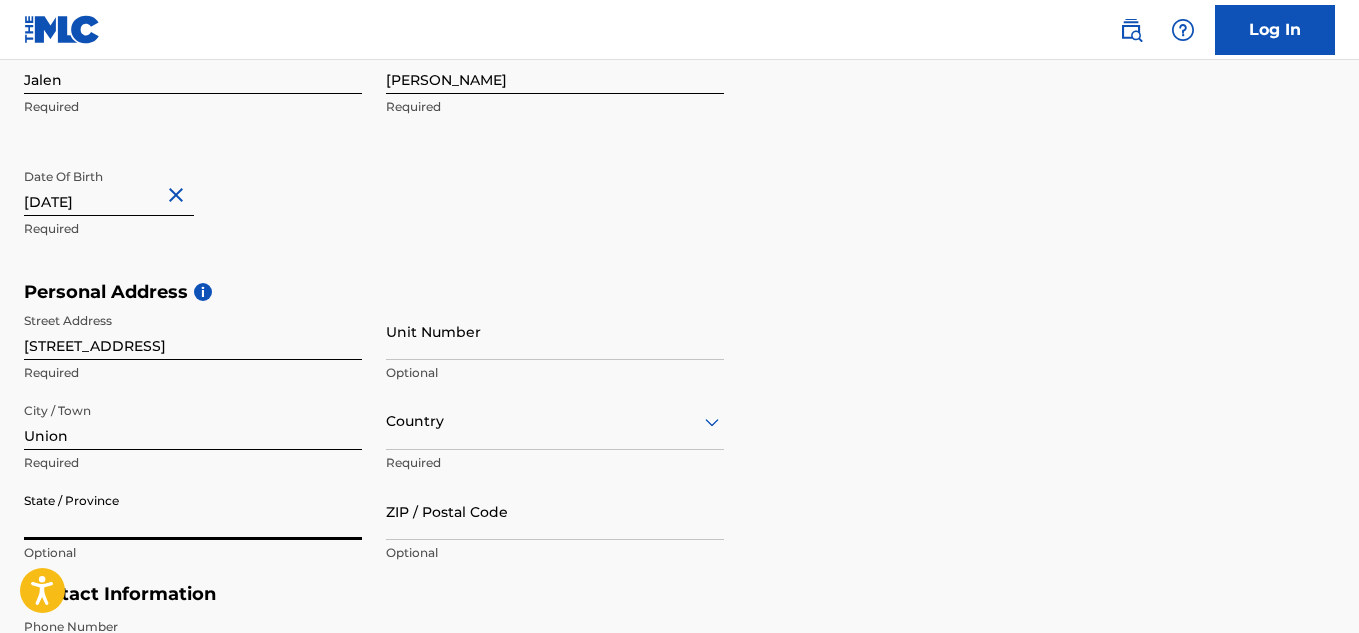 click on "State / Province" at bounding box center [193, 511] 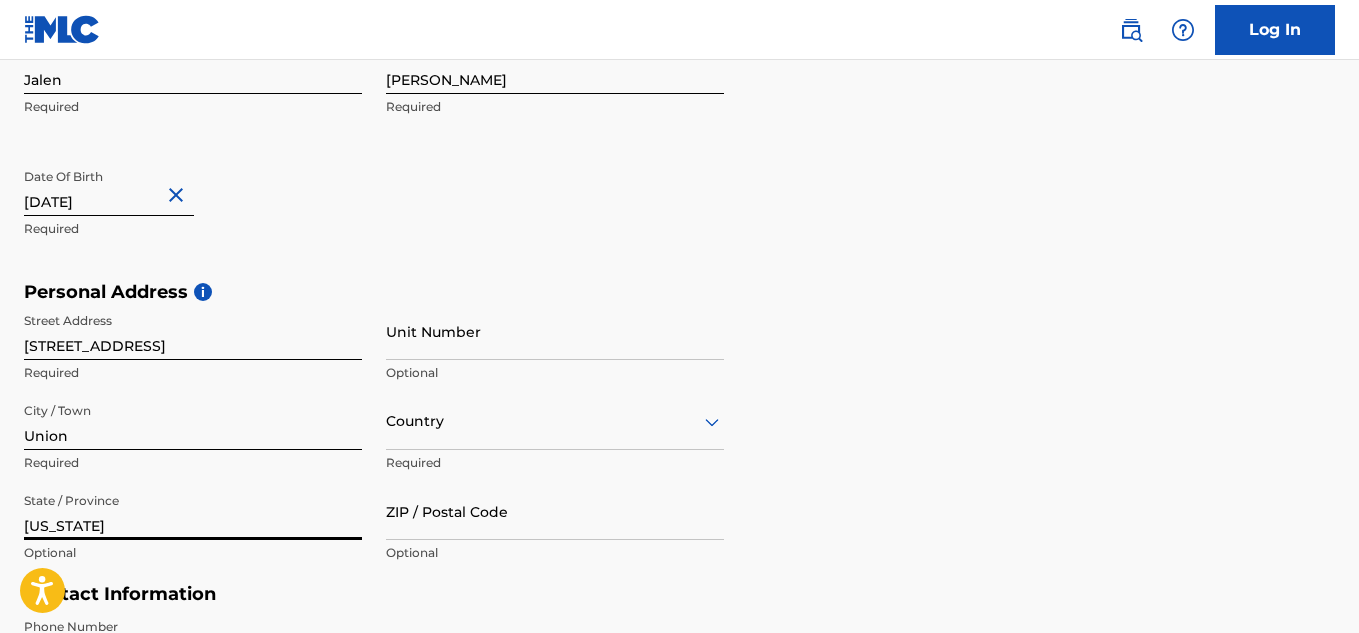 type on "[US_STATE]" 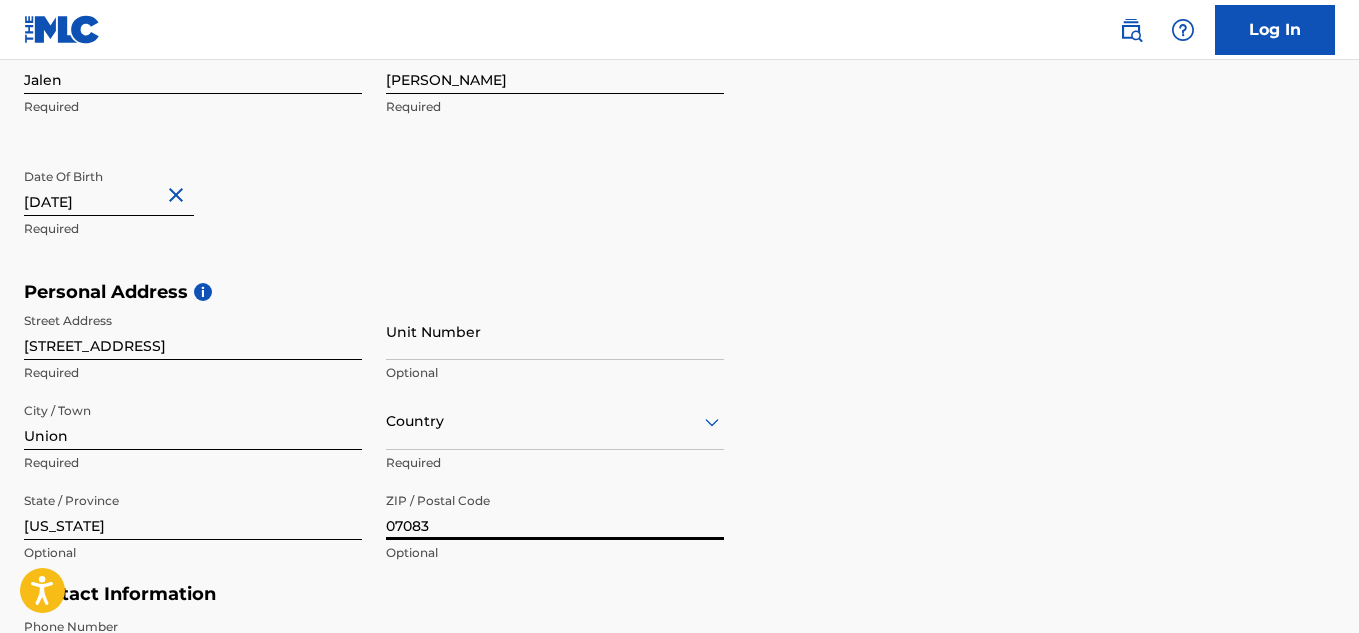 type on "07083" 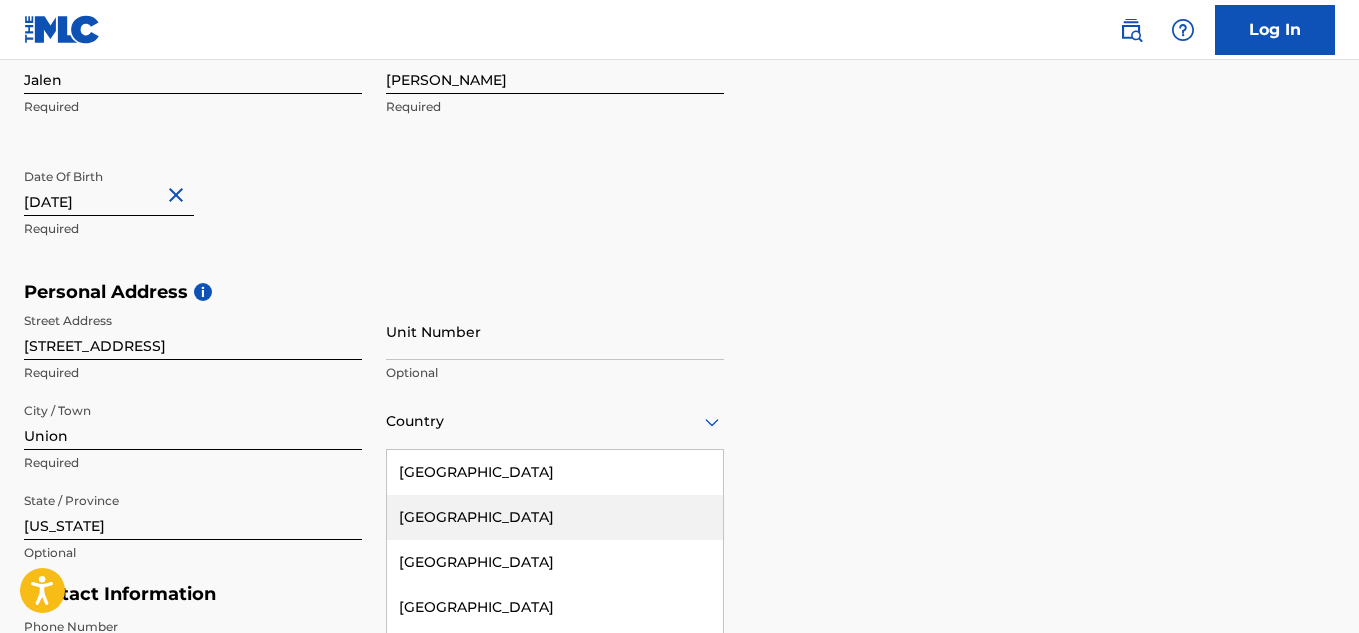 scroll, scrollTop: 585, scrollLeft: 0, axis: vertical 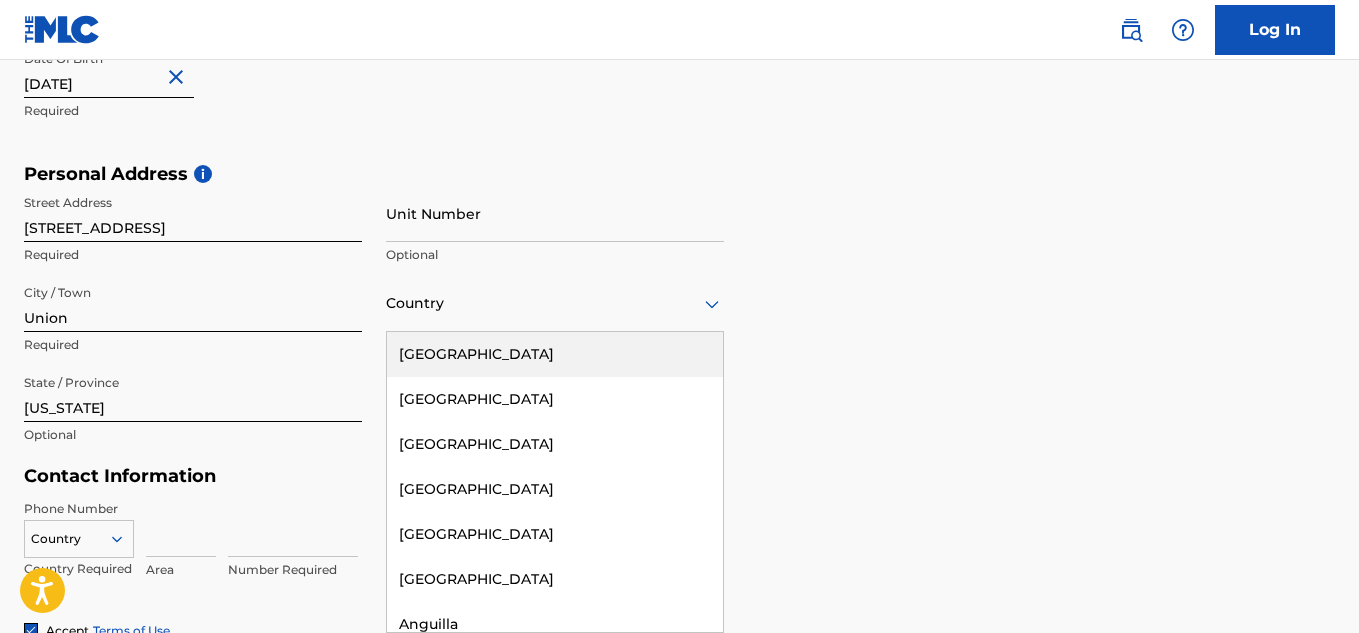 click on "[GEOGRAPHIC_DATA]" at bounding box center [555, 354] 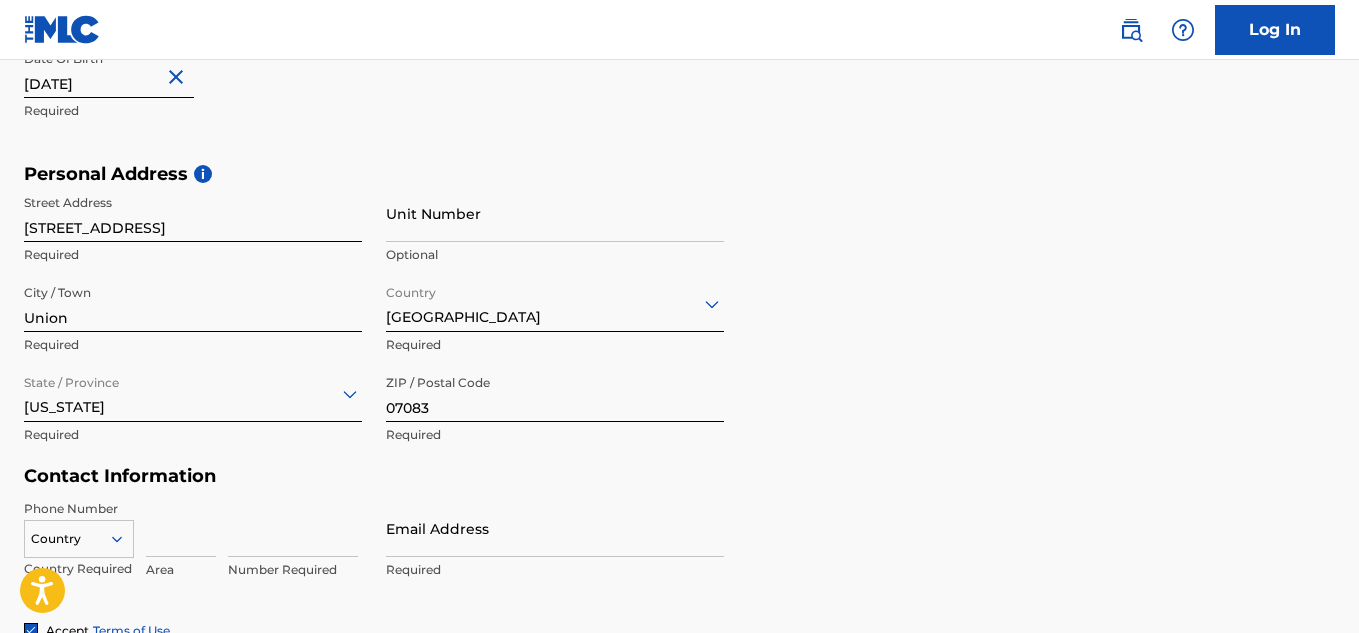 click on "Unit Number" at bounding box center (555, 213) 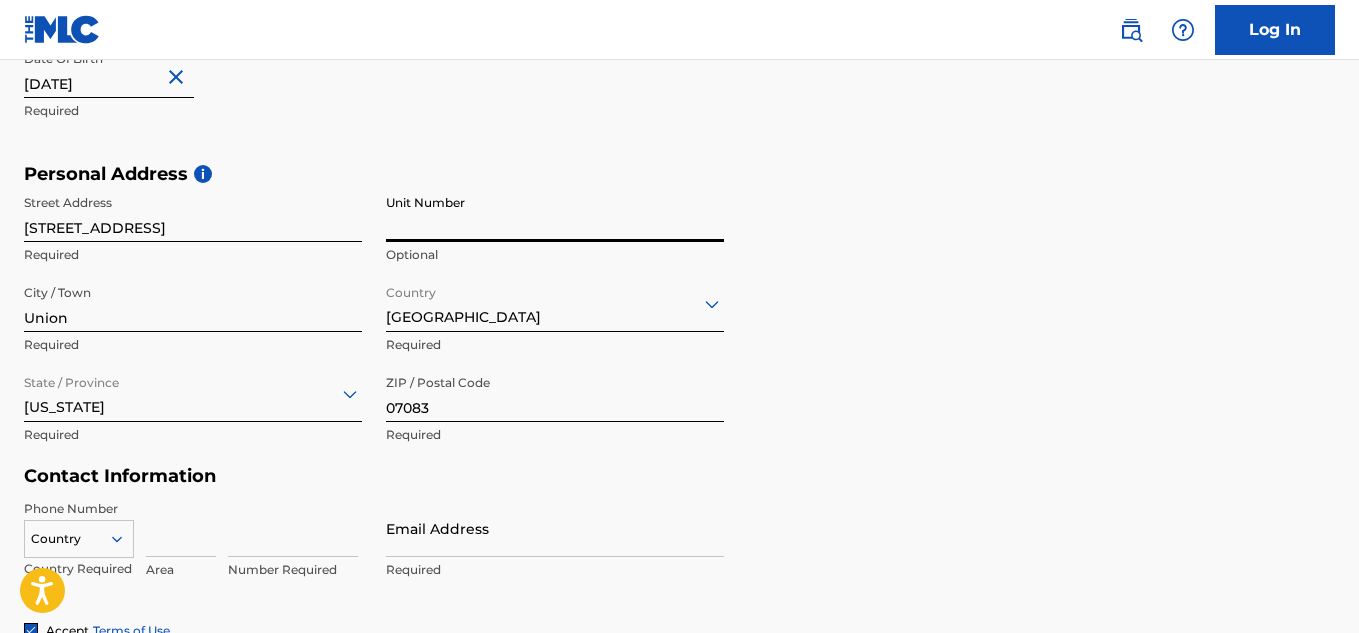 type on "R" 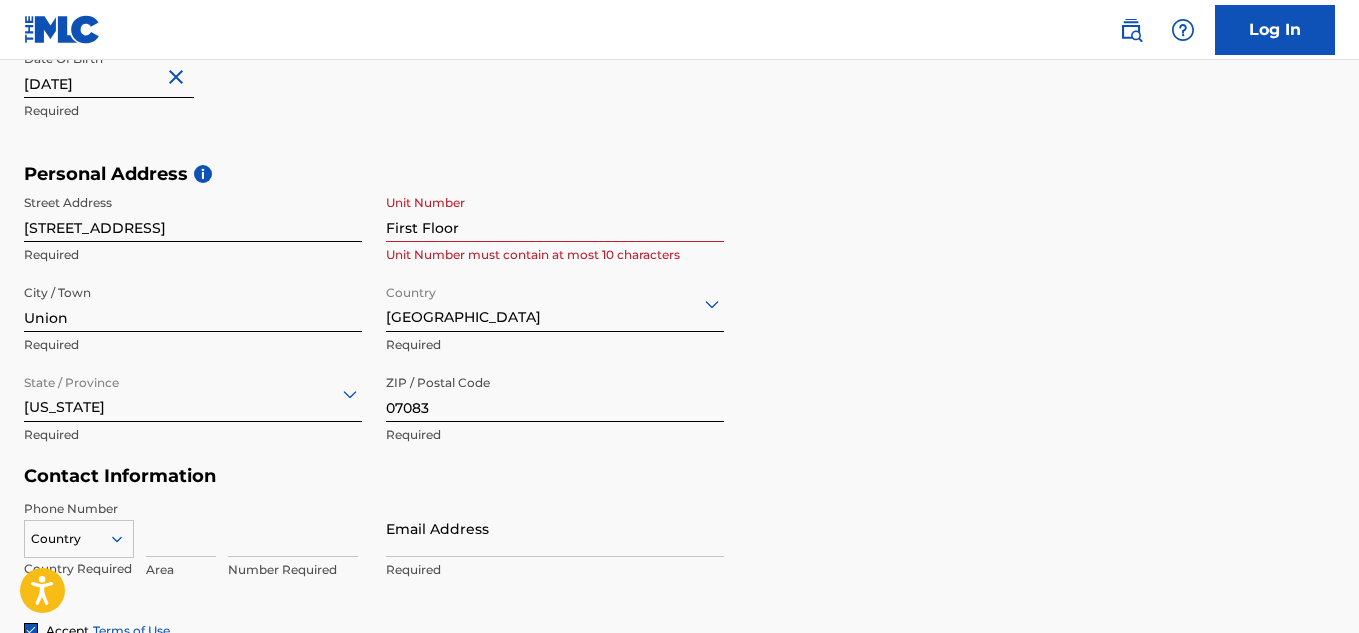 click on "Personal Address i Street Address 134 Astoria Pl Required Unit Number First Floor Unit Number must contain at most 10 characters City / Town Union Required Country United States Required State / Province New Jersey Required ZIP / Postal Code 07083 Required" at bounding box center (679, 314) 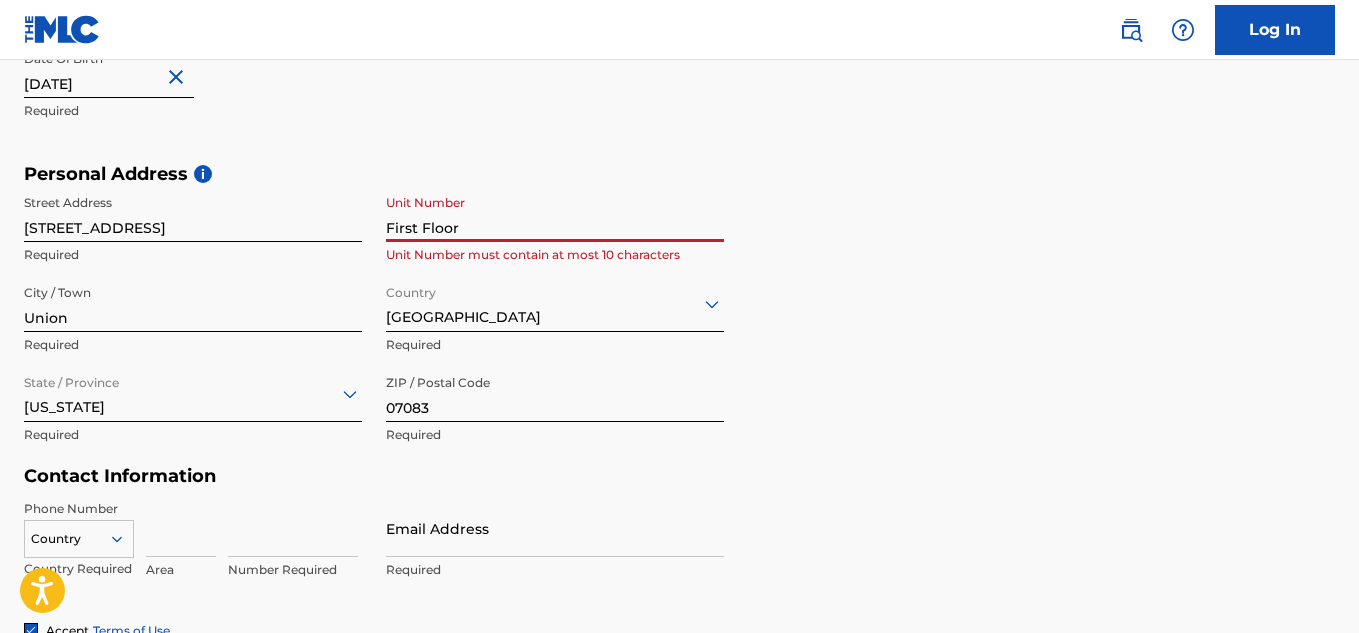 click on "First Floor" at bounding box center [555, 213] 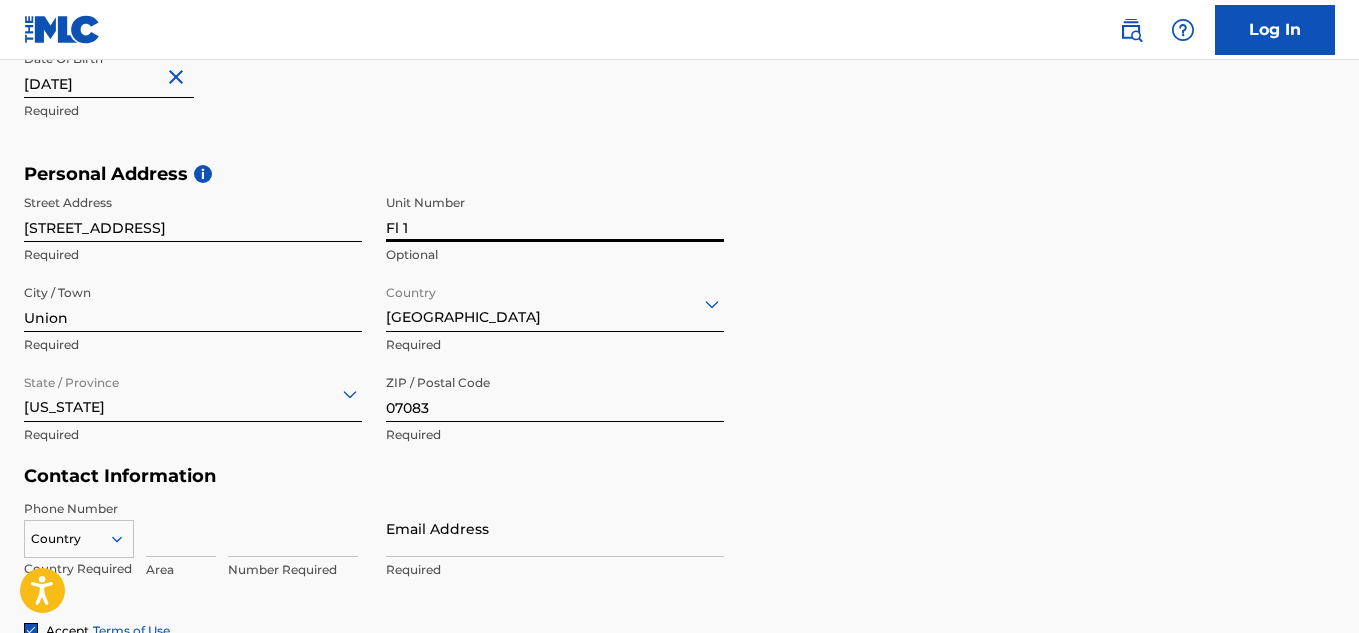 type on "Fl 1" 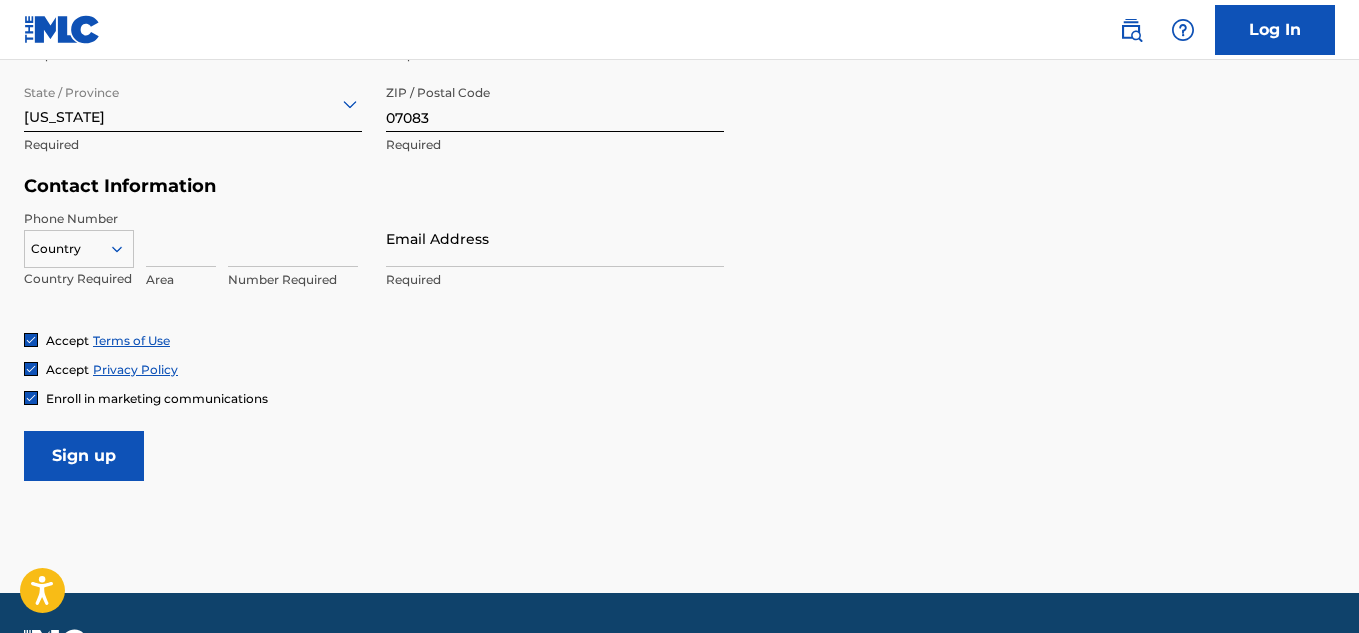 scroll, scrollTop: 876, scrollLeft: 0, axis: vertical 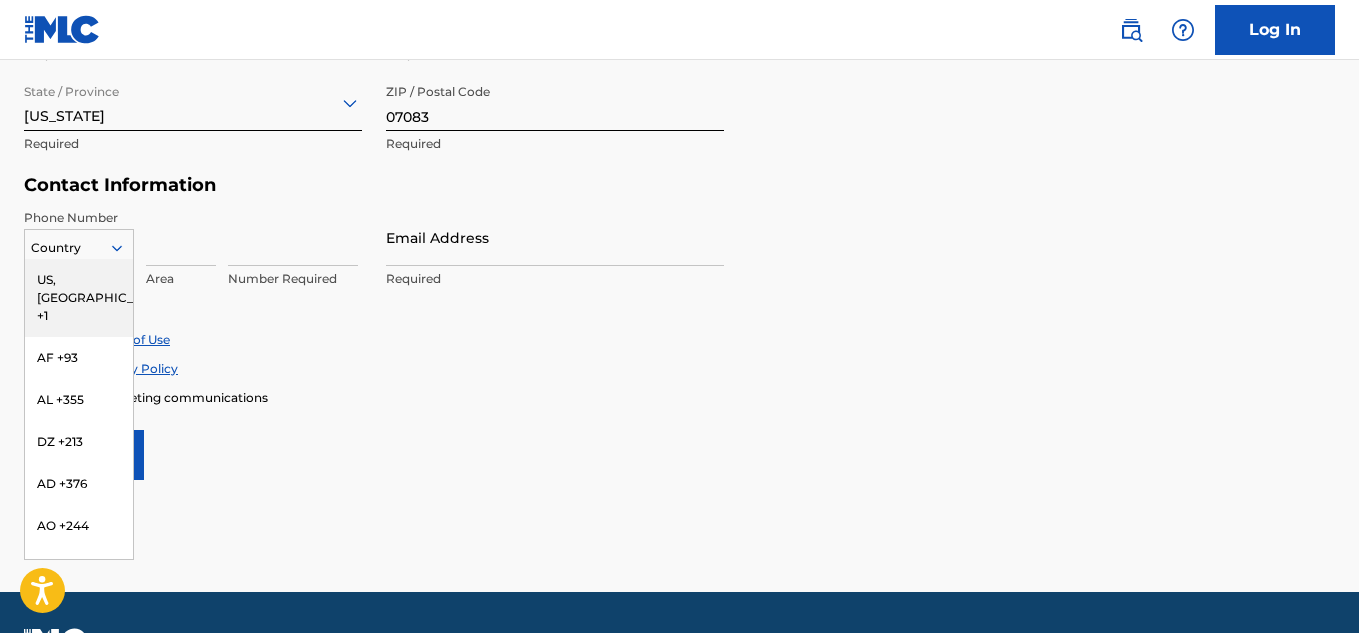 click at bounding box center (79, 248) 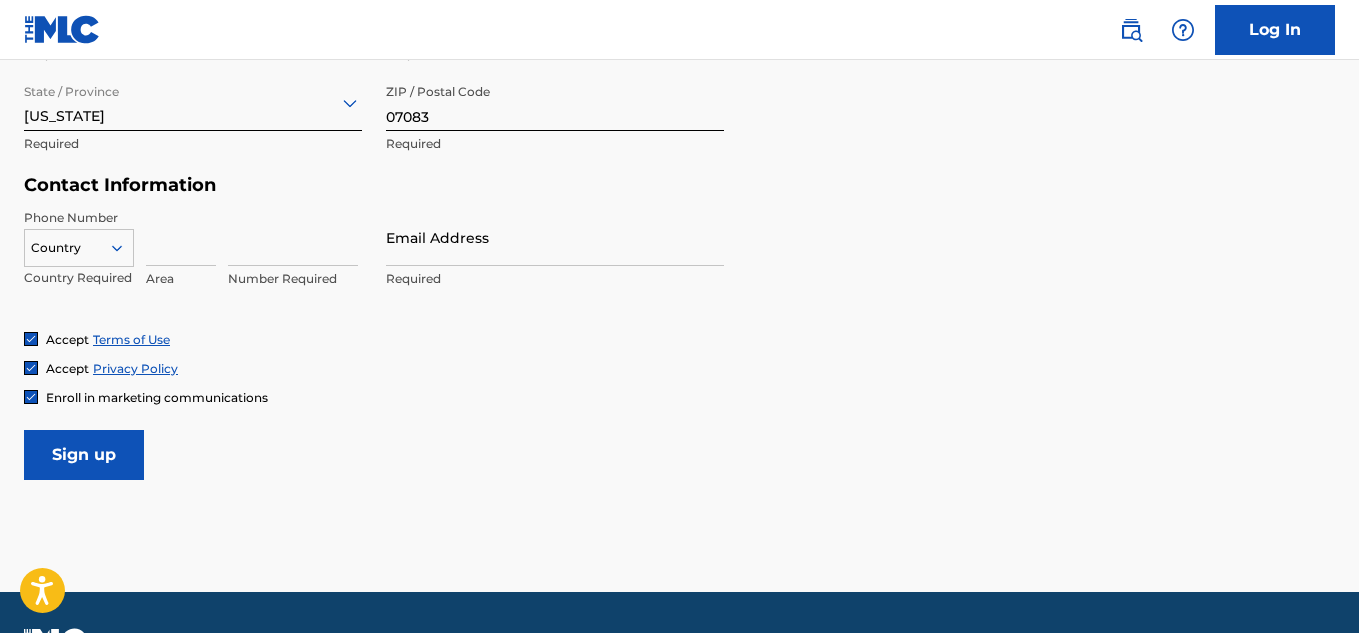 click on "Country" at bounding box center [79, 248] 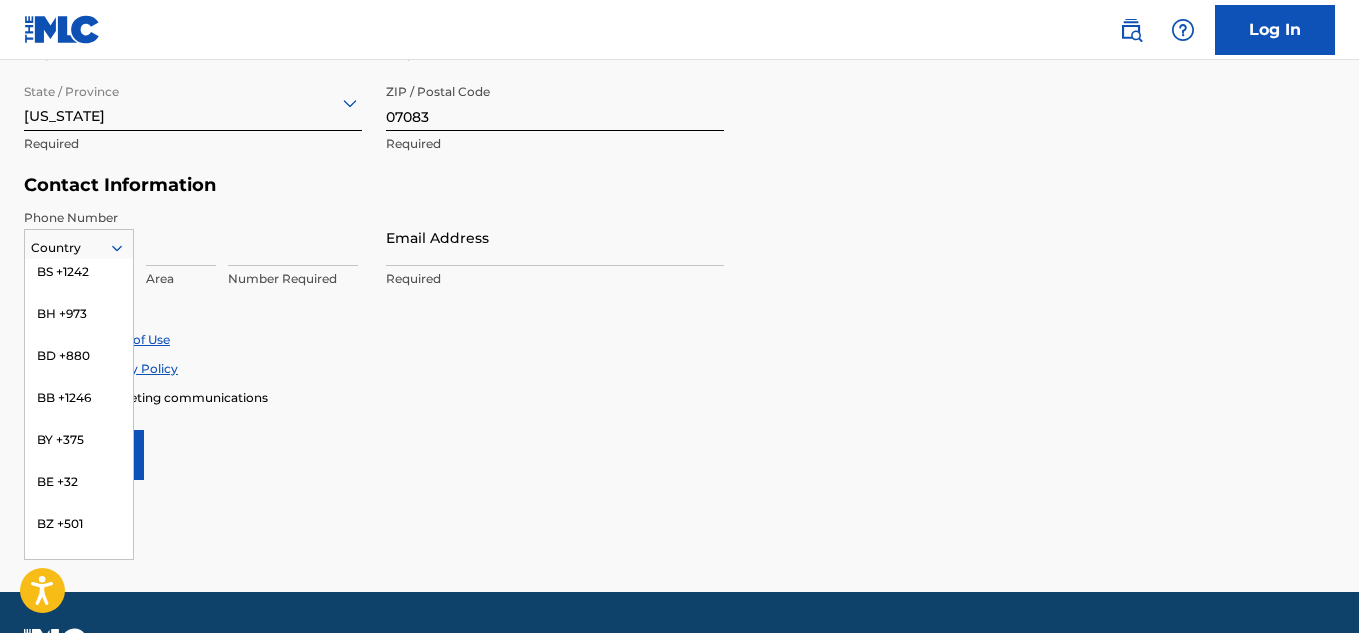 scroll, scrollTop: 0, scrollLeft: 0, axis: both 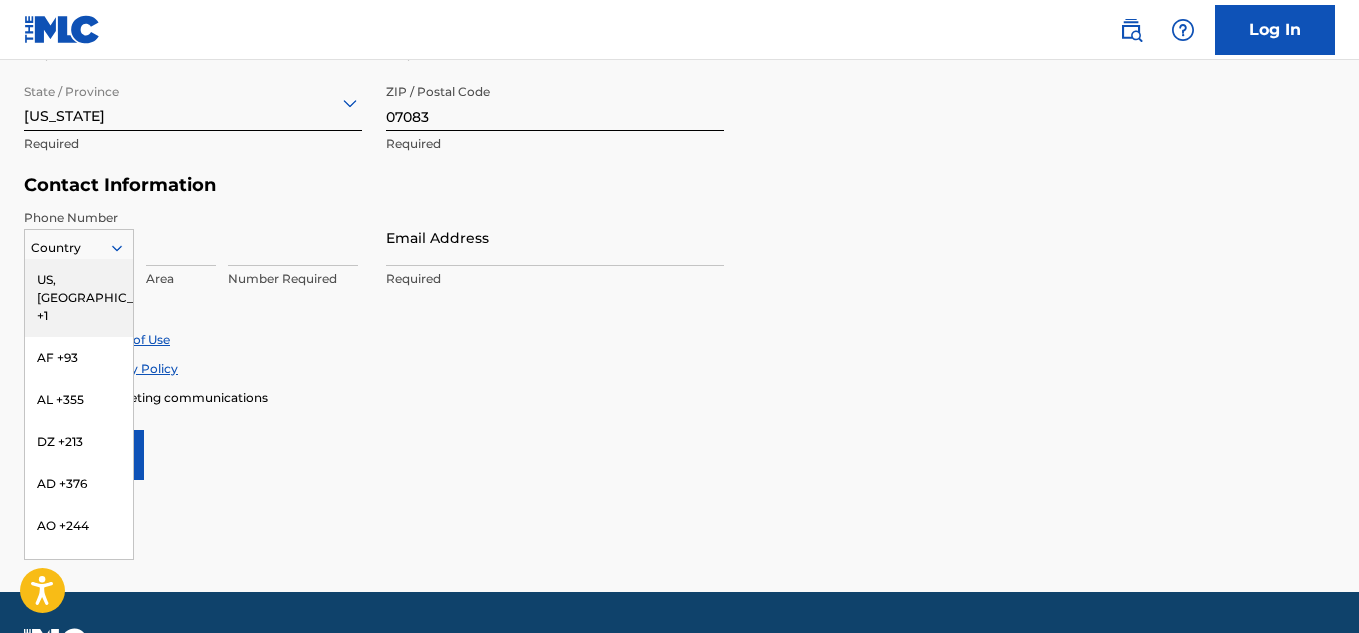 click on "US, CA +1" at bounding box center (79, 298) 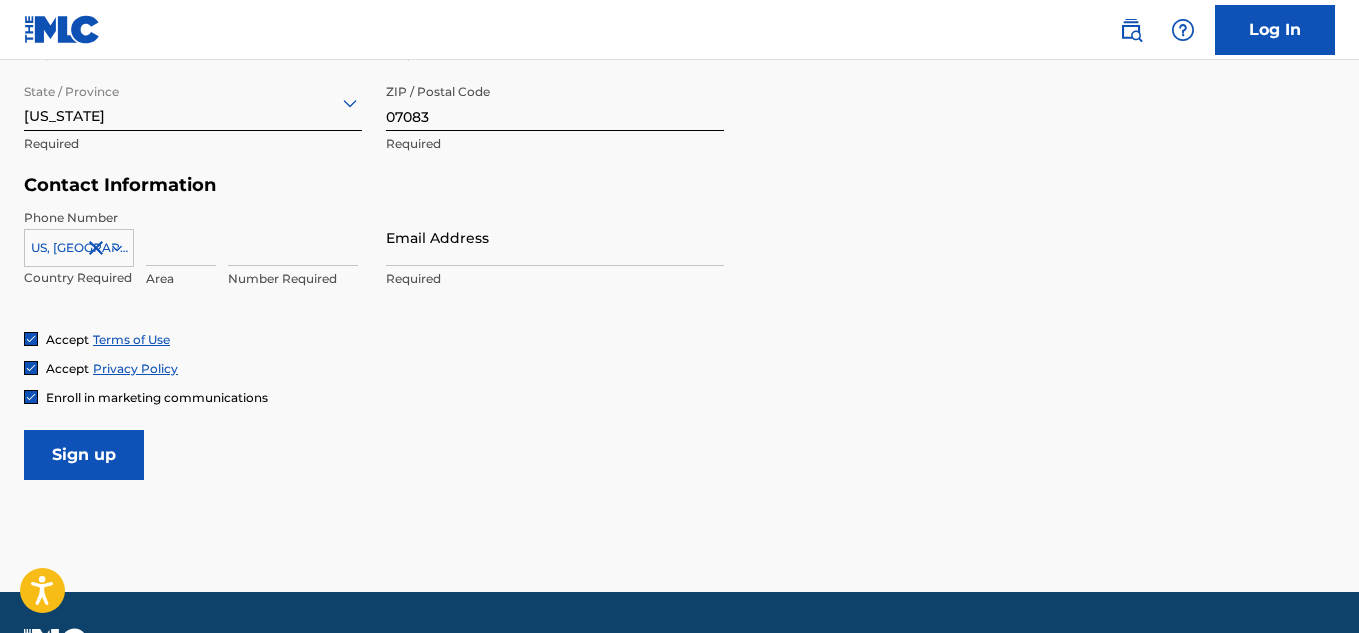 click at bounding box center (181, 237) 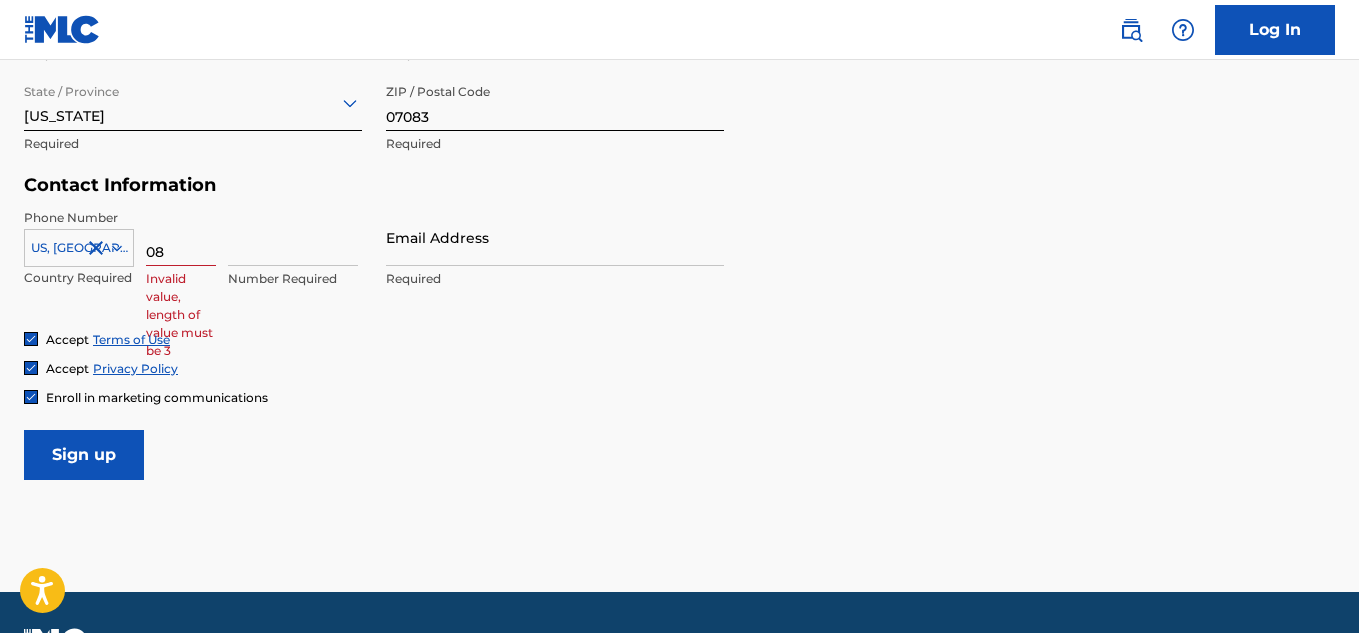 type on "0" 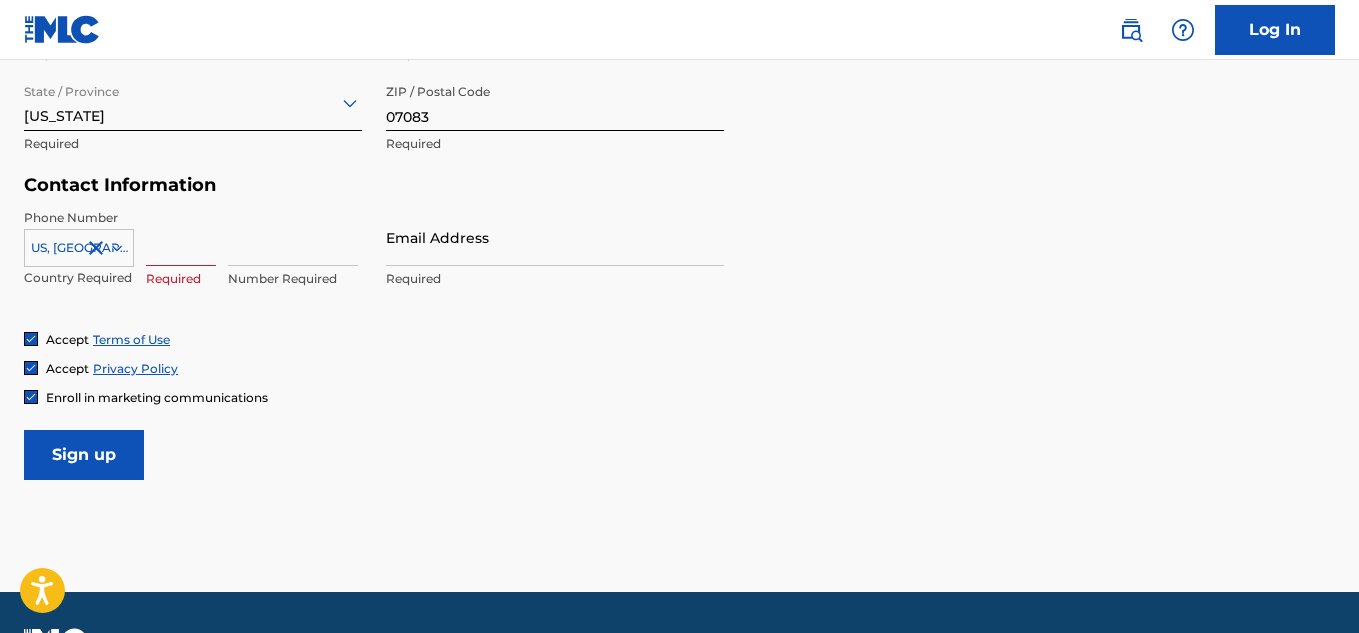 click on "Accept Terms of Use" at bounding box center (679, 339) 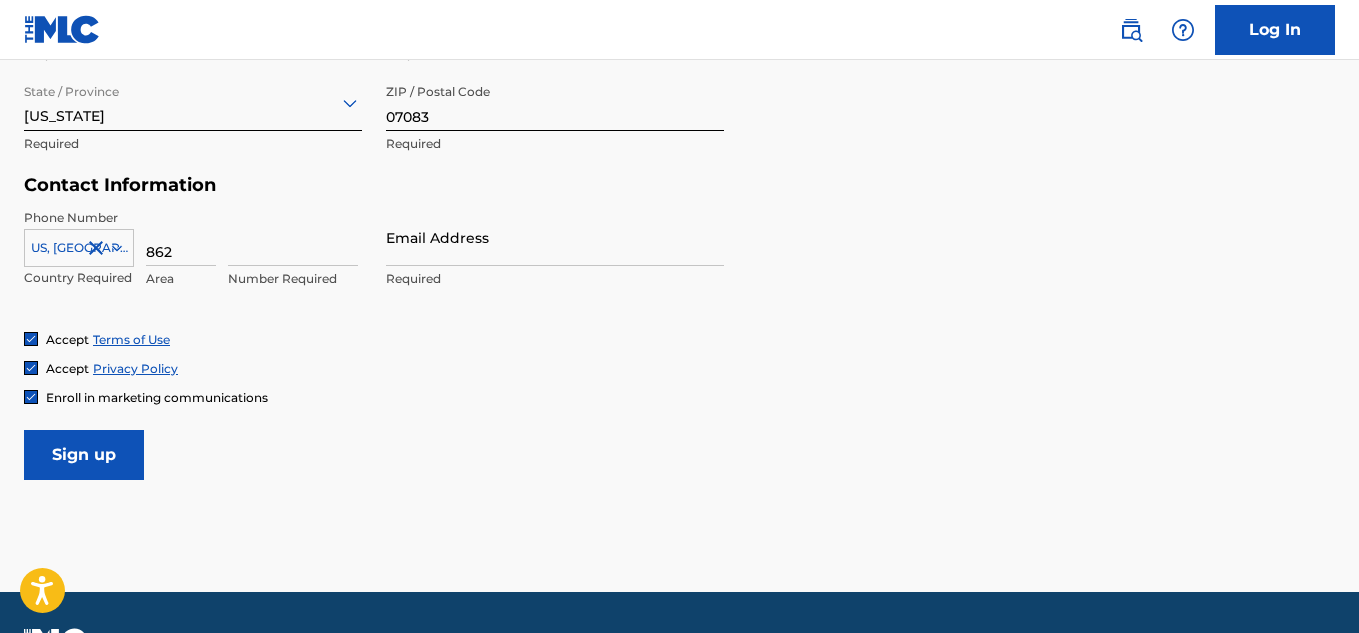 type on "862" 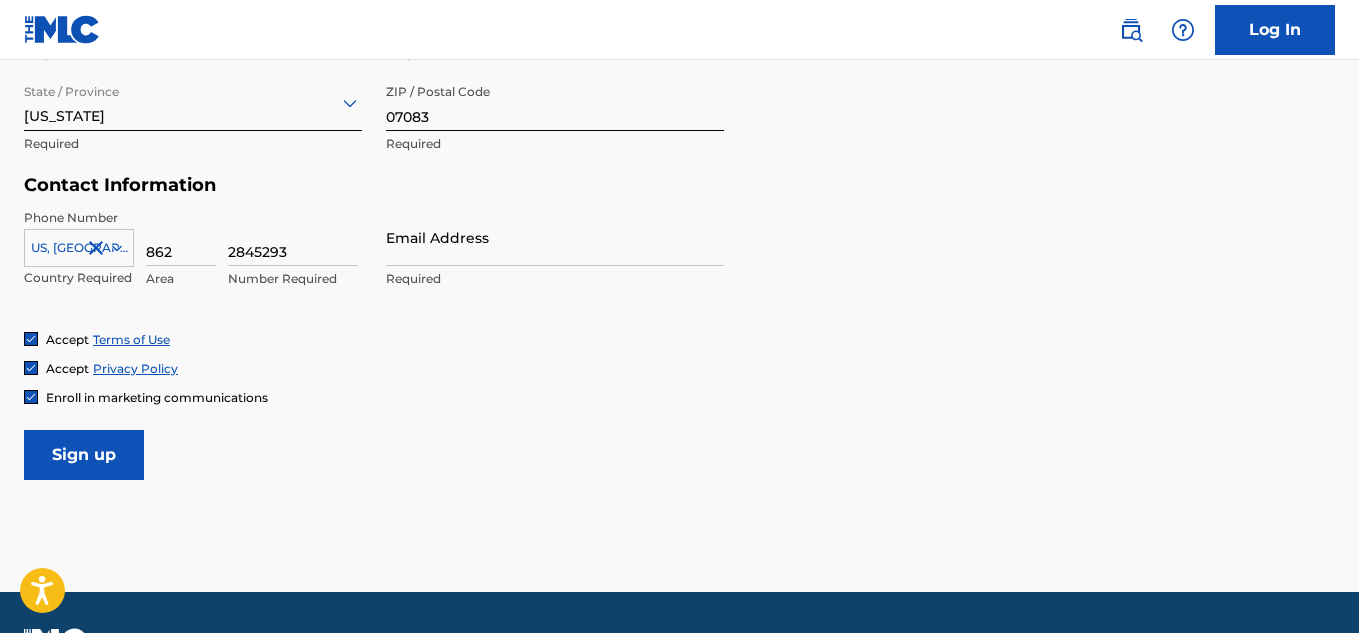 type on "2845293" 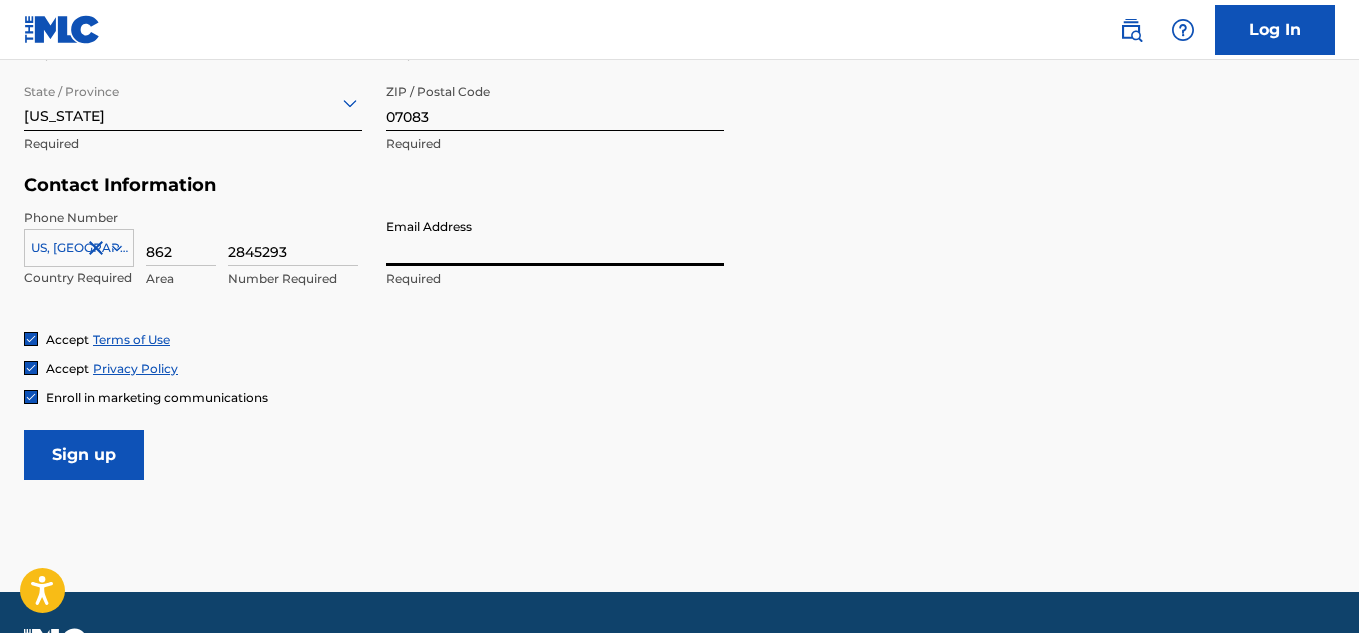 click on "Email Address" at bounding box center (555, 237) 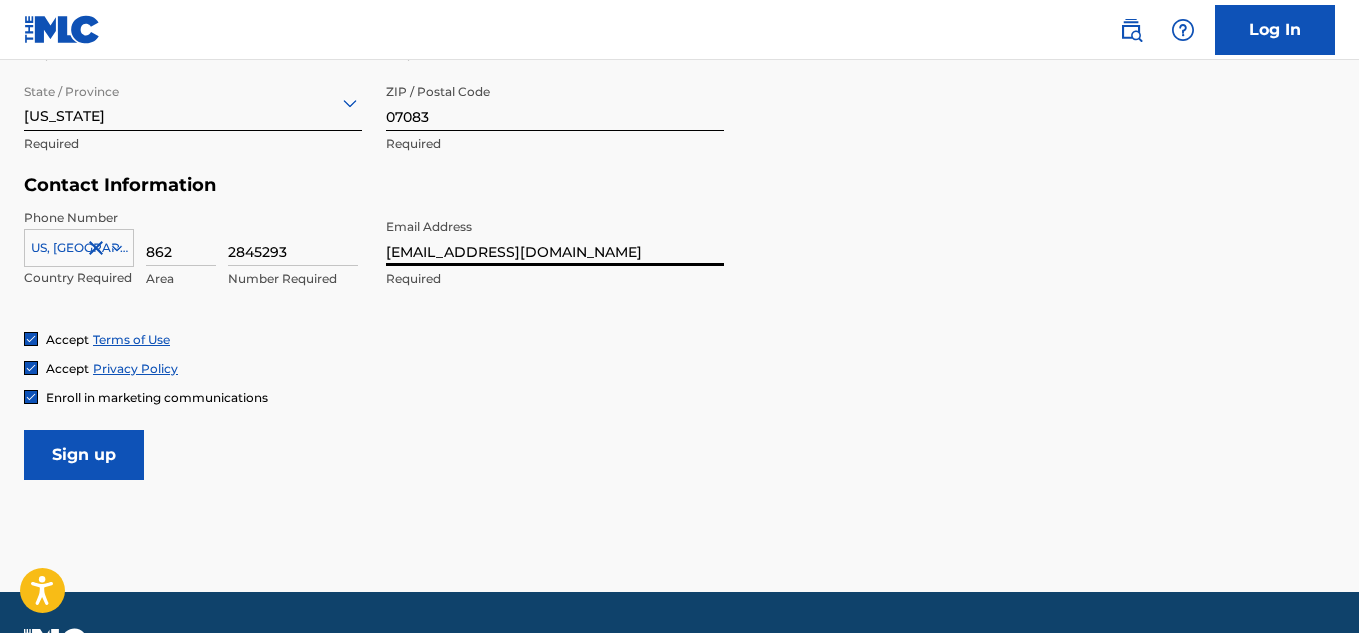 type on "[EMAIL_ADDRESS][DOMAIN_NAME]" 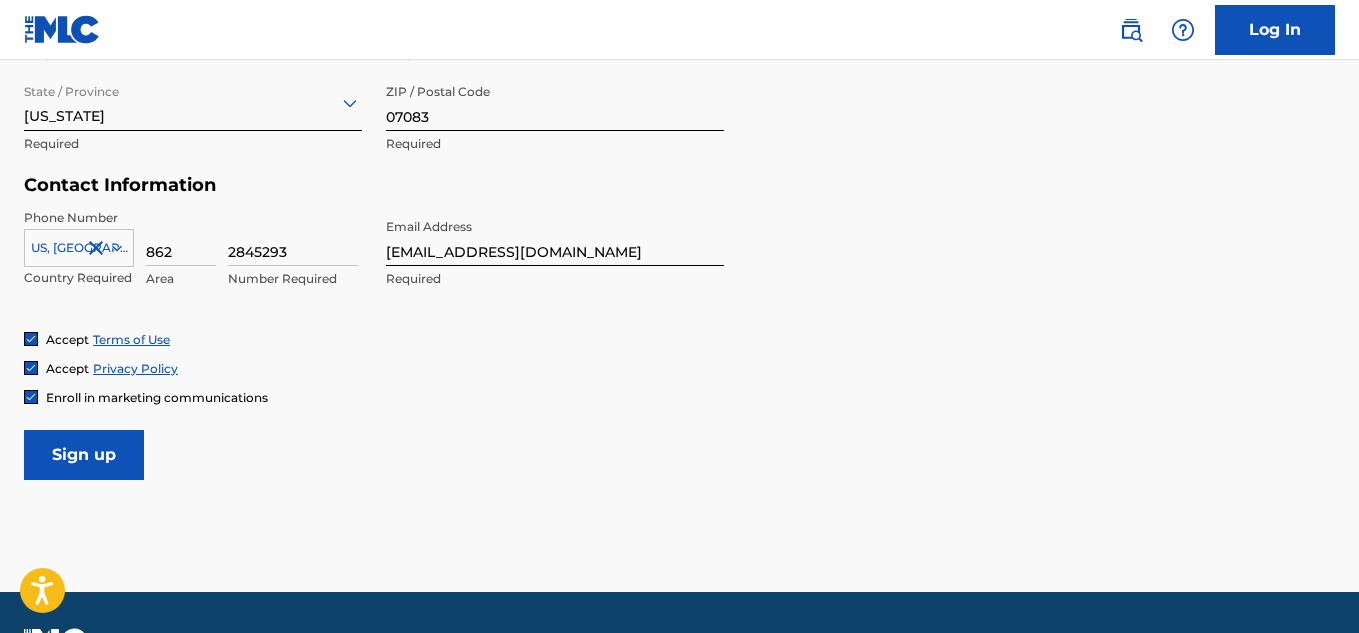 click on "Enroll in marketing communications" at bounding box center [679, 397] 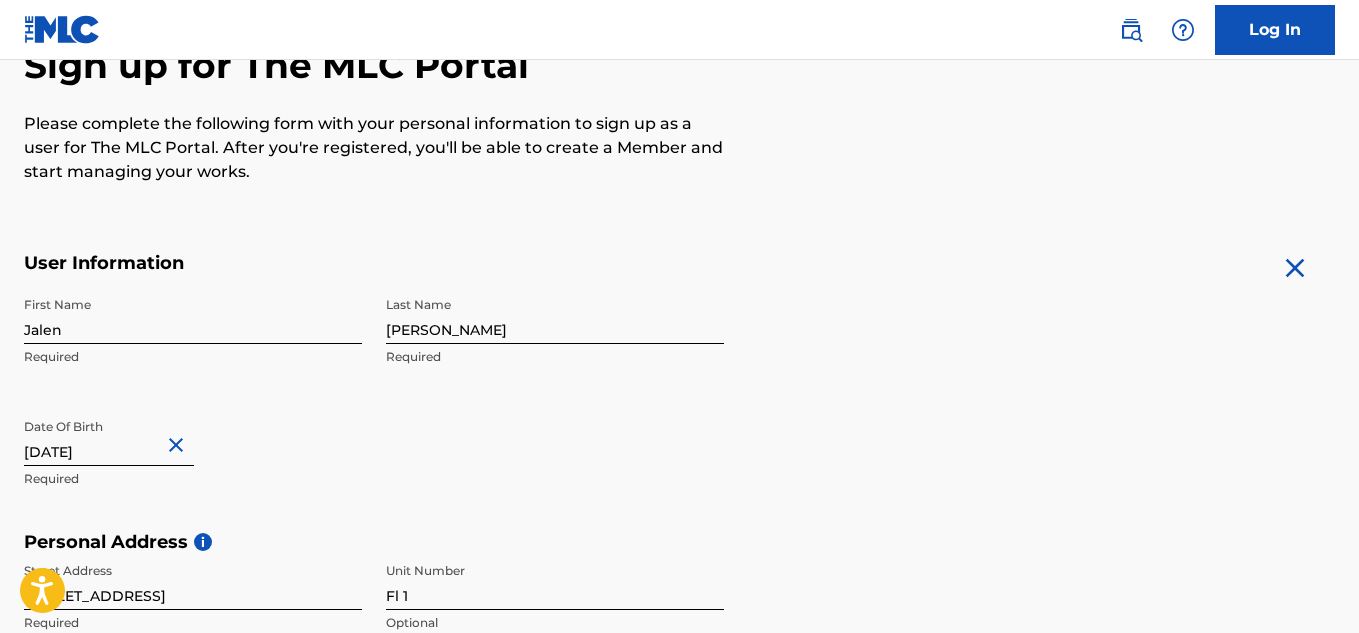 scroll, scrollTop: 224, scrollLeft: 0, axis: vertical 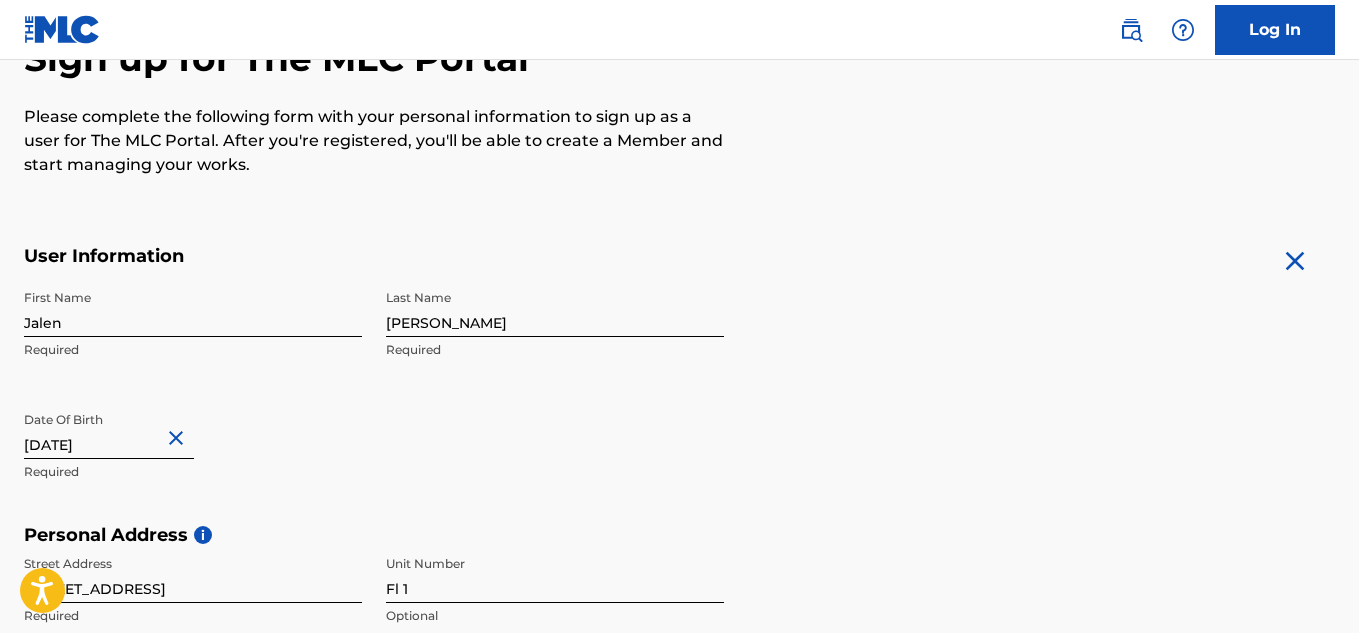 click on "First Name Jalen Required Last Name Jackson Required Date Of Birth Required" at bounding box center (374, 402) 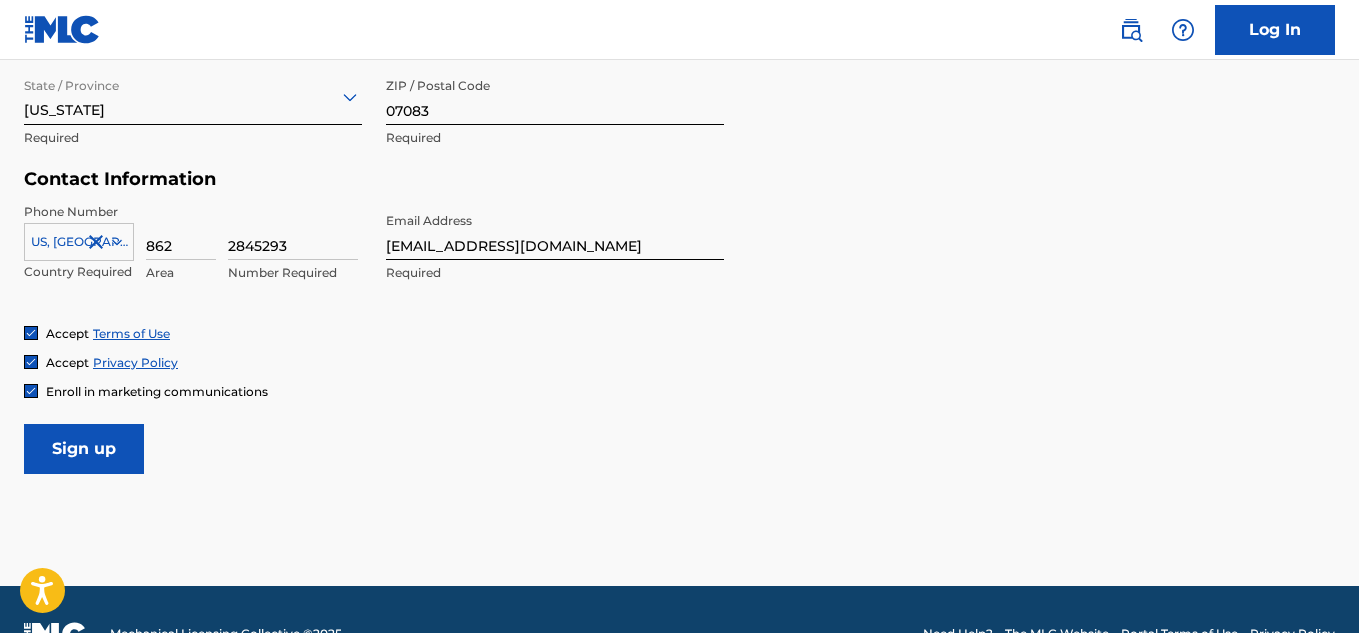 scroll, scrollTop: 931, scrollLeft: 0, axis: vertical 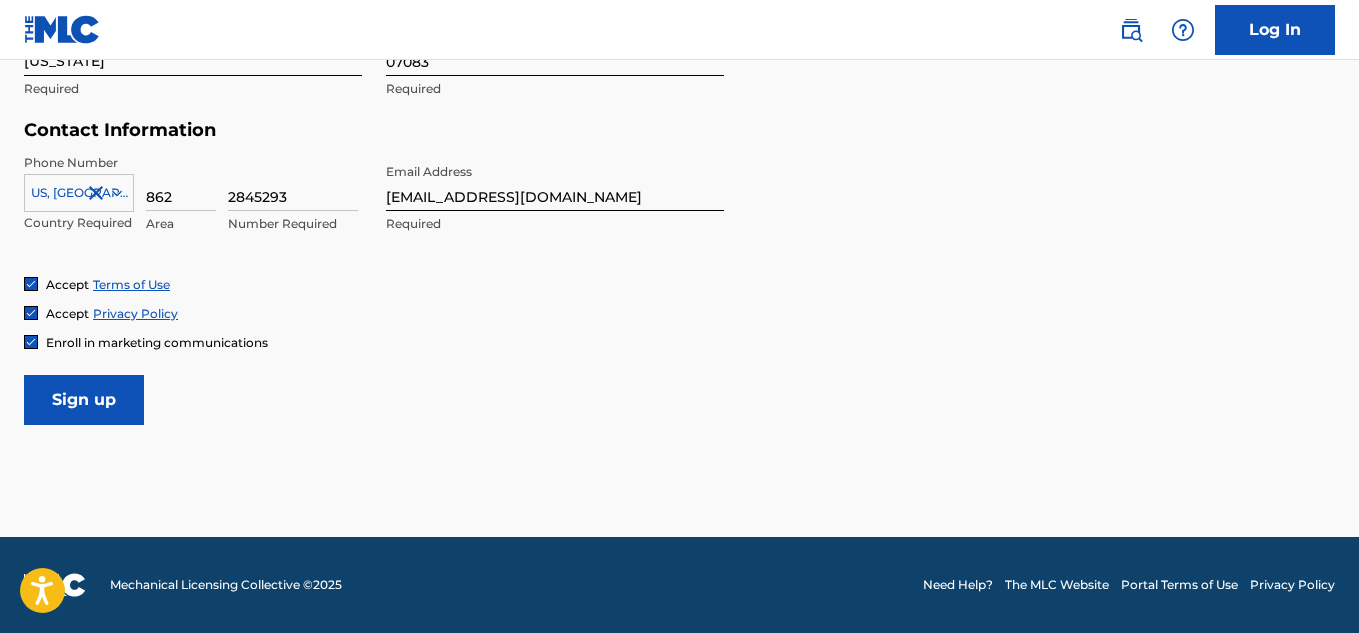 click on "Sign up" at bounding box center (84, 400) 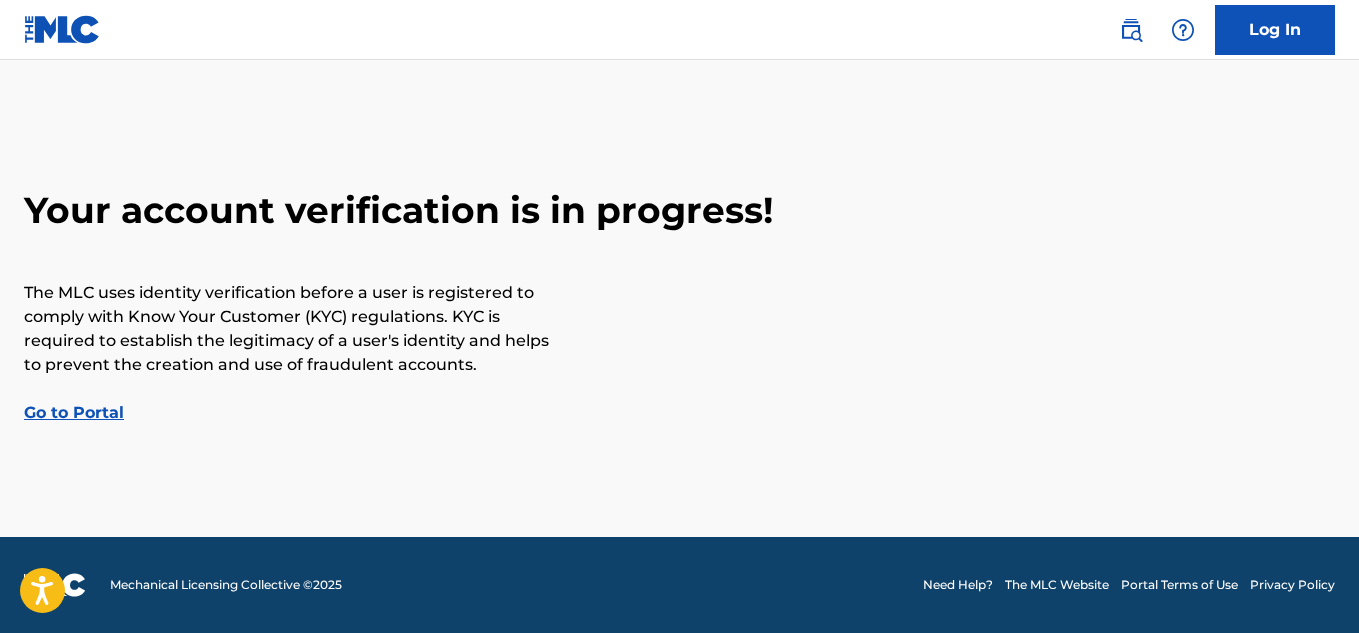 scroll, scrollTop: 0, scrollLeft: 0, axis: both 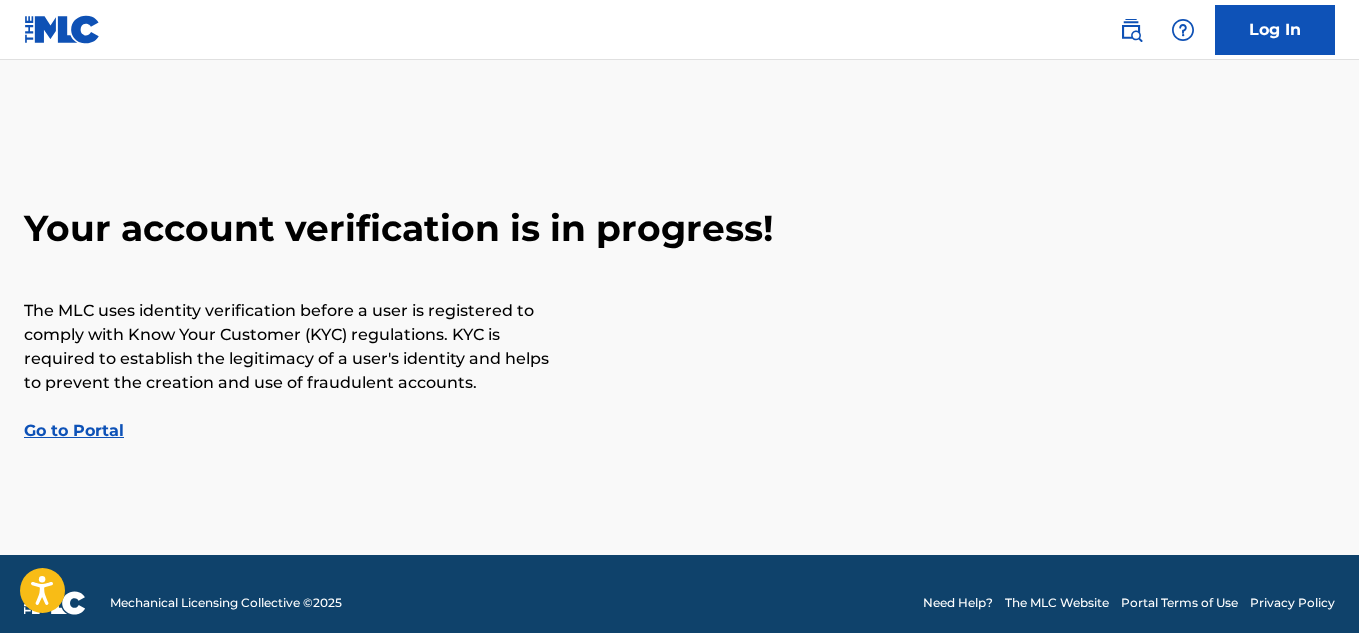 click on "Go to Portal" at bounding box center (74, 430) 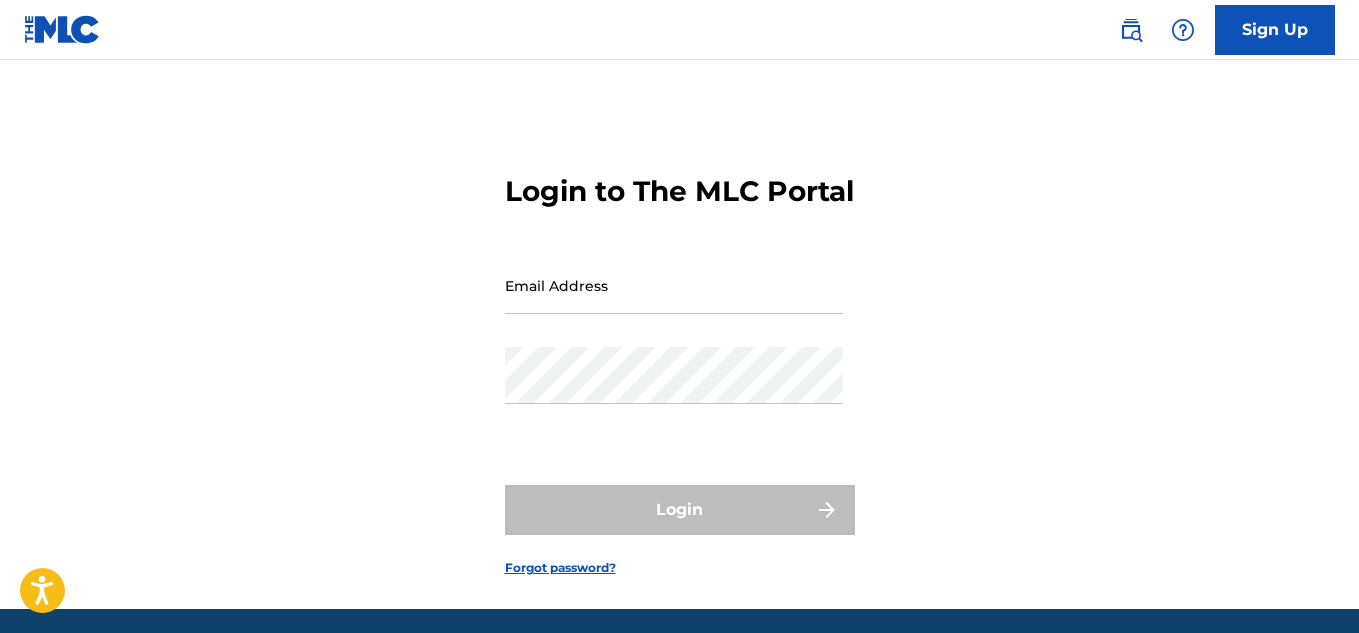 click on "Email Address" at bounding box center (674, 285) 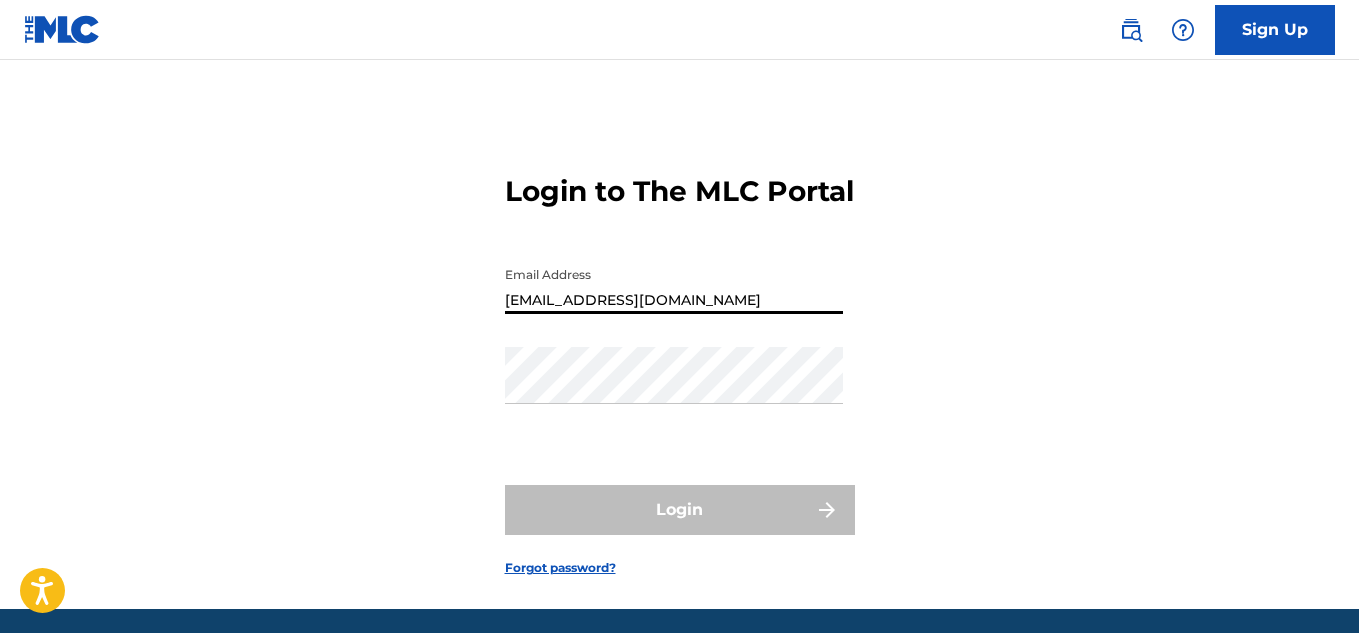 type on "[EMAIL_ADDRESS][DOMAIN_NAME]" 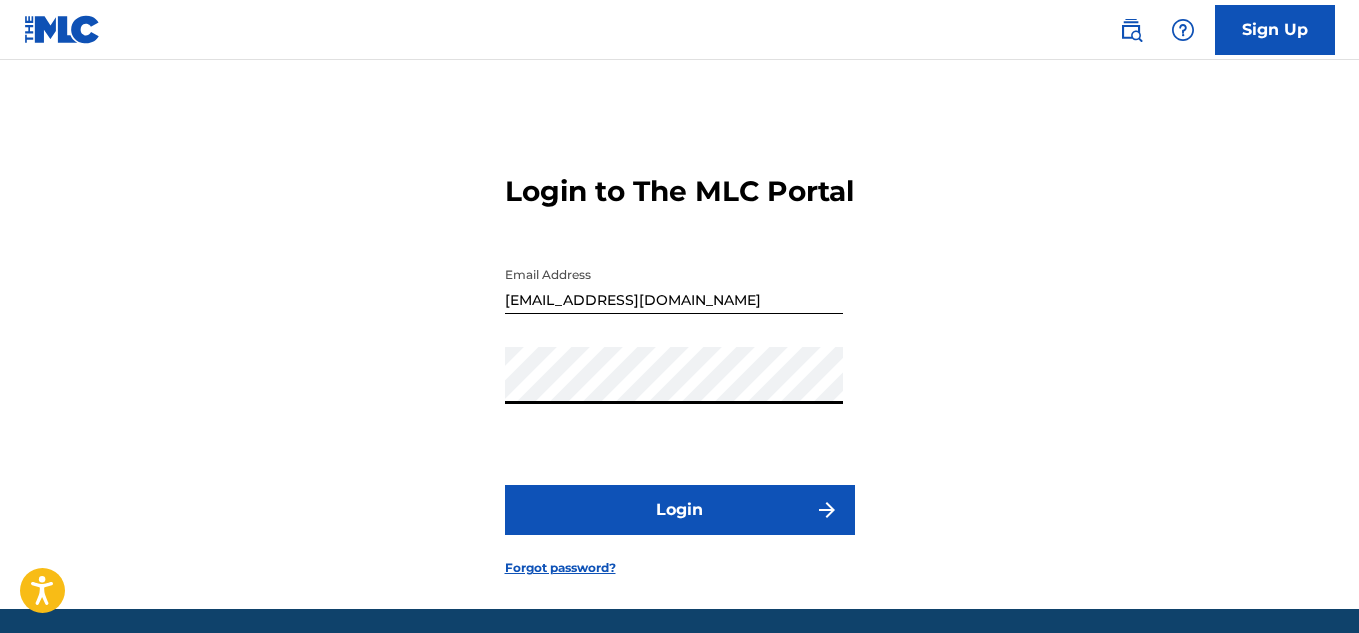 click on "Login" at bounding box center (680, 510) 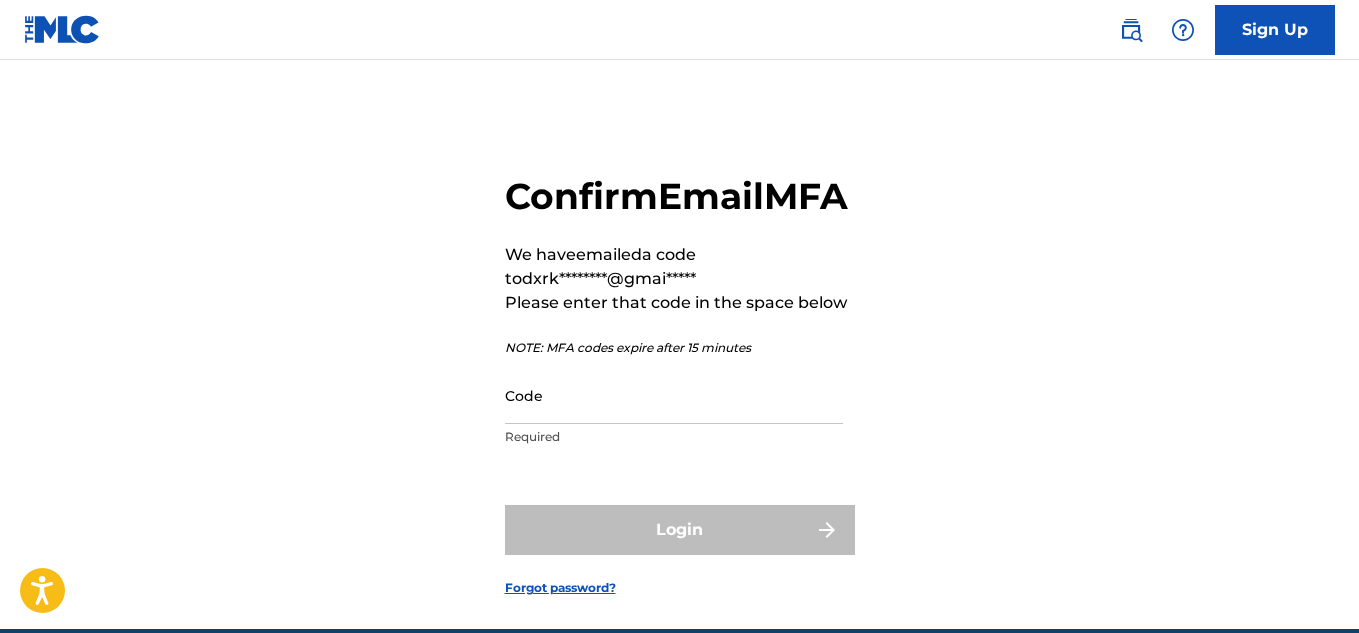 click on "Code" at bounding box center [674, 395] 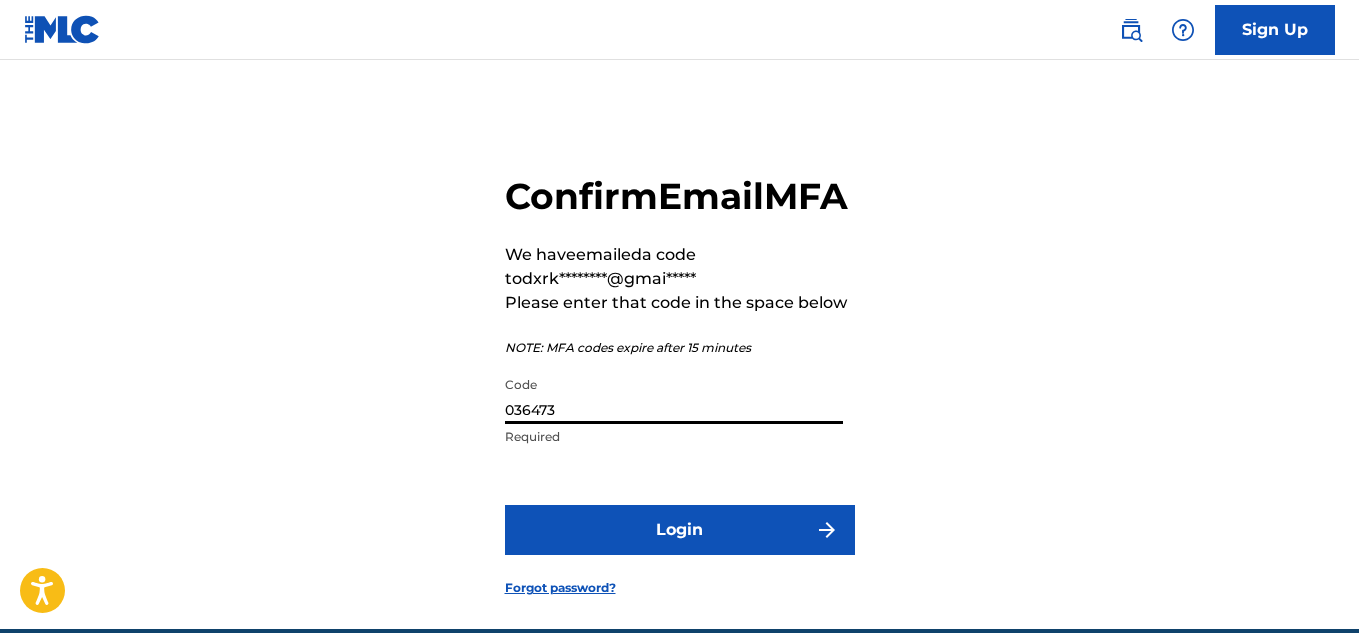 type on "036473" 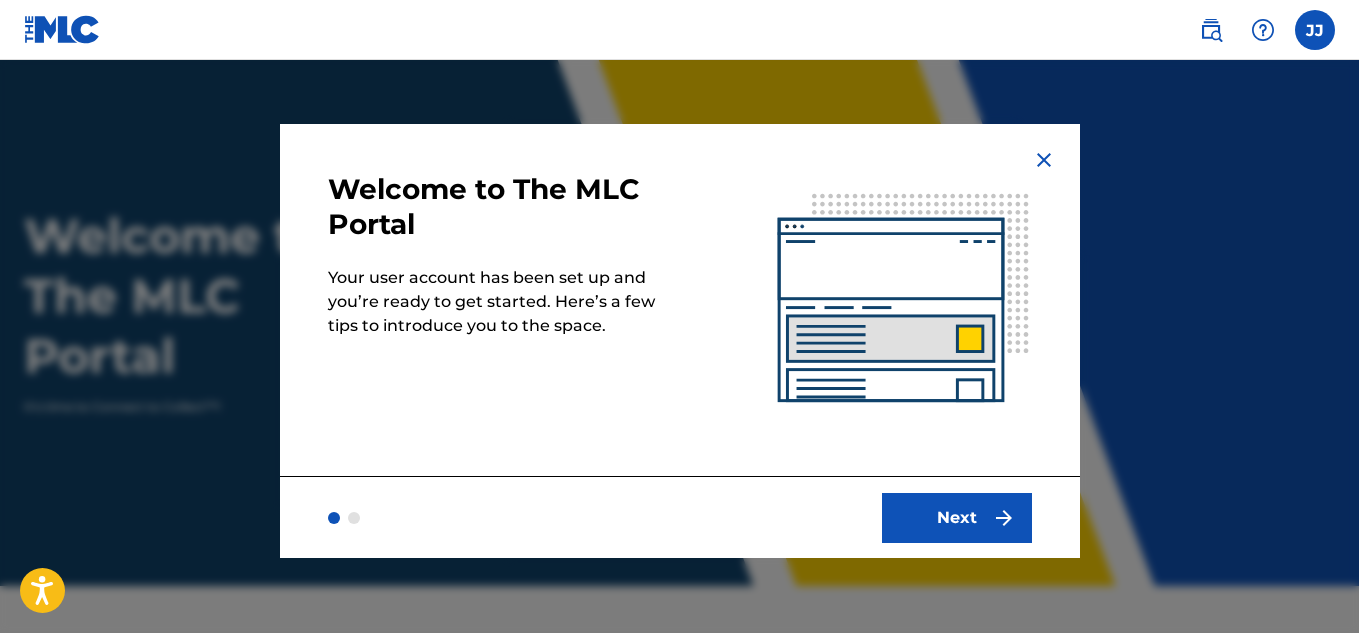 scroll, scrollTop: 0, scrollLeft: 0, axis: both 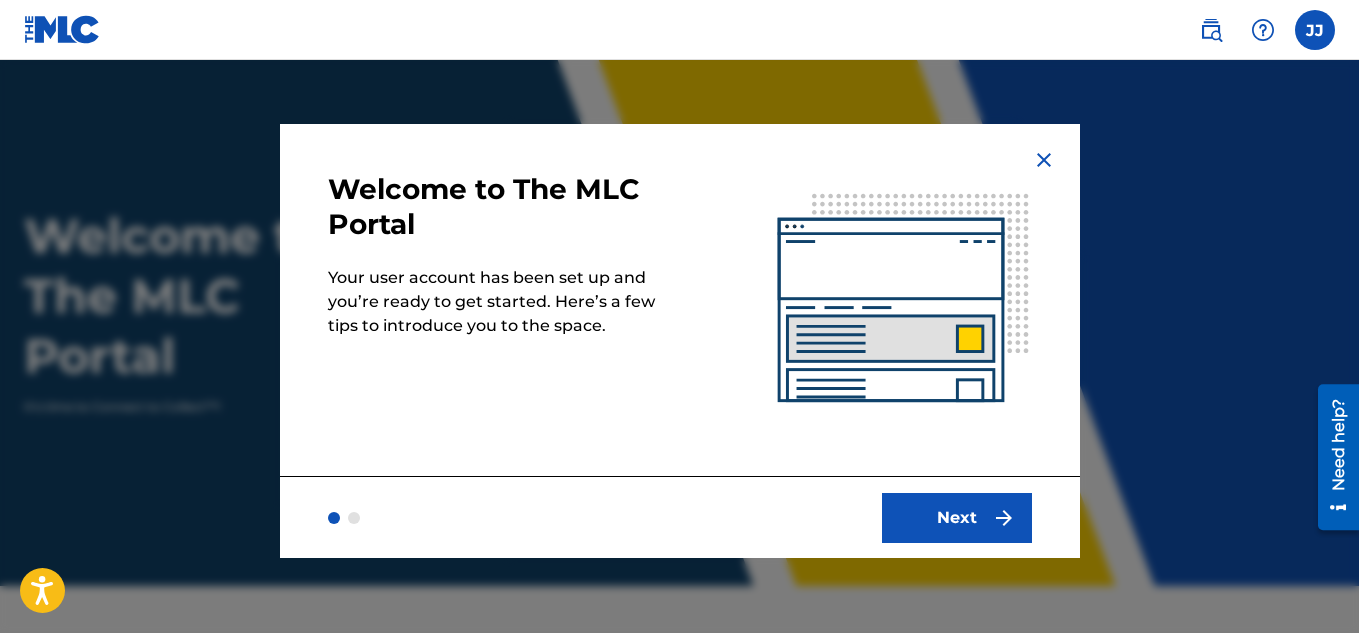click on "Next" at bounding box center (957, 518) 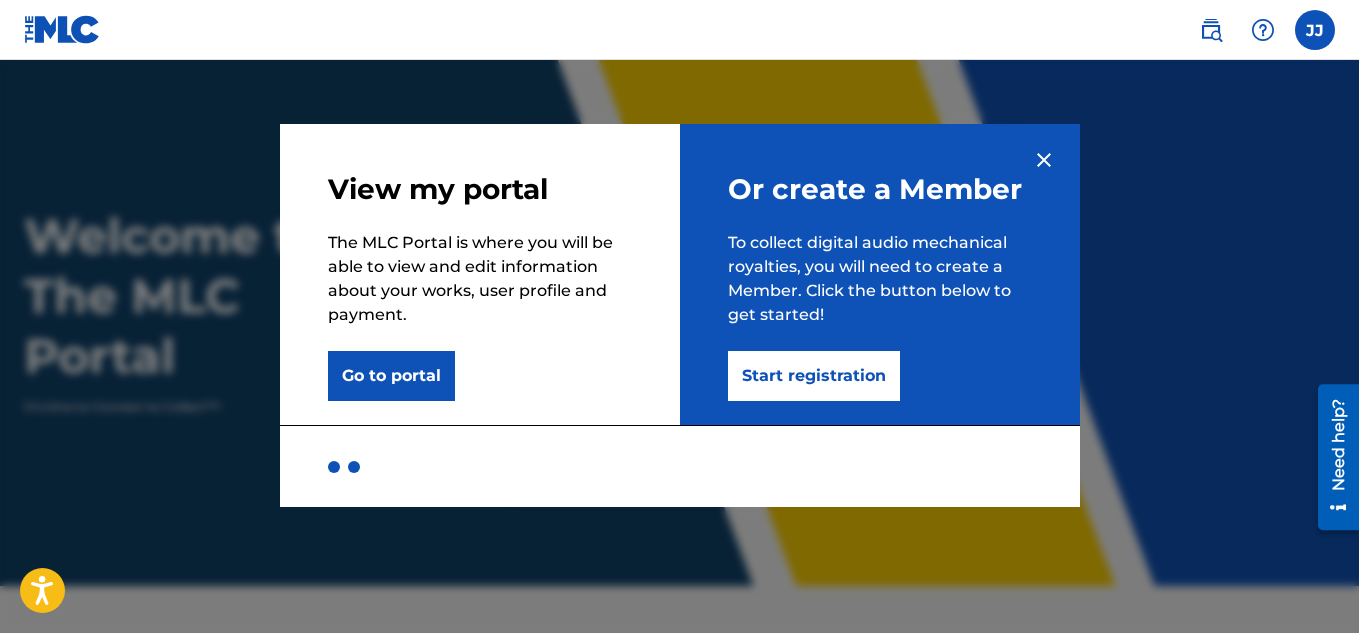 click on "Go to portal" at bounding box center [391, 376] 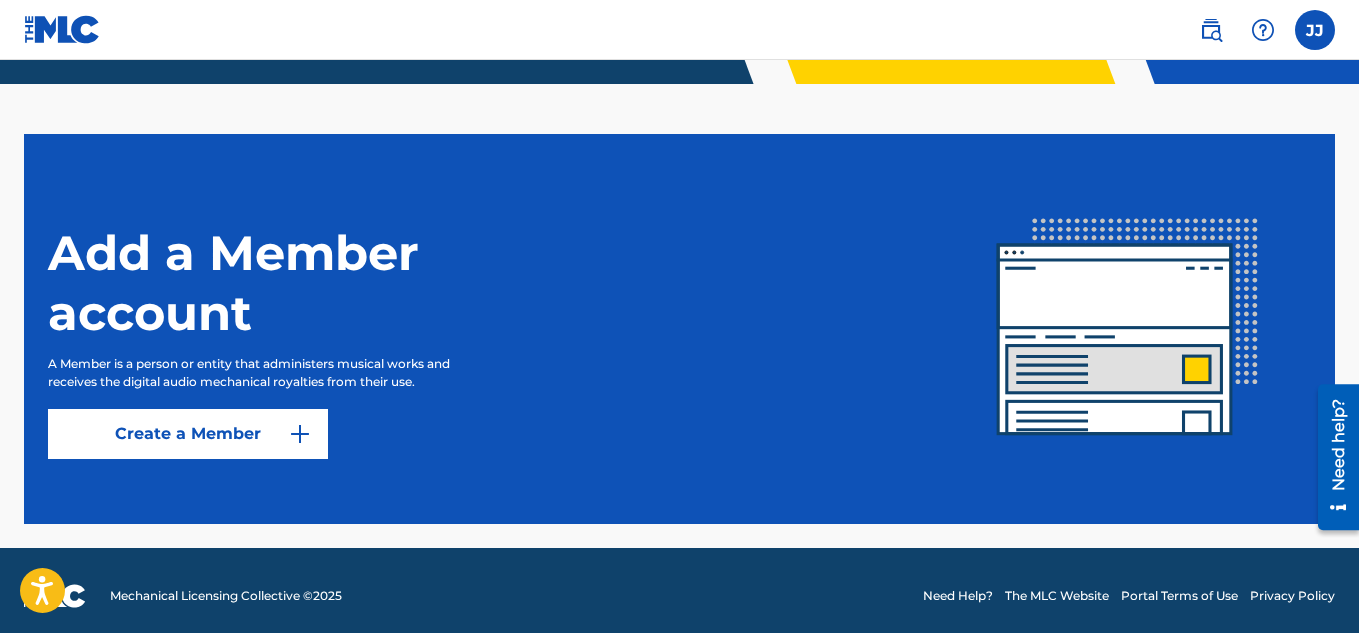 scroll, scrollTop: 503, scrollLeft: 0, axis: vertical 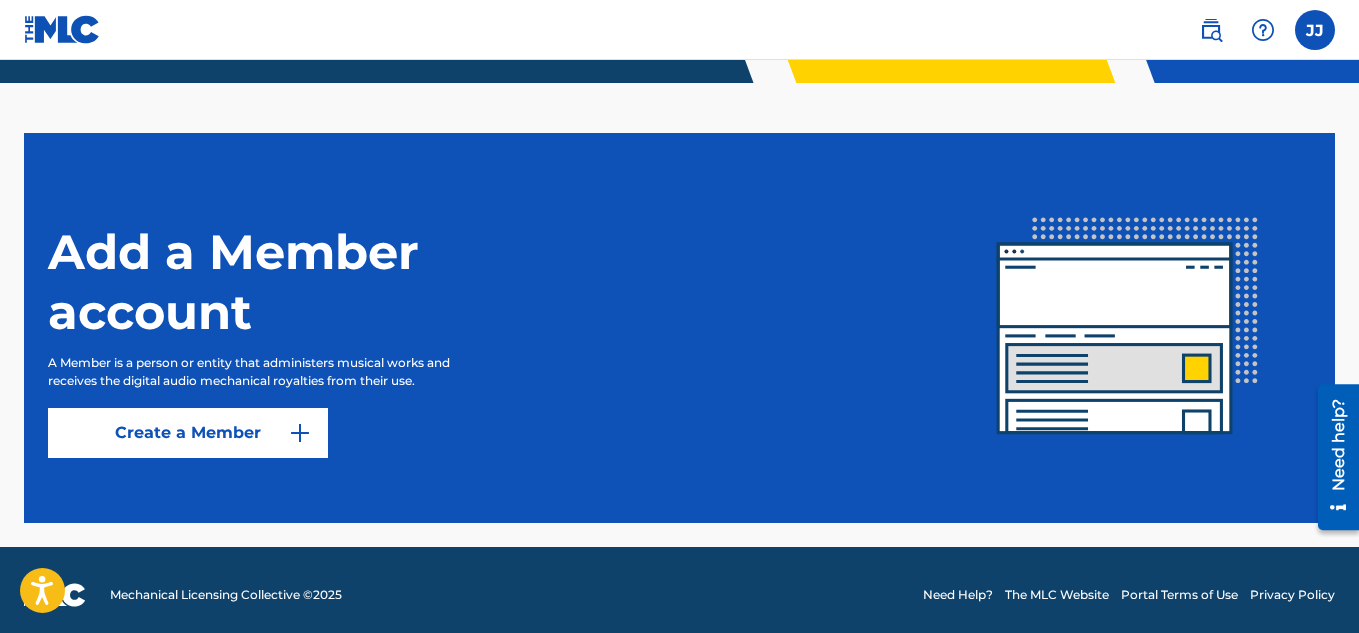 click on "Create a Member" at bounding box center (188, 433) 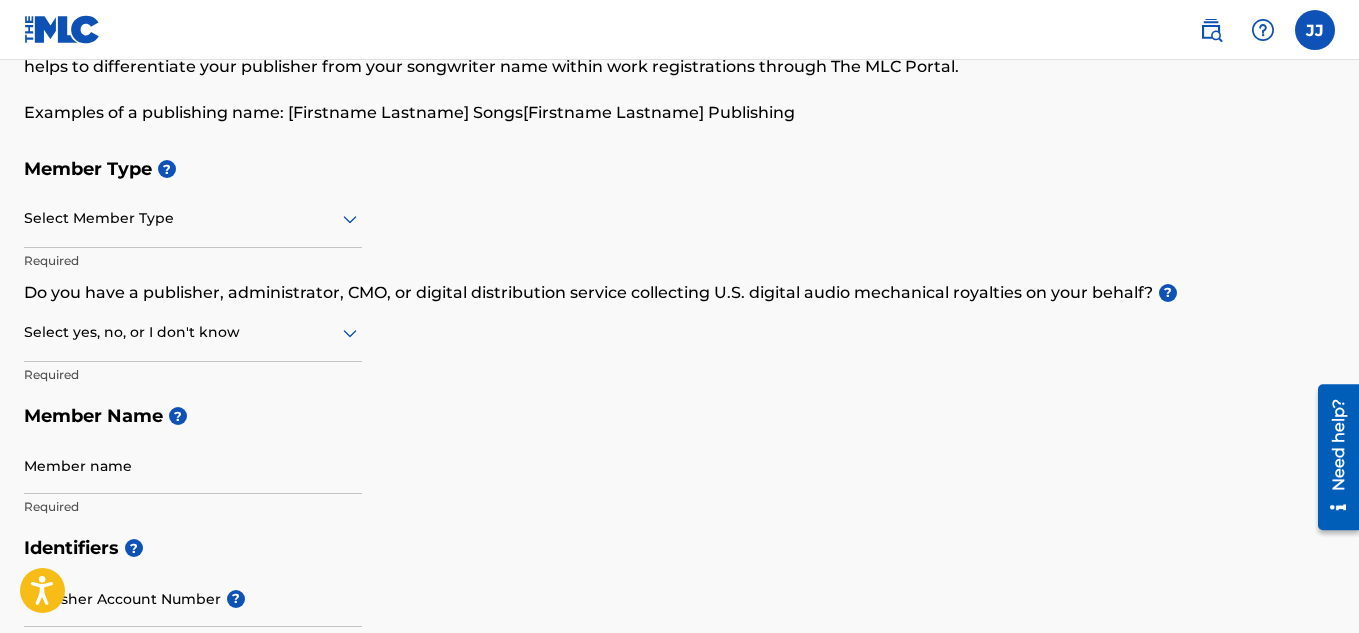 scroll, scrollTop: 137, scrollLeft: 0, axis: vertical 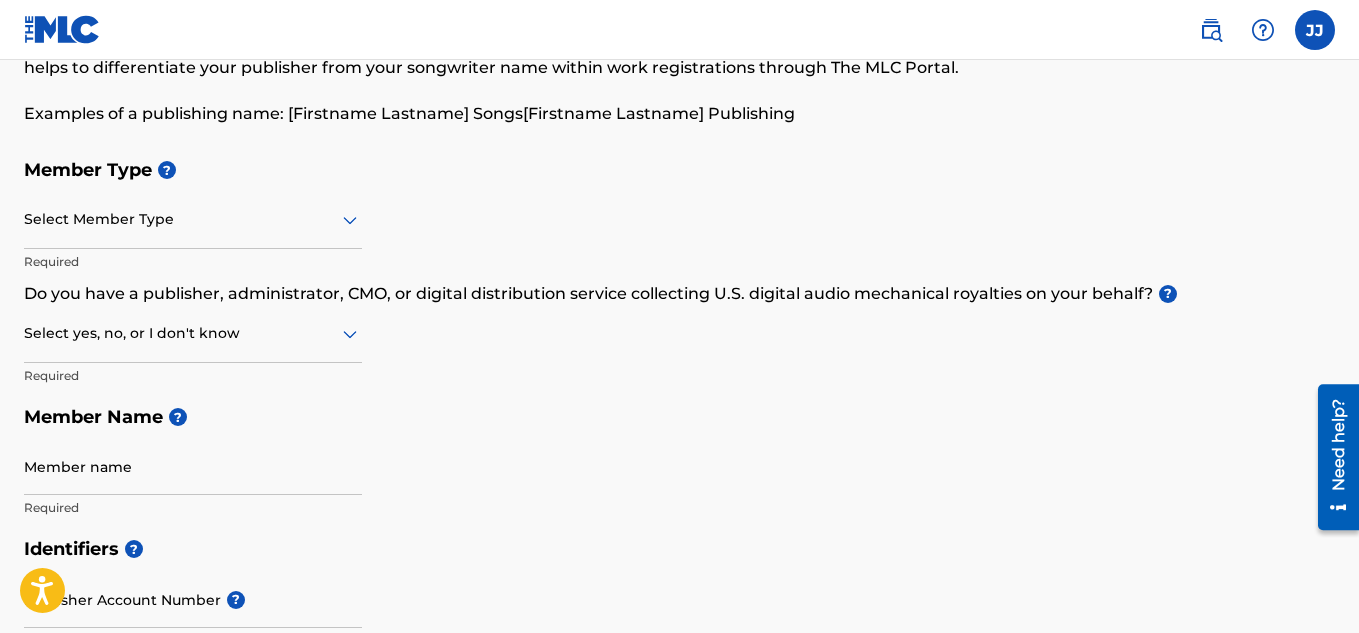 click at bounding box center [193, 219] 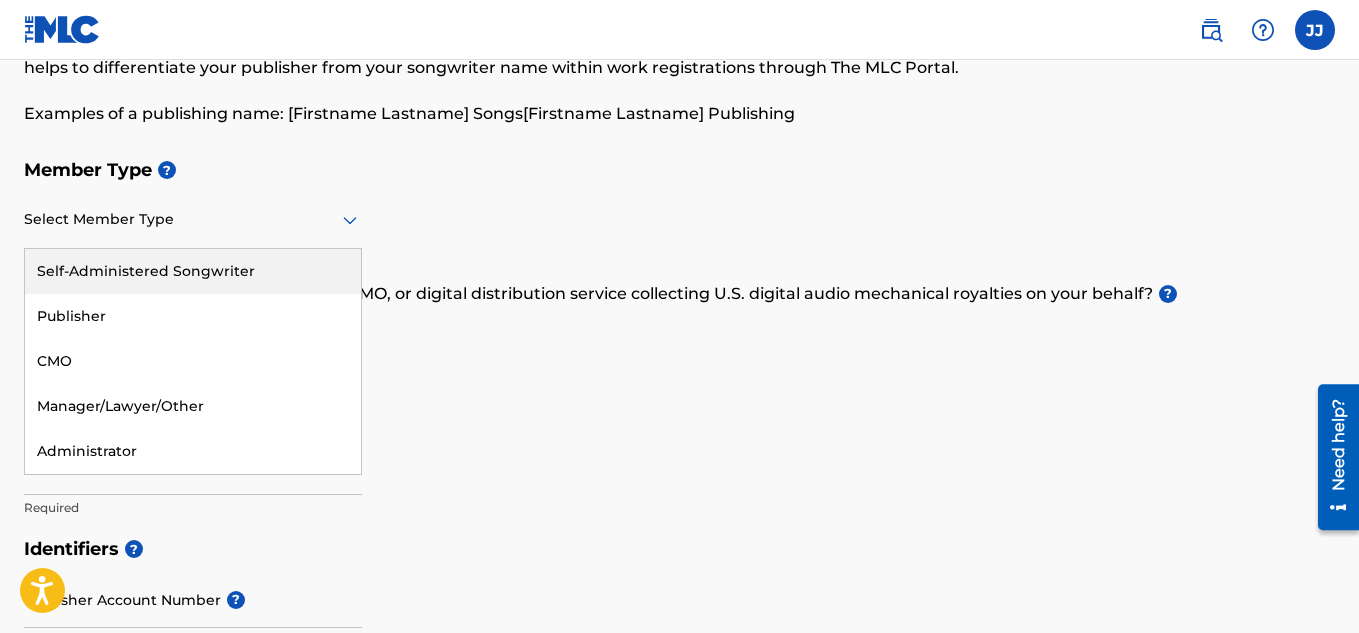 click on "Self-Administered Songwriter" at bounding box center (193, 271) 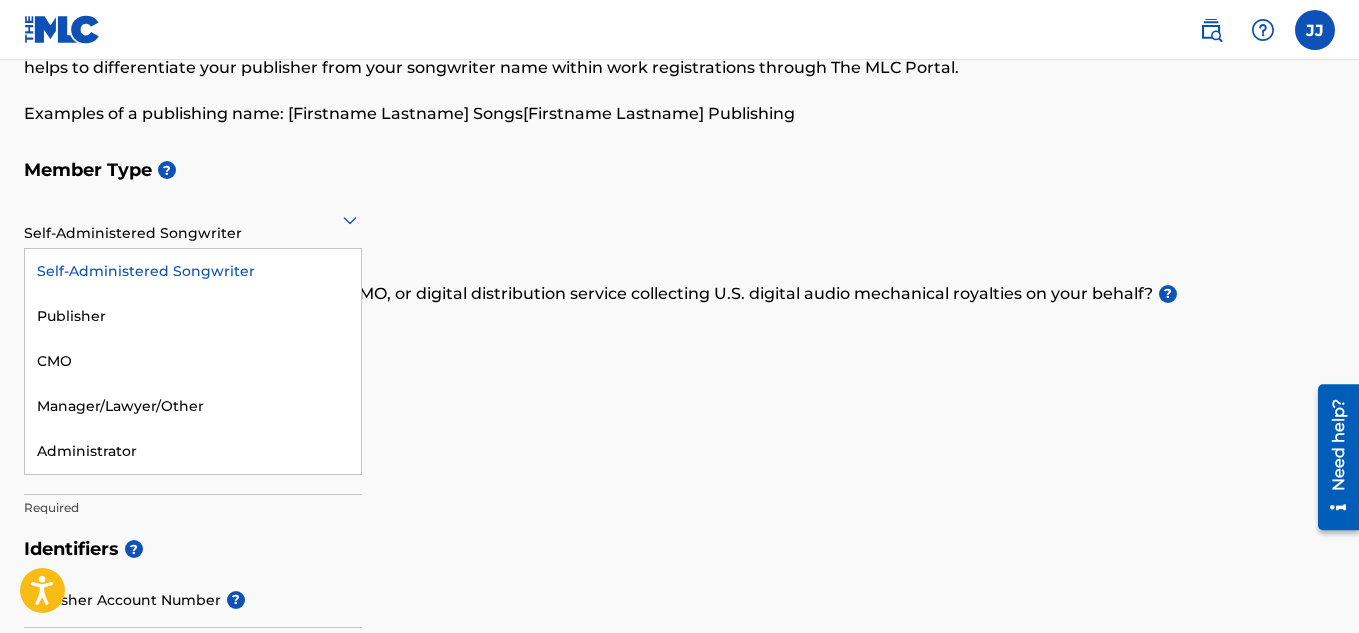 click on "Self-Administered Songwriter" at bounding box center (193, 219) 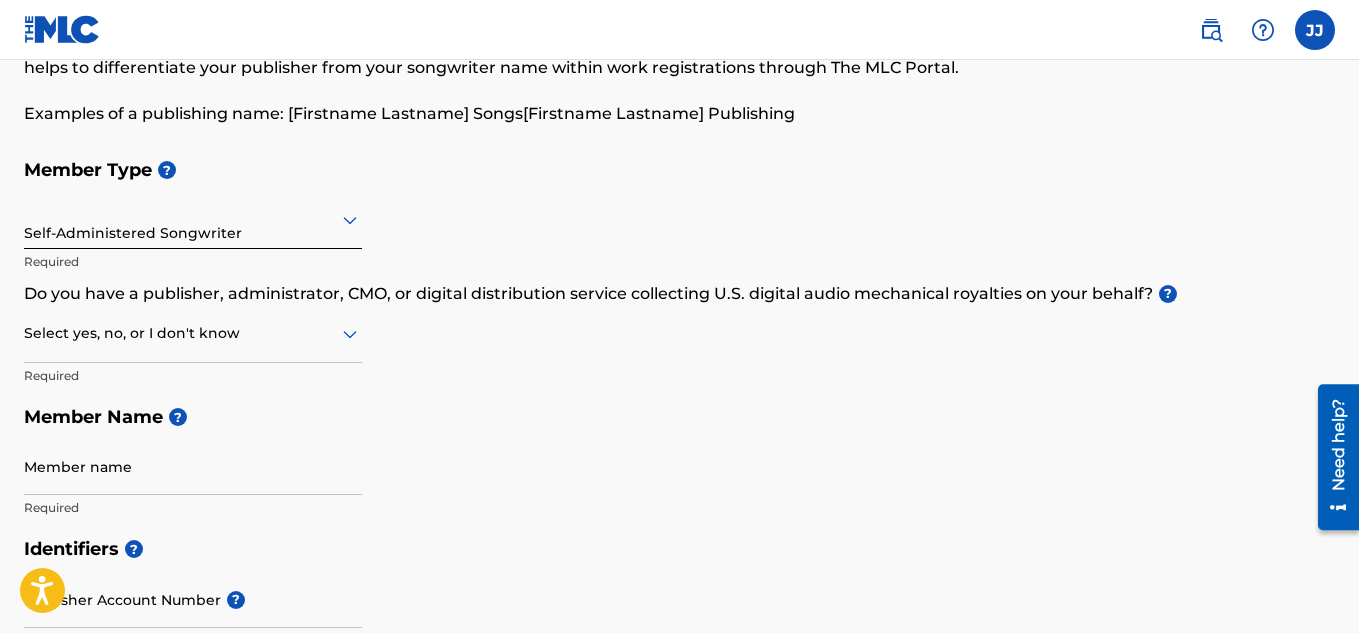 scroll, scrollTop: 142, scrollLeft: 0, axis: vertical 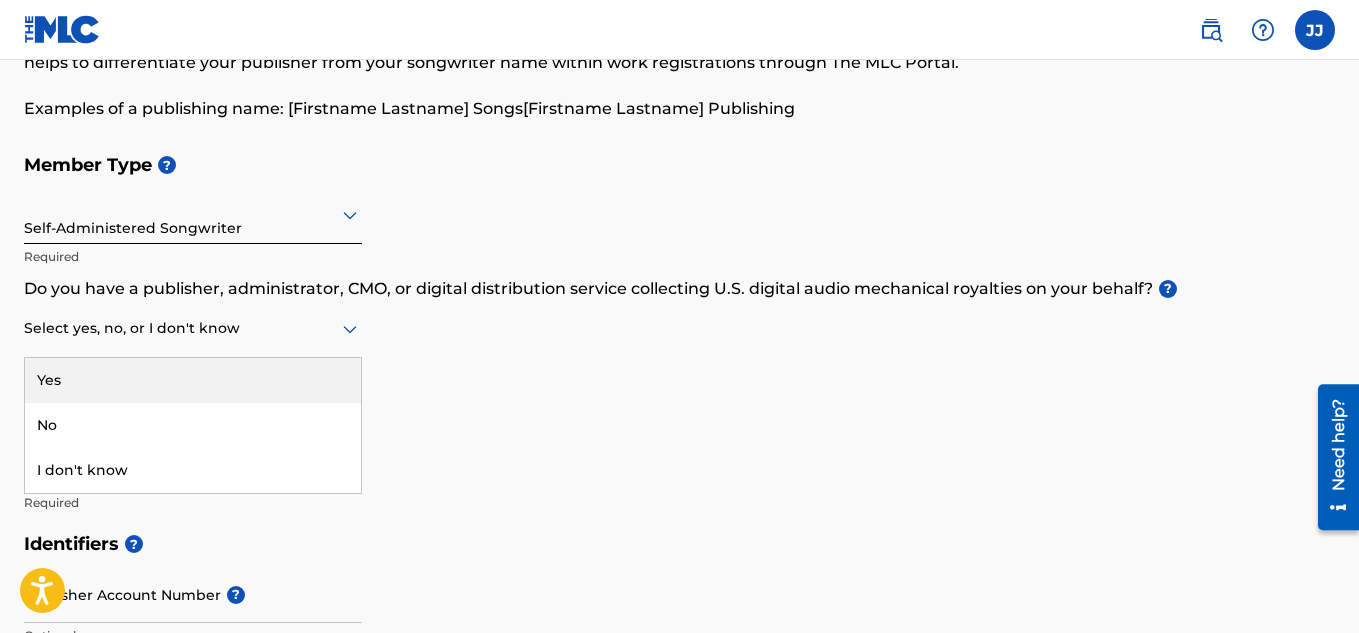 click at bounding box center [193, 328] 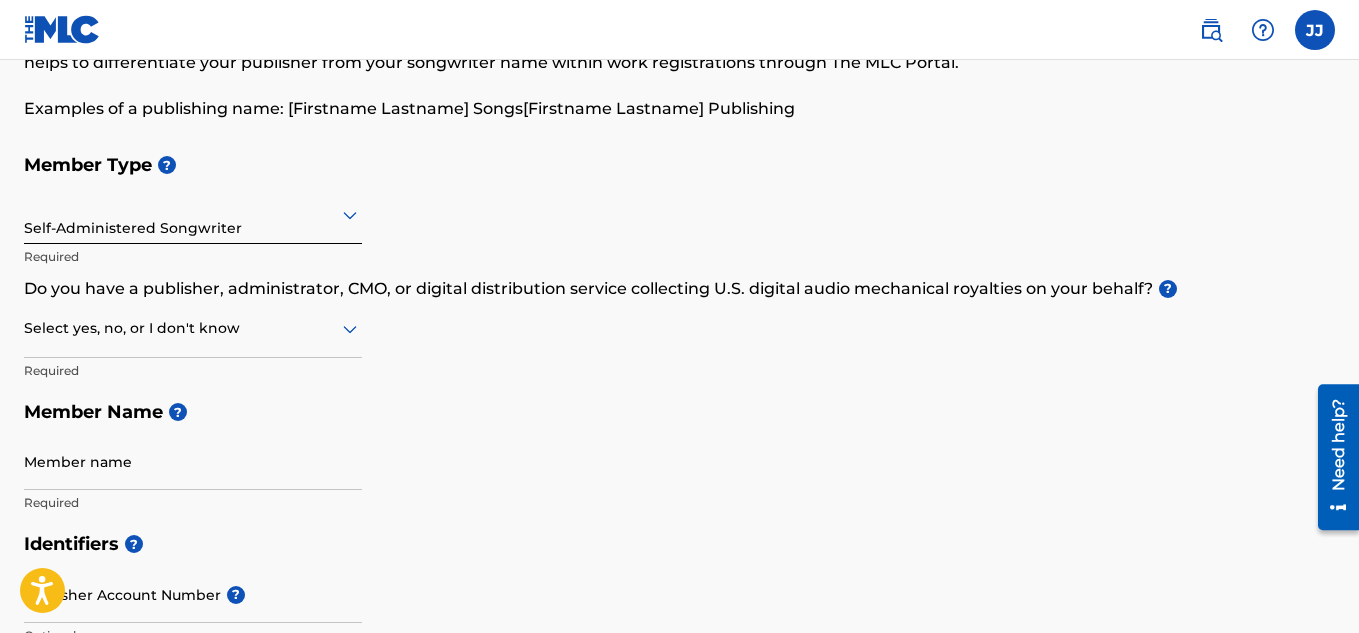 click on "Member Type ? Self-Administered Songwriter Required Do you have a publisher, administrator, CMO, or digital distribution service collecting U.S. digital audio mechanical royalties on your behalf? ? Select yes, no, or I don't know Required Member Name ? Member name Required" at bounding box center (679, 333) 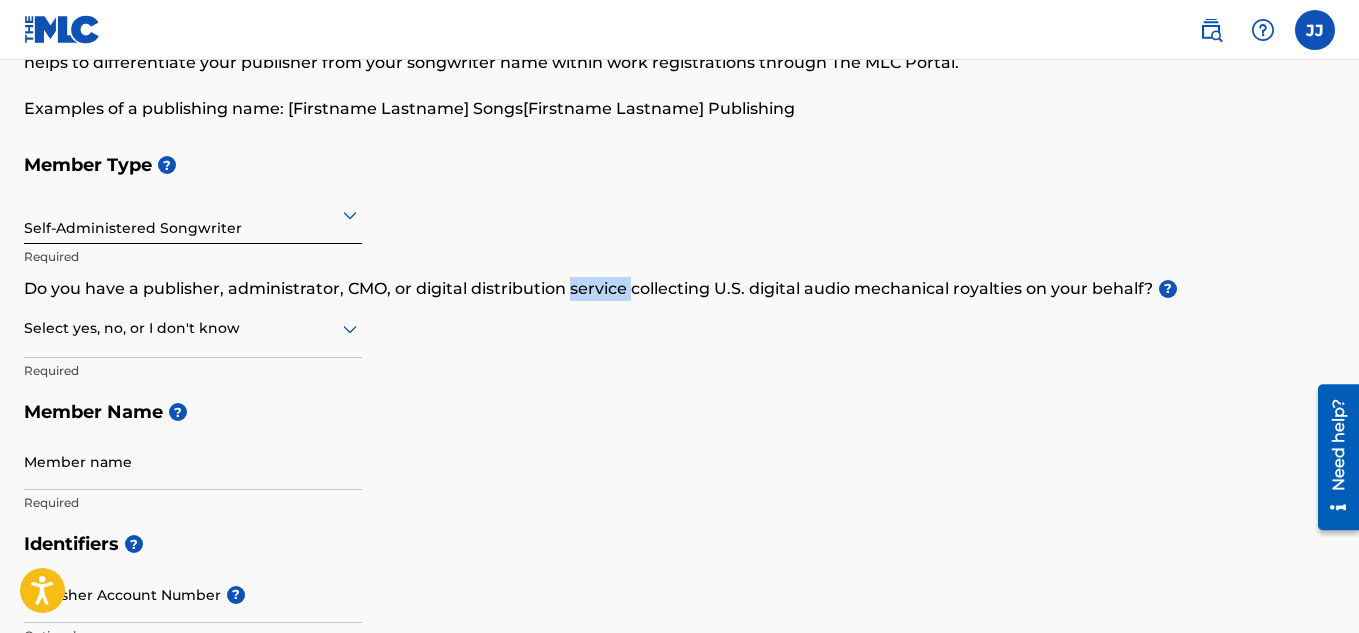 click on "Do you have a publisher, administrator, CMO, or digital distribution service collecting U.S. digital audio mechanical royalties on your behalf? ?" at bounding box center [679, 289] 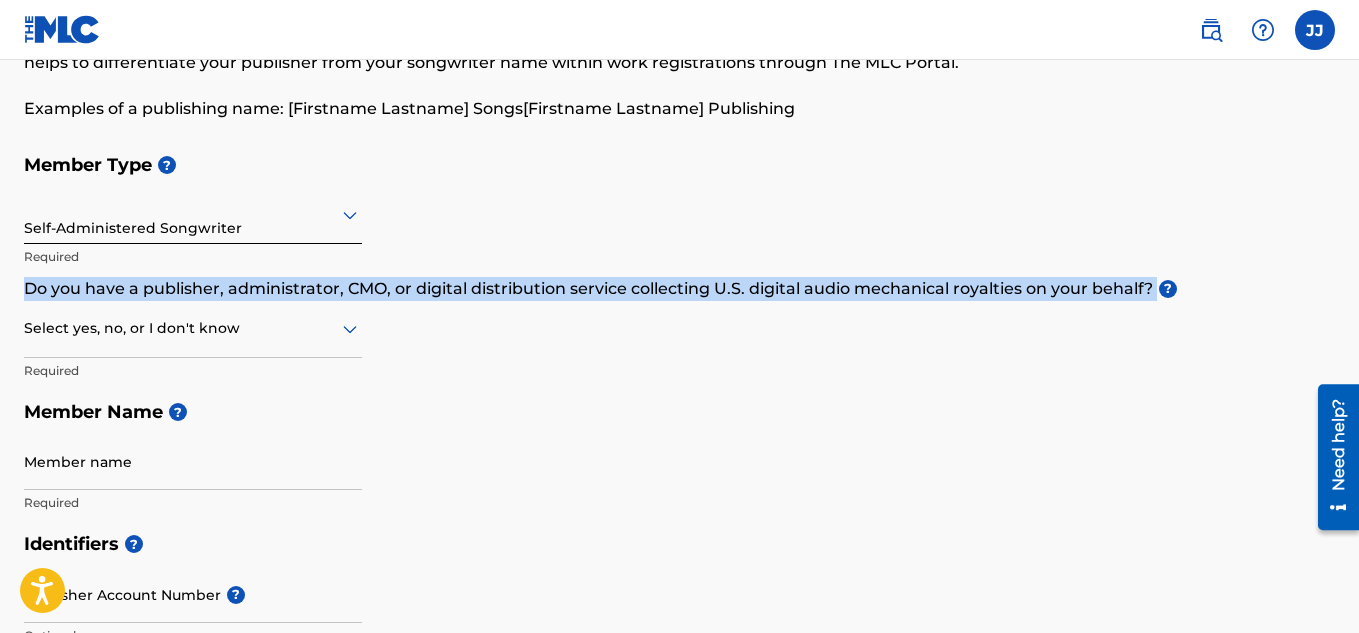 click on "Do you have a publisher, administrator, CMO, or digital distribution service collecting U.S. digital audio mechanical royalties on your behalf? ?" at bounding box center [679, 289] 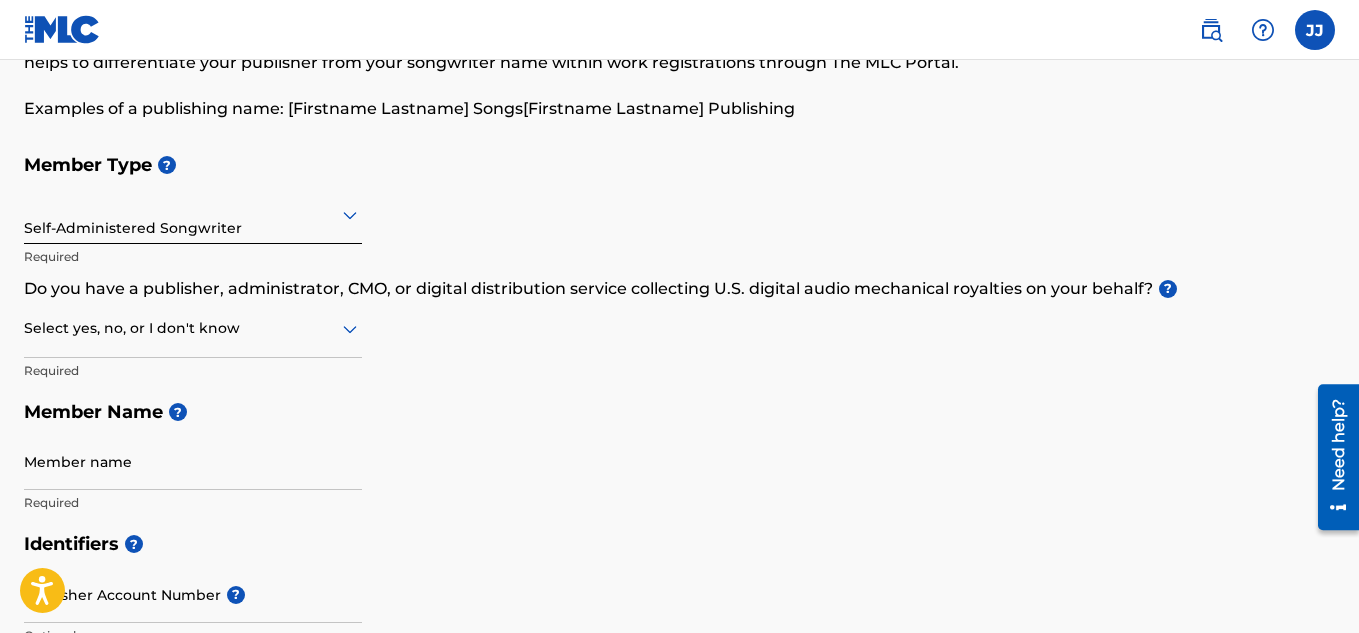 click on "Member Type ? Self-Administered Songwriter Required Do you have a publisher, administrator, CMO, or digital distribution service collecting U.S. digital audio mechanical royalties on your behalf? ? Select yes, no, or I don't know Required Member Name ? Member name Required" at bounding box center (679, 333) 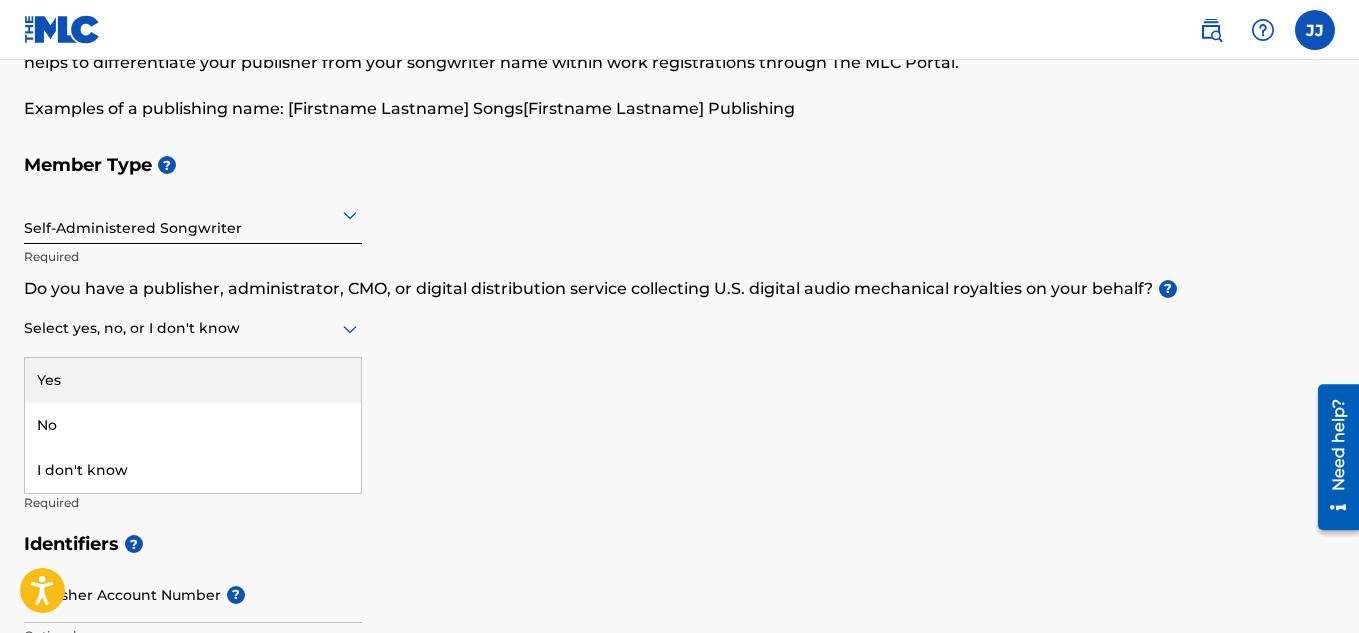 click at bounding box center [193, 328] 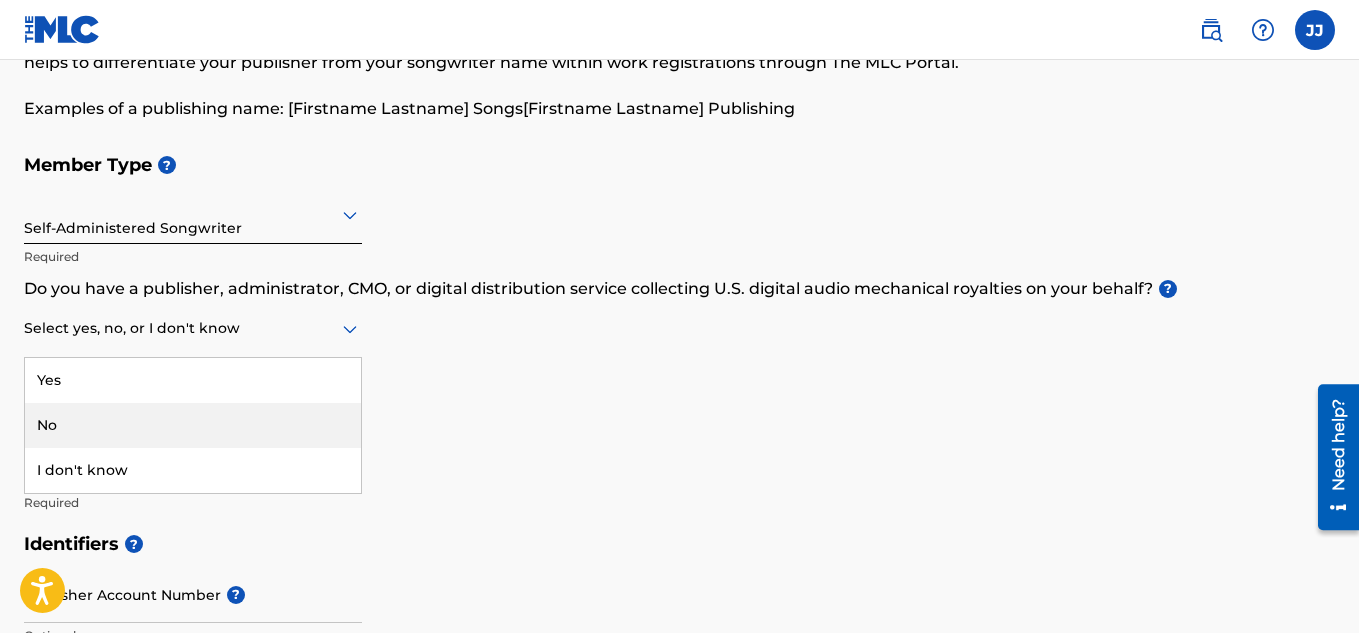 click on "No" at bounding box center [193, 425] 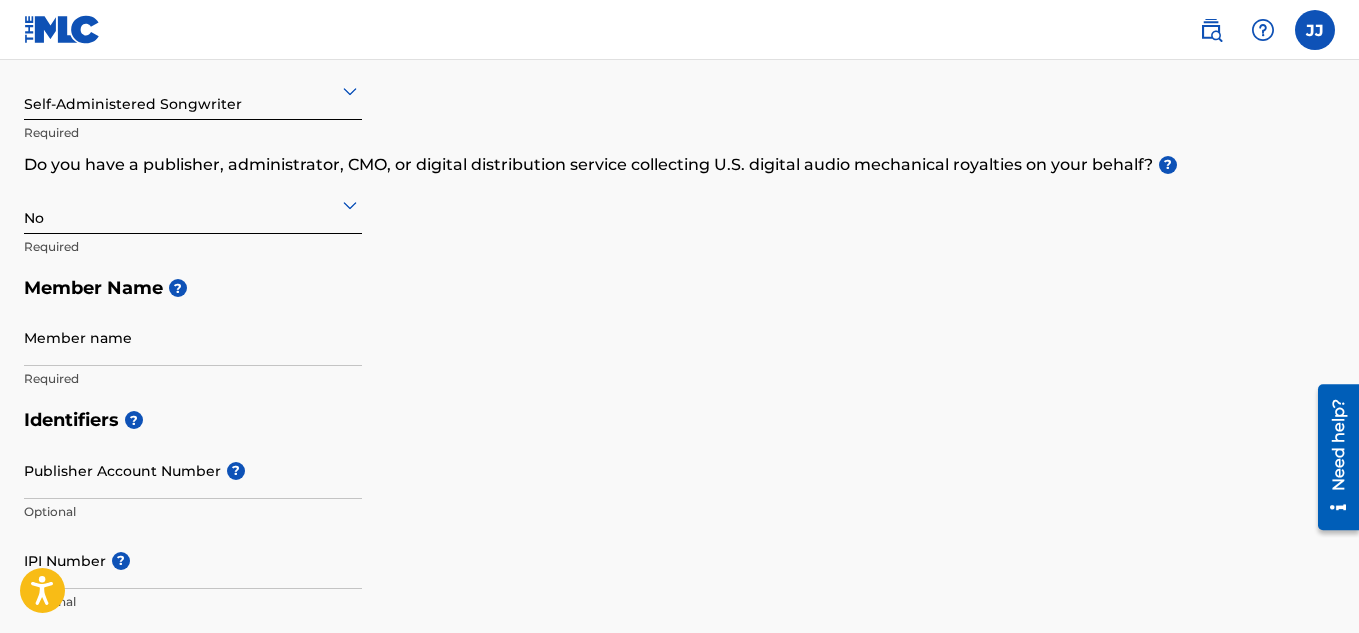 scroll, scrollTop: 268, scrollLeft: 0, axis: vertical 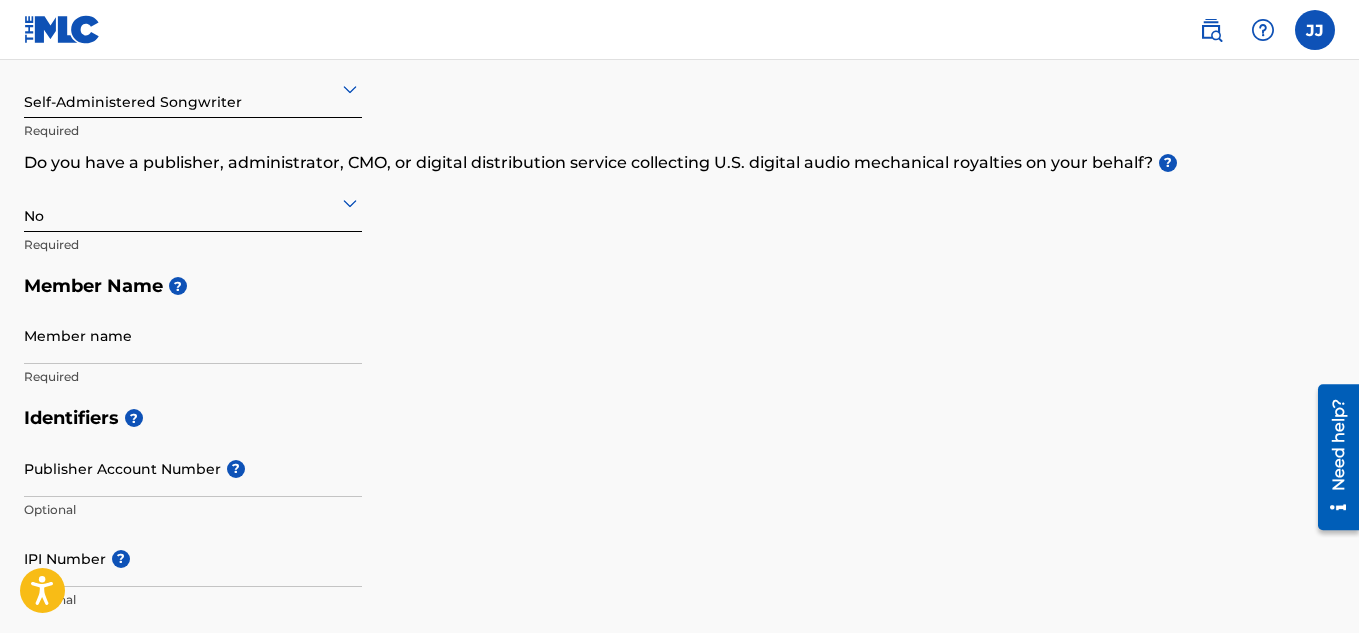 click on "Member name" at bounding box center (193, 335) 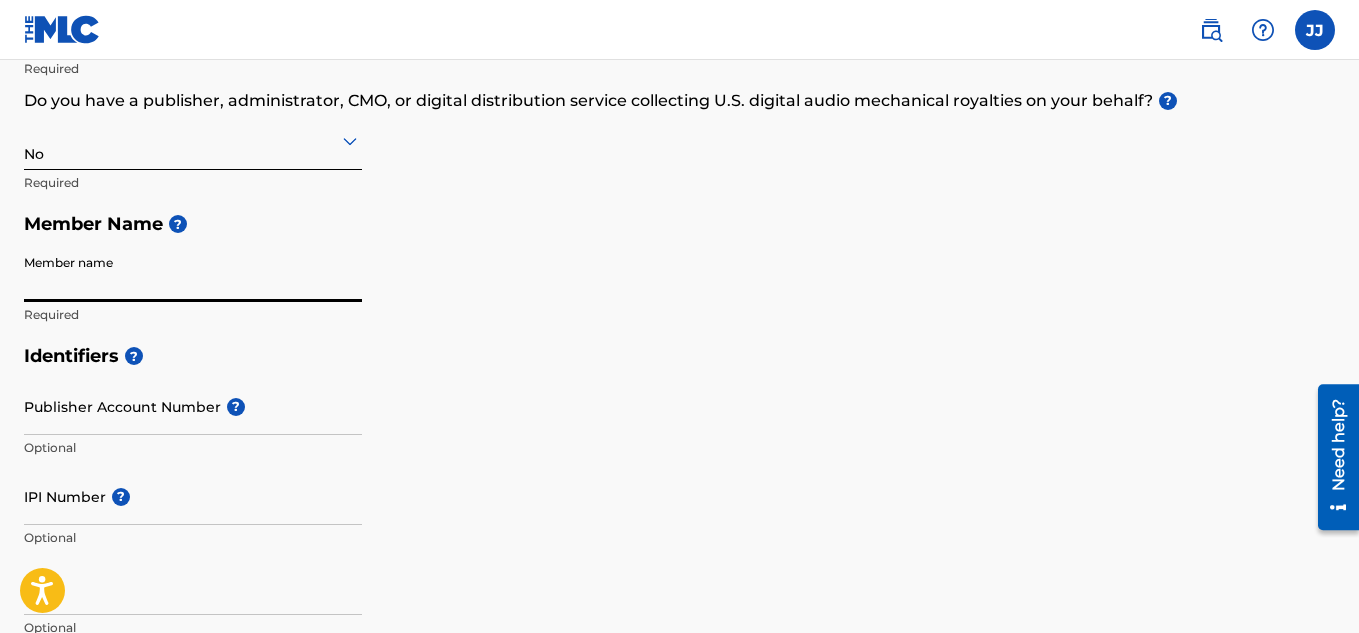 scroll, scrollTop: 329, scrollLeft: 0, axis: vertical 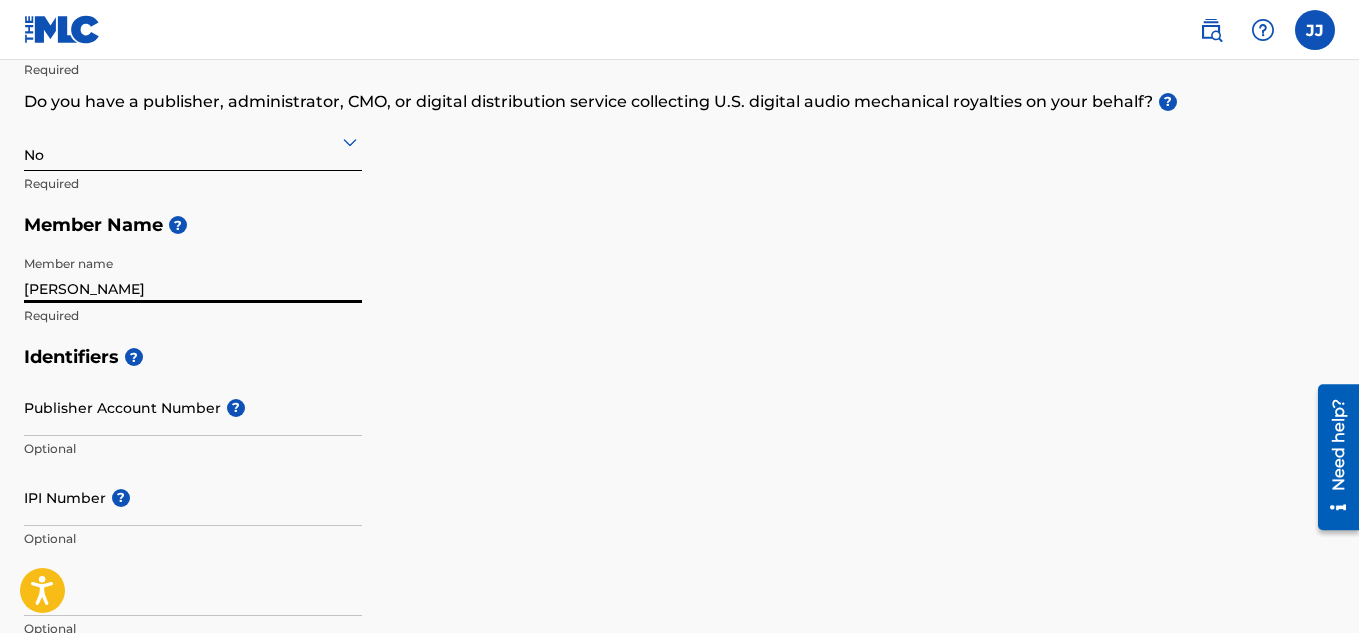type on "J" 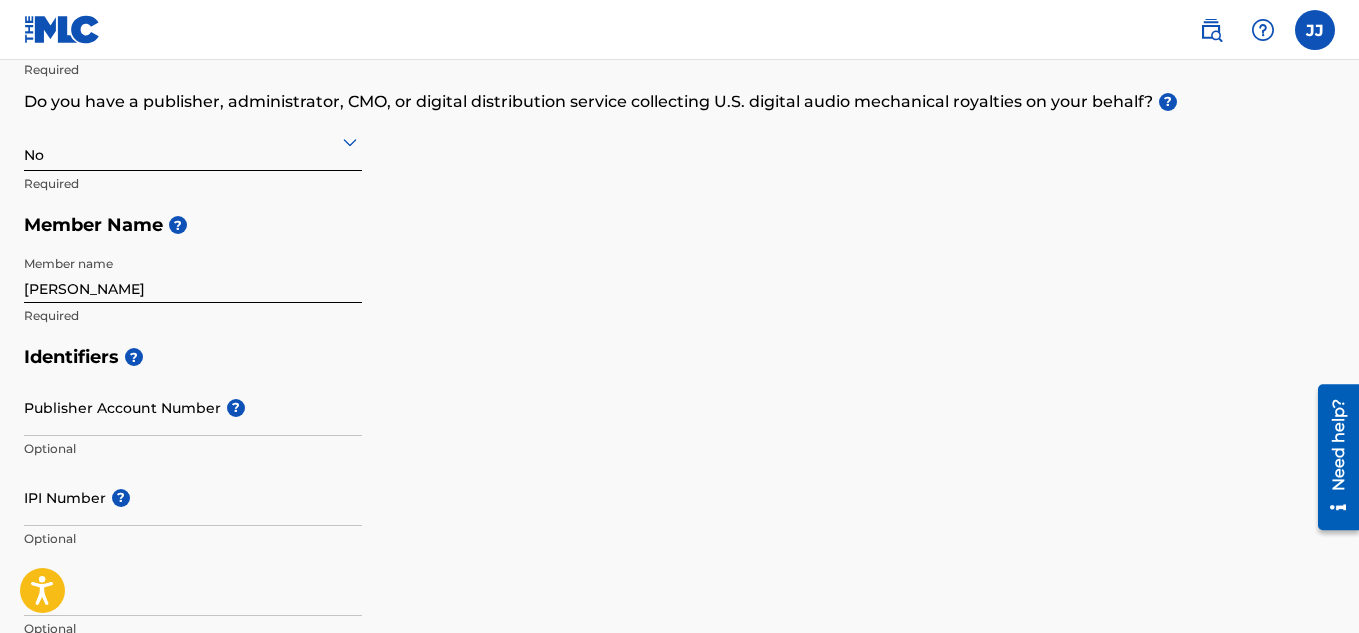 click on "Identifiers ? Publisher Account Number ? Optional IPI Number ? Optional ISNI Optional" at bounding box center [679, 492] 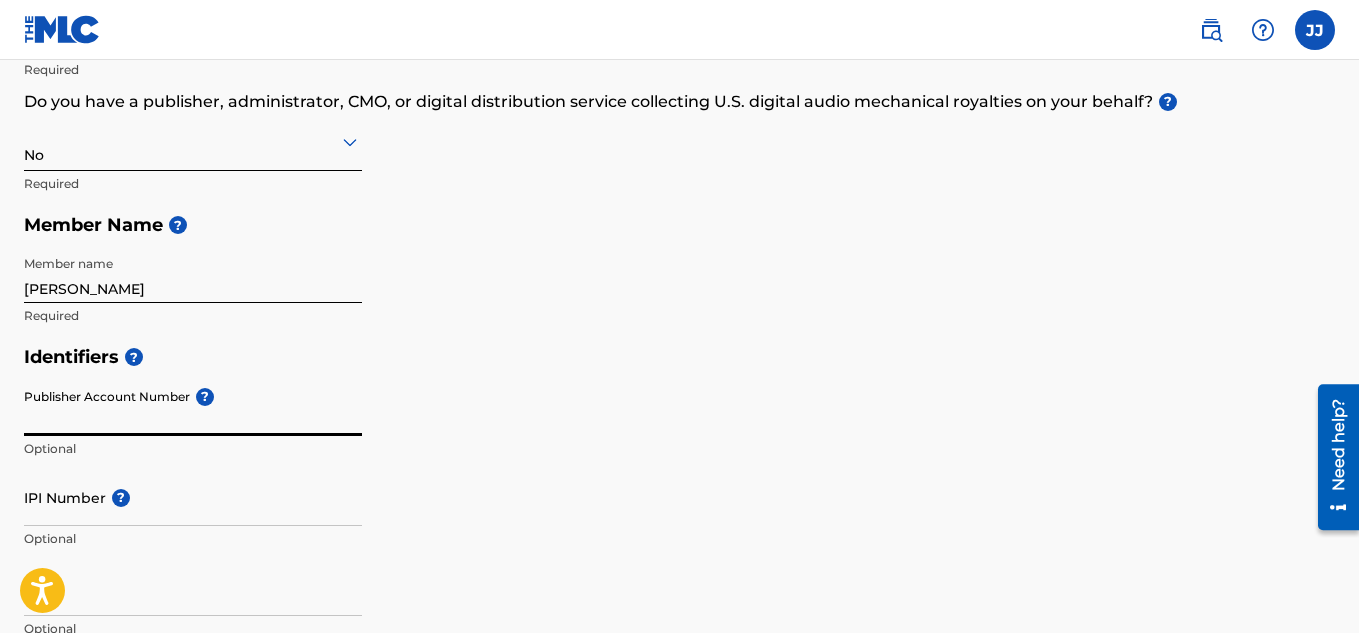 click on "Publisher Account Number ?" at bounding box center (193, 407) 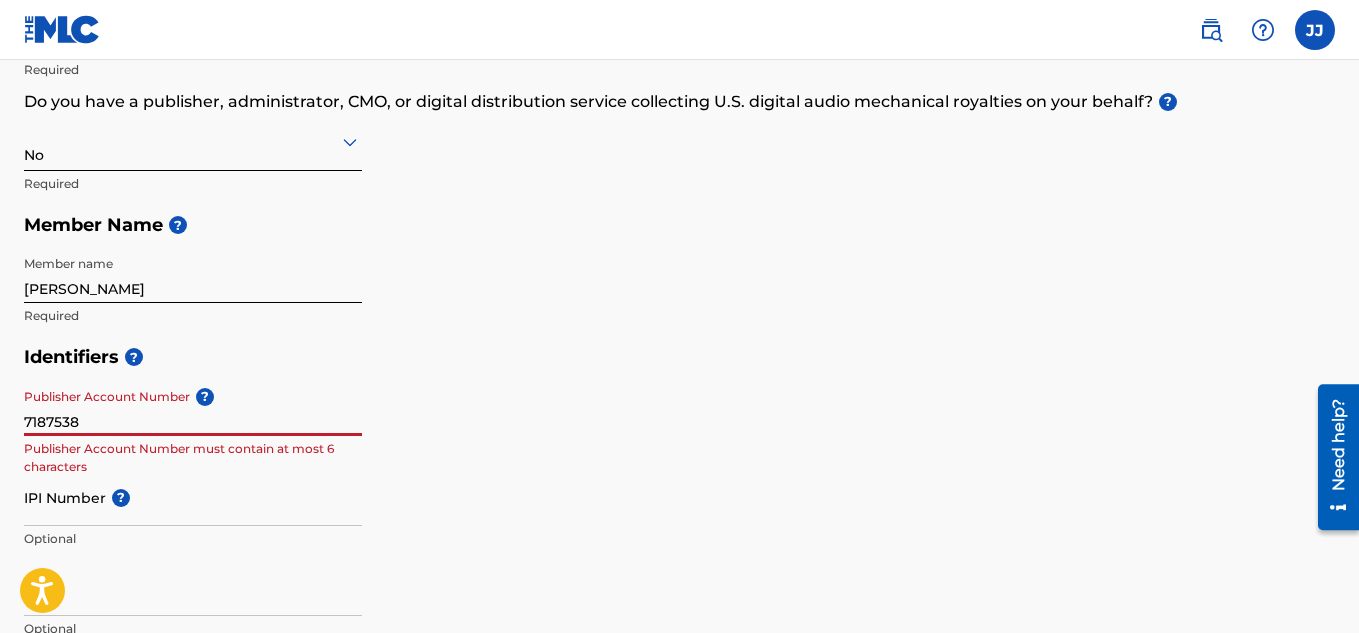 type on "7187538" 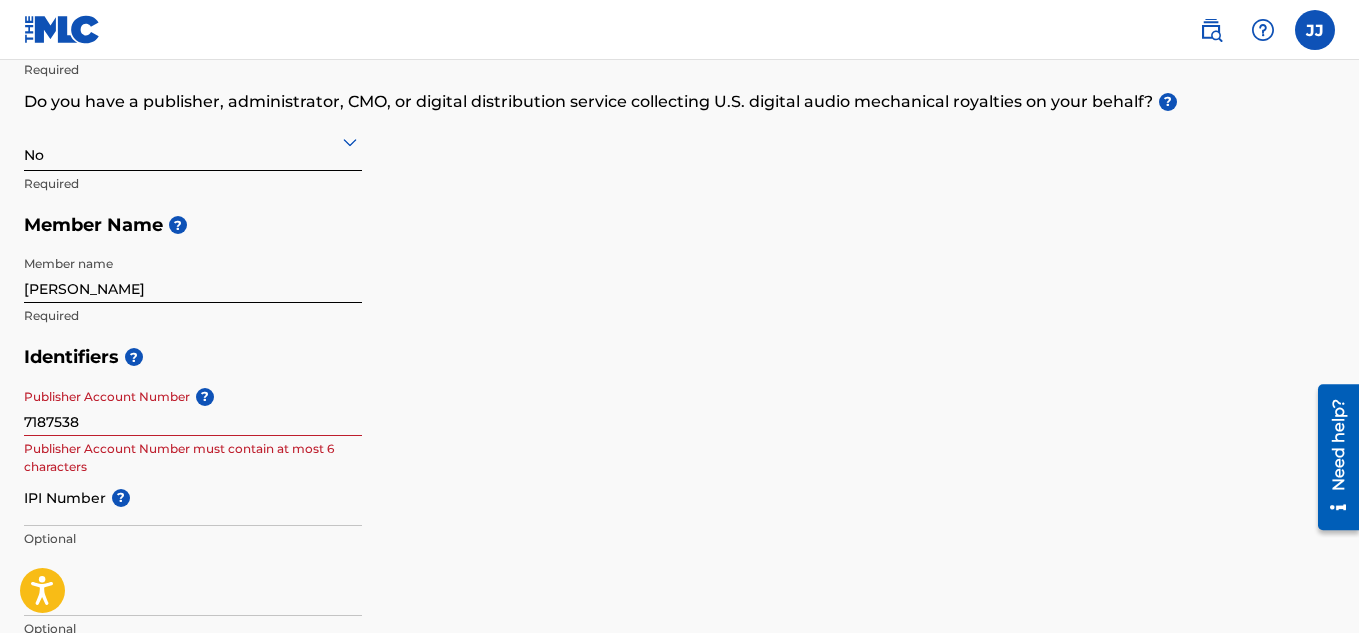 click on "Identifiers ? Publisher Account Number ? 7187538 Publisher Account Number must contain at most 6 characters IPI Number ? Optional ISNI Optional" at bounding box center [679, 492] 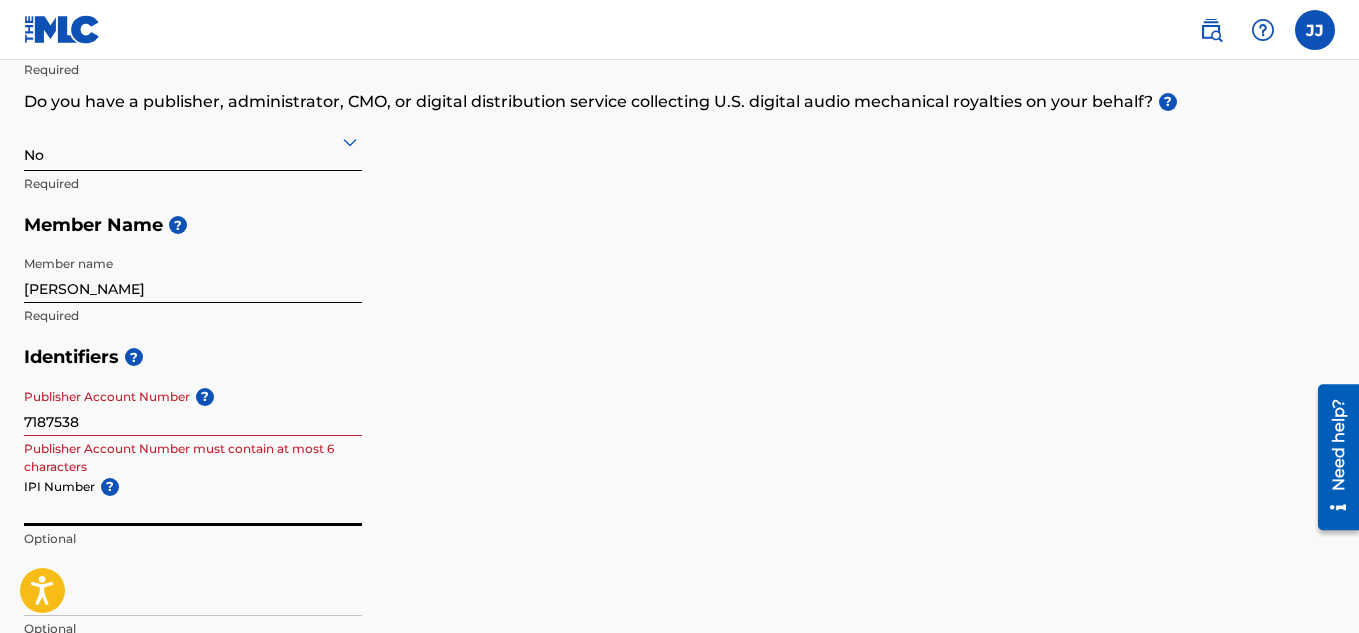 paste on "1206149289" 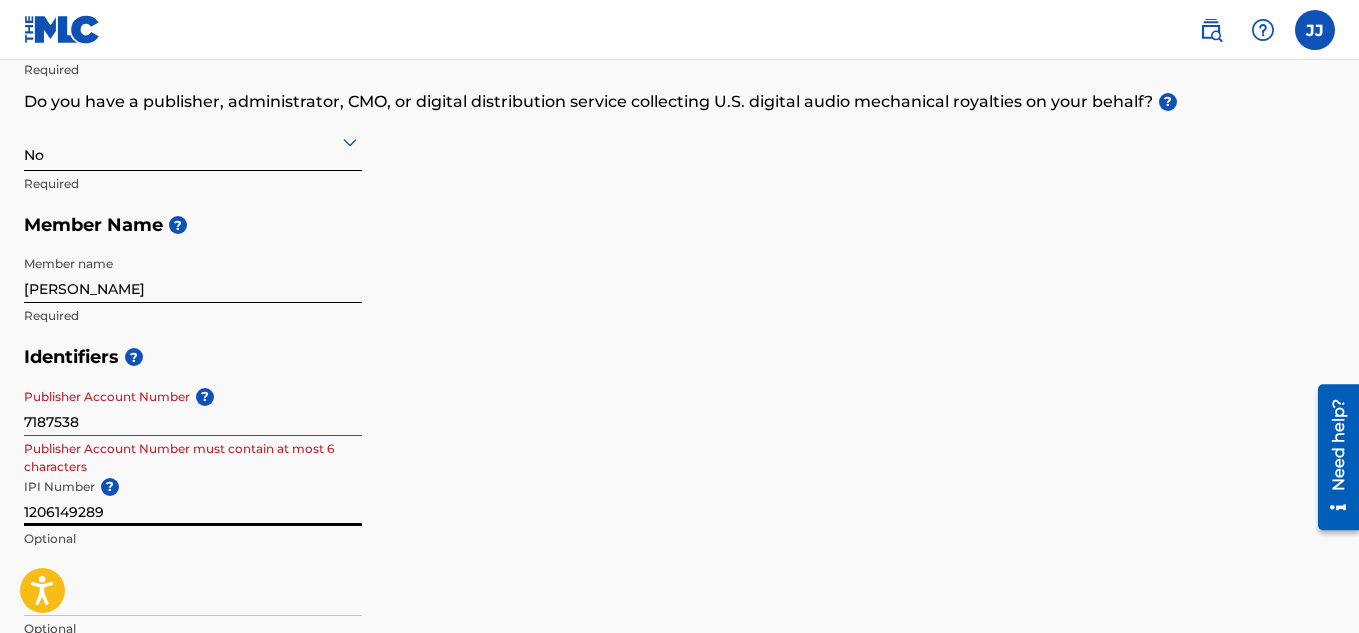 type on "1206149289" 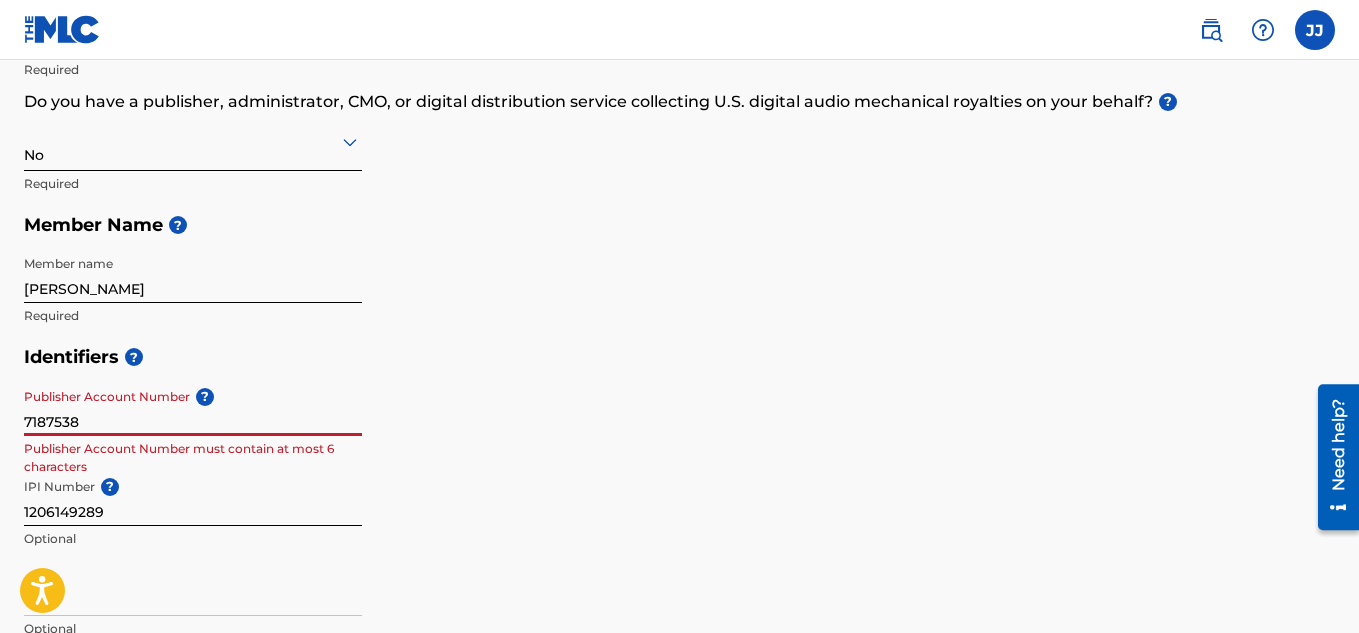 click on "7187538" at bounding box center [193, 407] 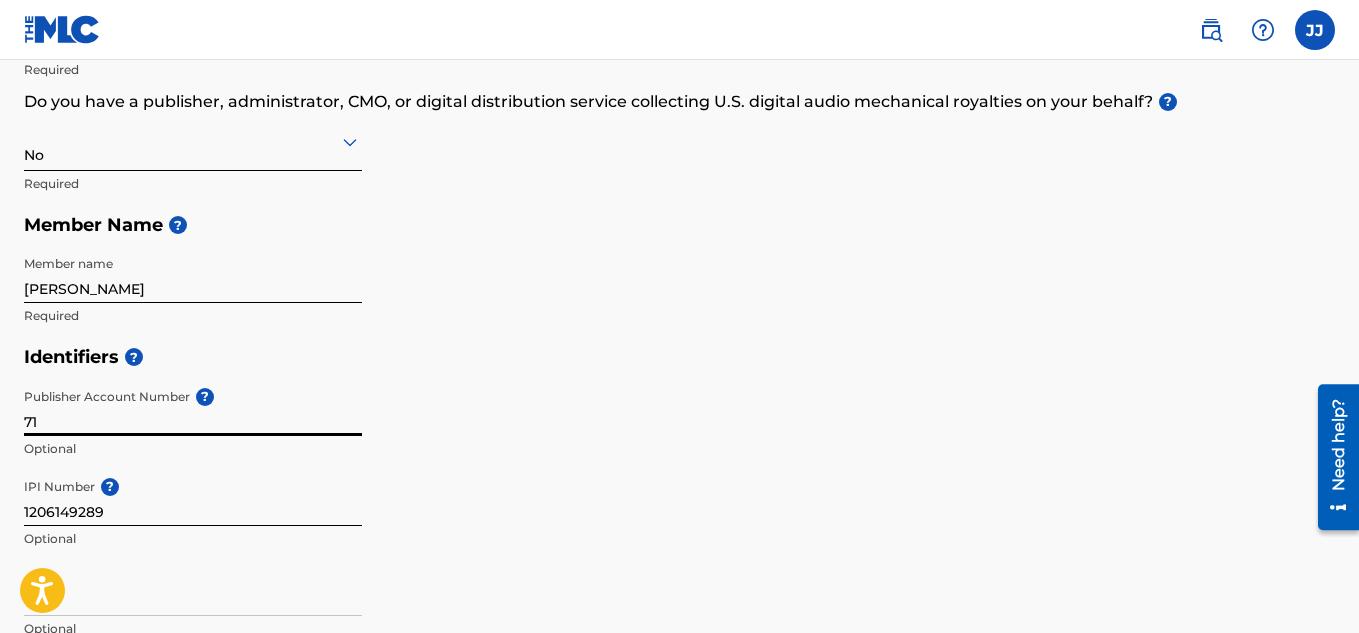 type on "7" 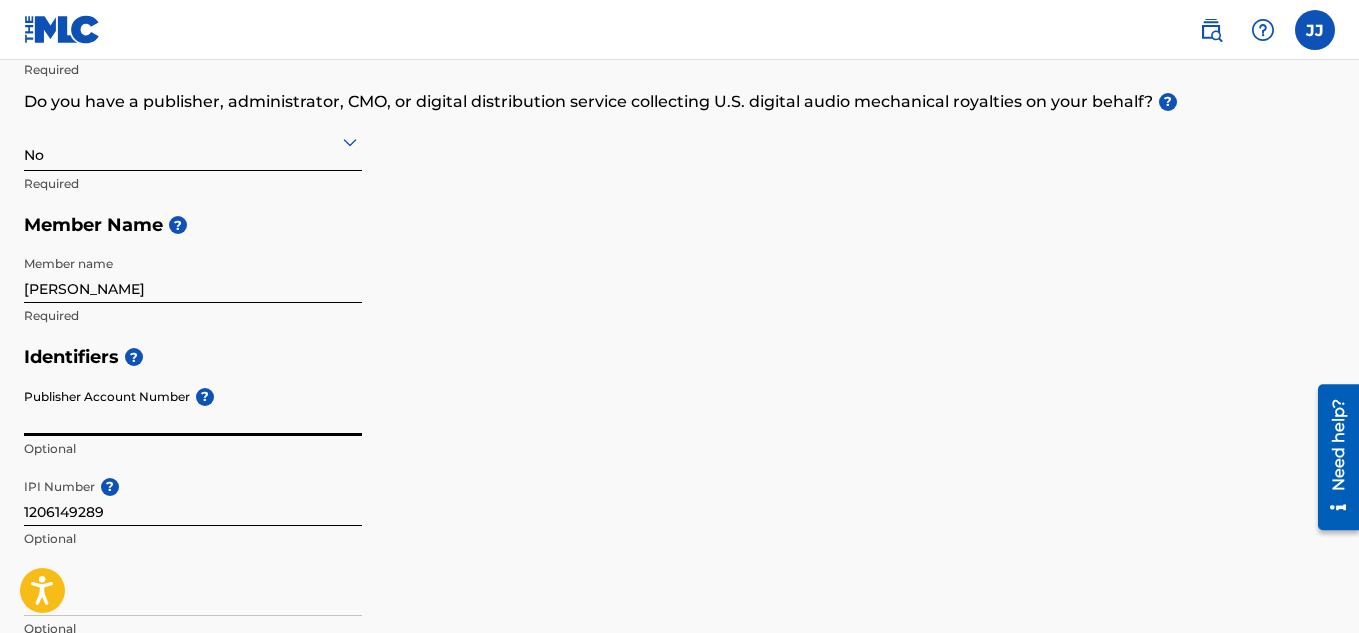 type 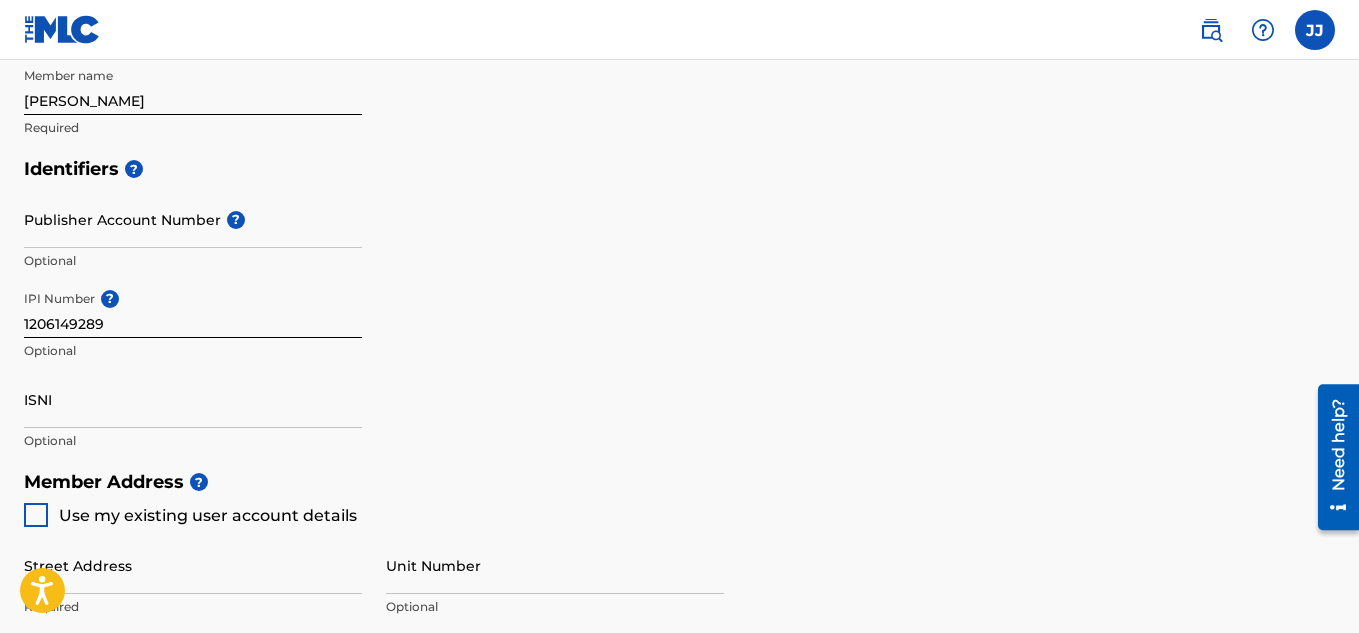 scroll, scrollTop: 544, scrollLeft: 0, axis: vertical 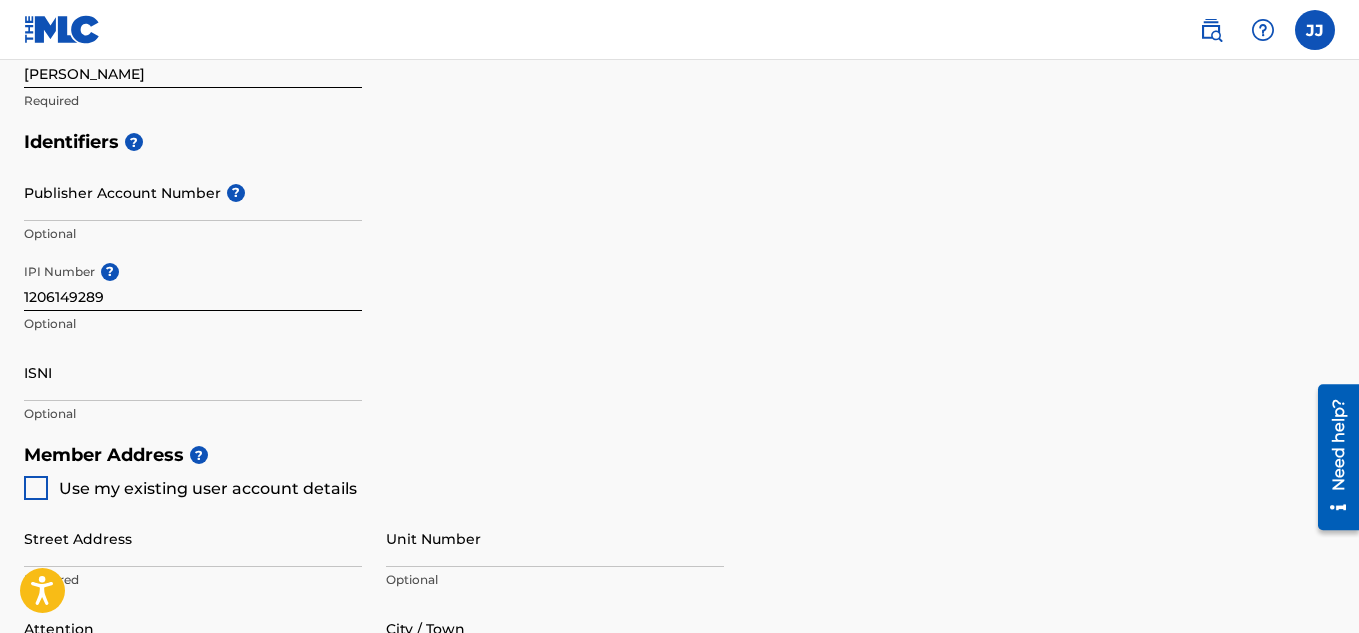 click on "ISNI" at bounding box center [193, 372] 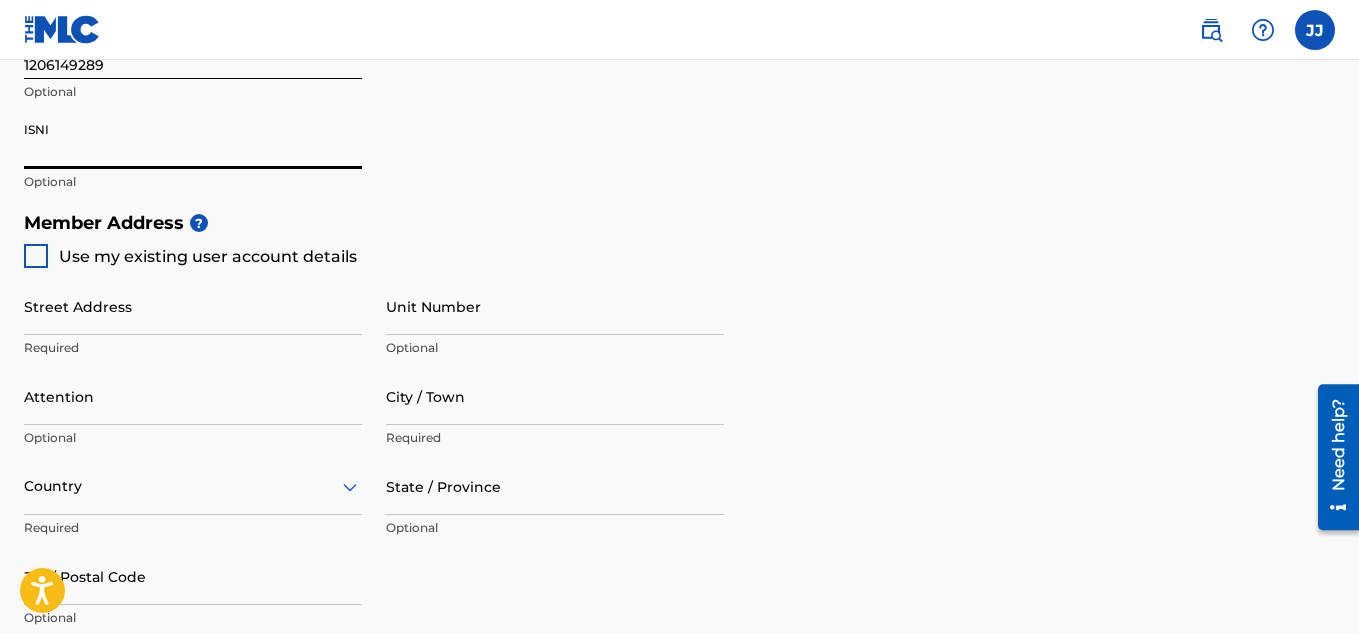 scroll, scrollTop: 856, scrollLeft: 0, axis: vertical 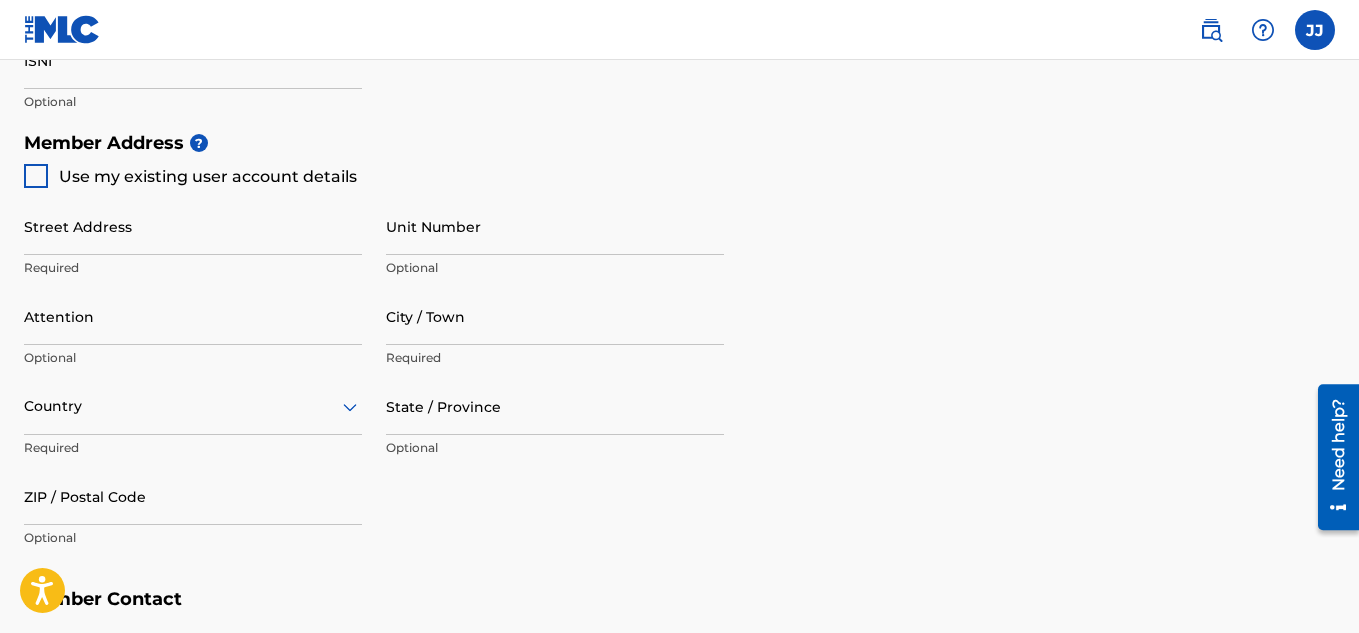 click at bounding box center (36, 176) 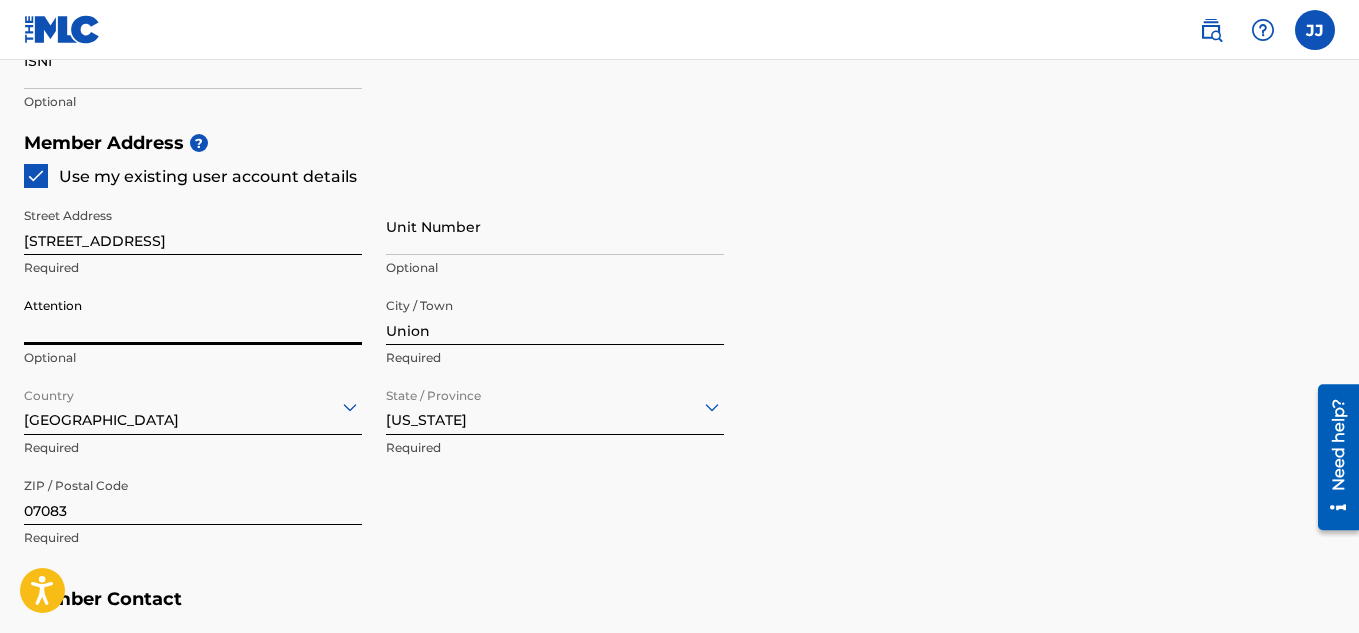 click on "Attention" at bounding box center (193, 316) 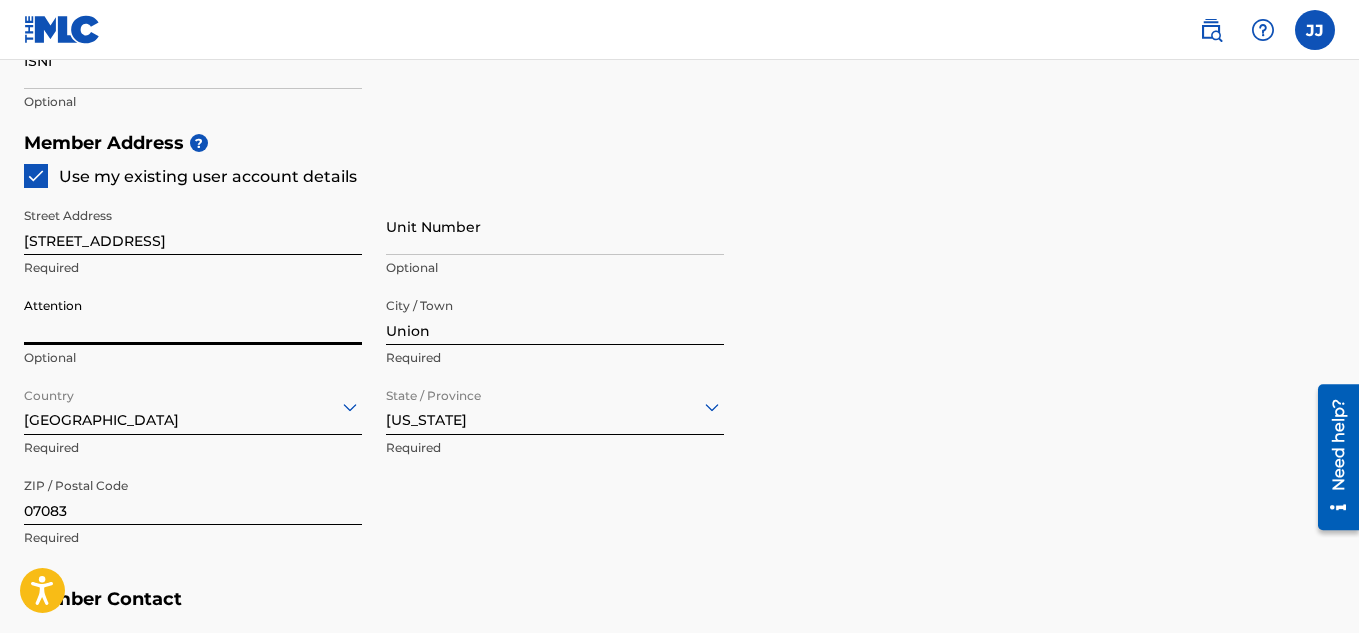 click on "[GEOGRAPHIC_DATA]" at bounding box center (193, 406) 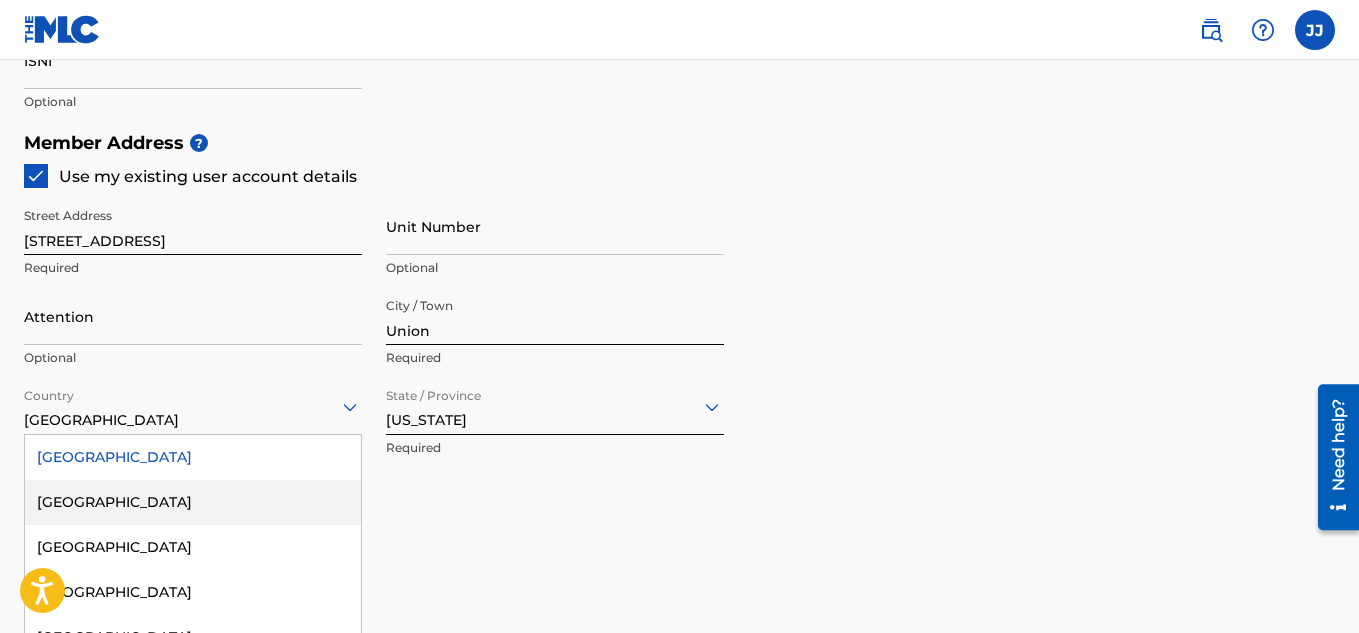 scroll, scrollTop: 959, scrollLeft: 0, axis: vertical 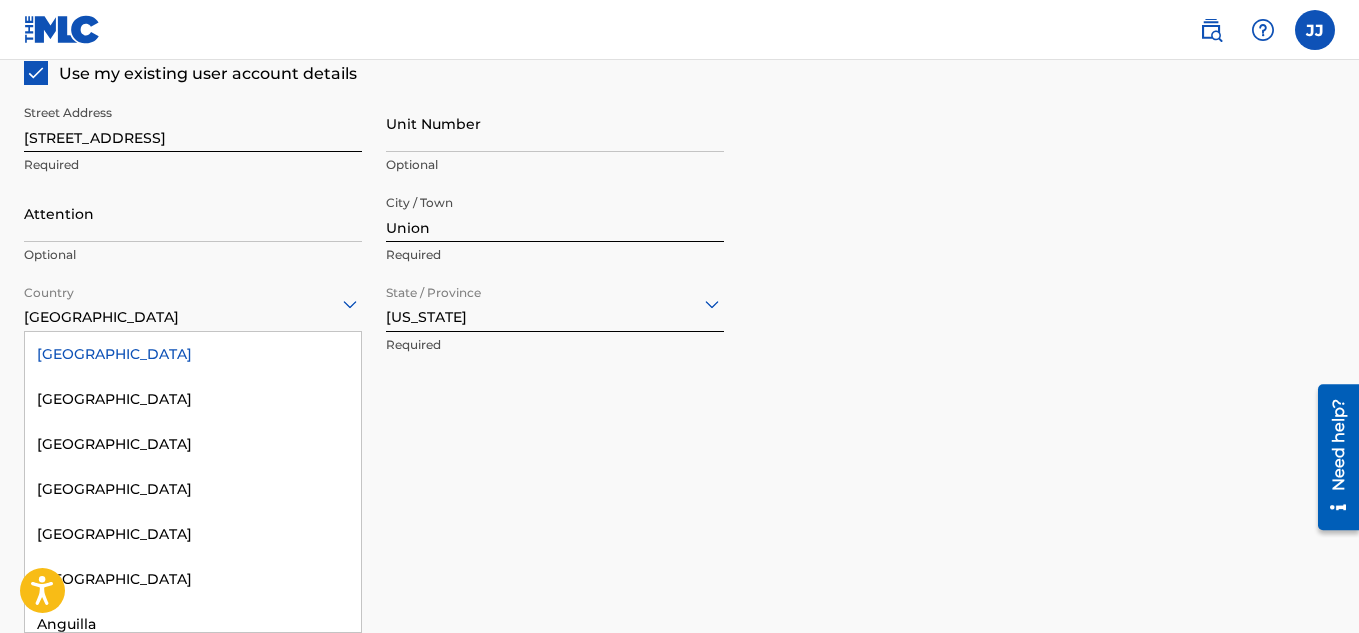 click on "Street Address 134 Astoria Pl Required Unit Number Optional Attention Optional City / Town Union Required Country 223 results available. Use Up and Down to choose options, press Enter to select the currently focused option, press Escape to exit the menu, press Tab to select the option and exit the menu. United States United States Afghanistan Albania Algeria Andorra Angola Anguilla Antigua and Barbuda Argentina Armenia Aruba Australia Austria Azerbaijan Bahamas Bahrain Bangladesh Barbados Belarus Belgium Belize Benin Bermuda Bhutan Bolivia Bosnia and Herzegovina Botswana Brazil Brunei Darussalam Bulgaria Burkina Faso Burundi Cambodia Cameroon Canada Cape Verde Cayman Islands Central African Republic Chad Chile China Colombia Comoros Congo Congo, the Democratic Republic of the Cook Islands Costa Rica Cote D'Ivoire Croatia Cuba Cyprus Czech Republic Denmark Djibouti Dominica Dominican Republic Ecuador Egypt El Salvador Equatorial Guinea Eritrea Estonia Ethiopia Falkland Islands (Malvinas) Faroe Islands Fiji" at bounding box center [374, 275] 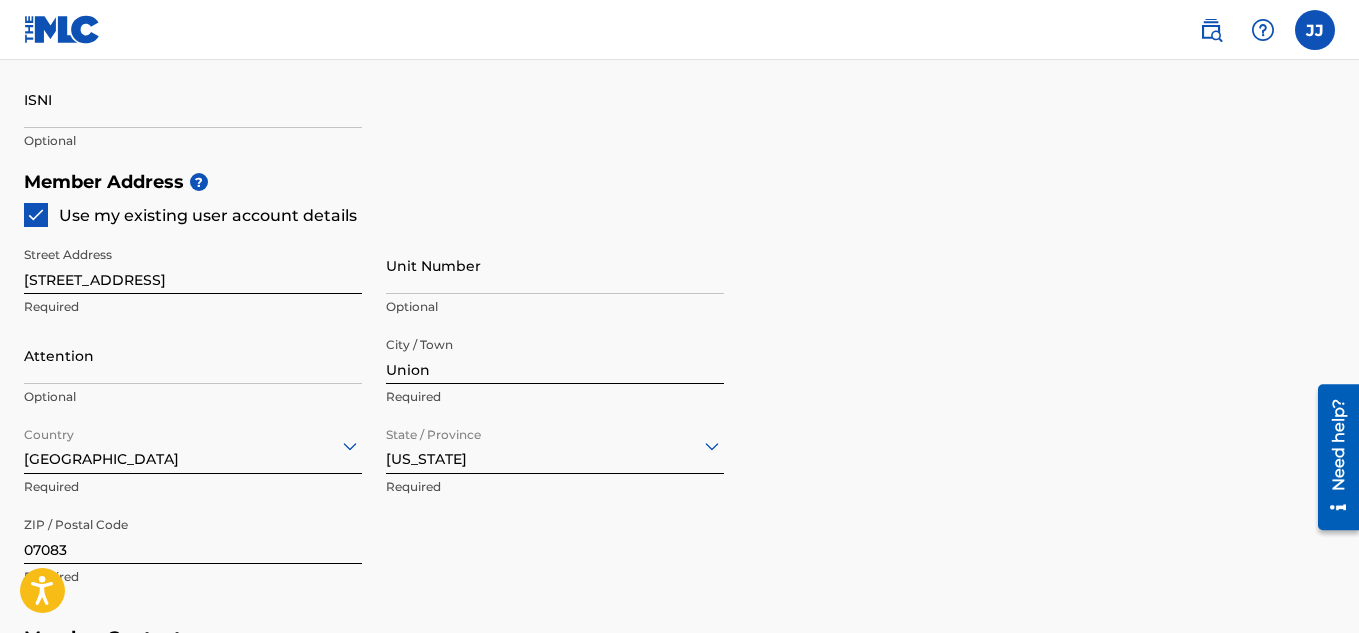 scroll, scrollTop: 816, scrollLeft: 0, axis: vertical 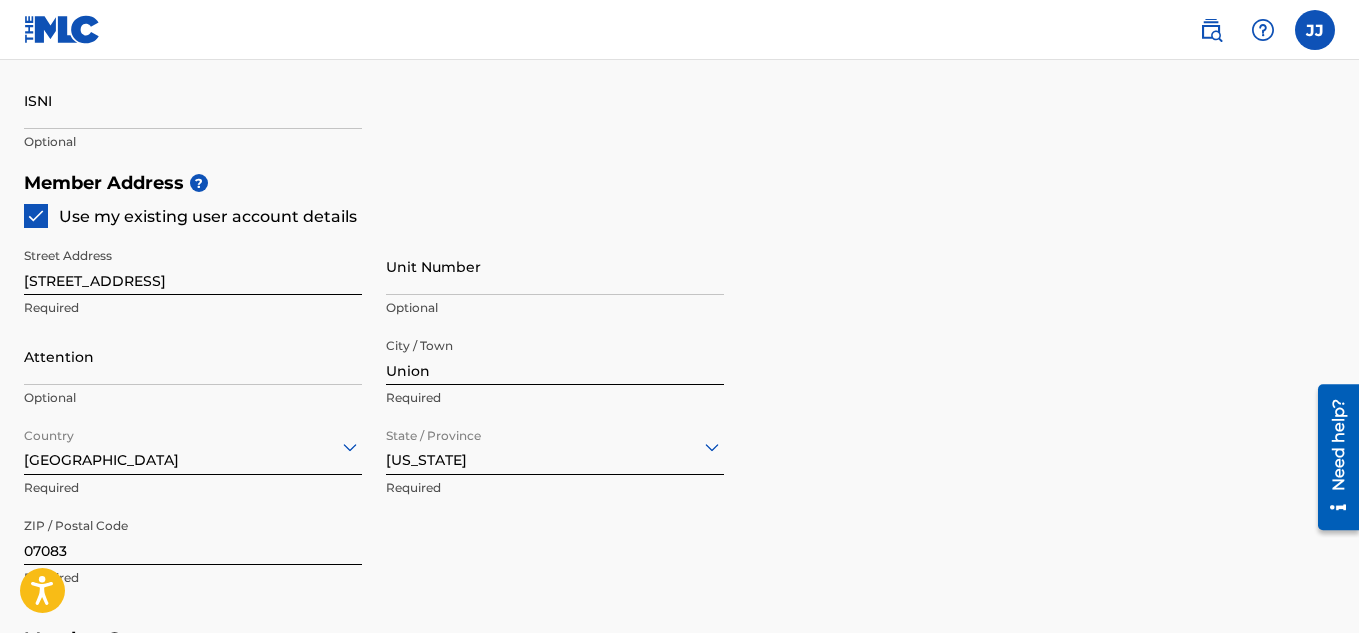 click at bounding box center [36, 216] 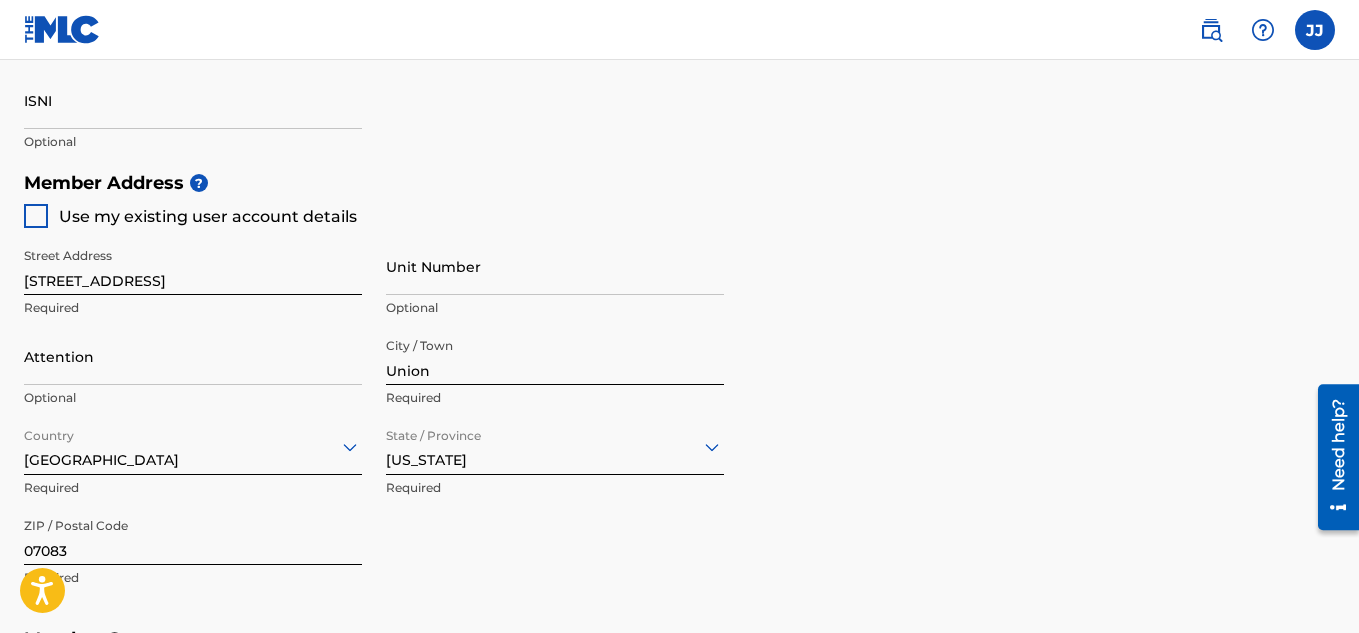 click at bounding box center (36, 216) 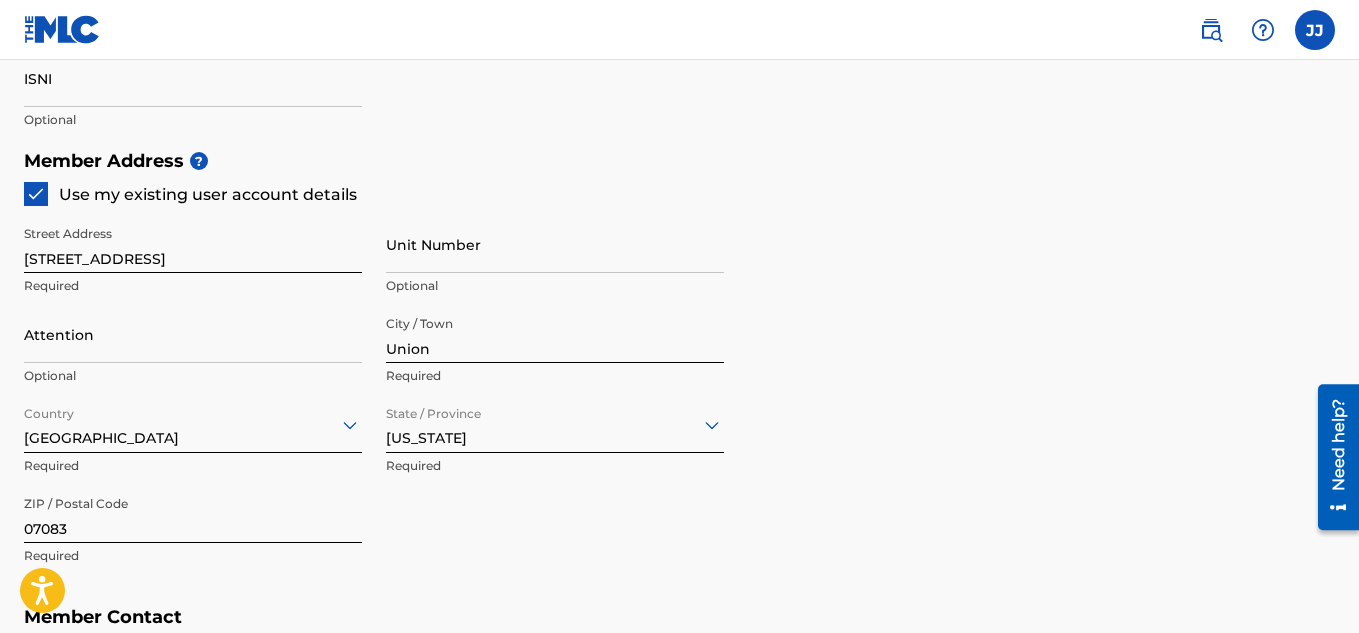 scroll, scrollTop: 840, scrollLeft: 0, axis: vertical 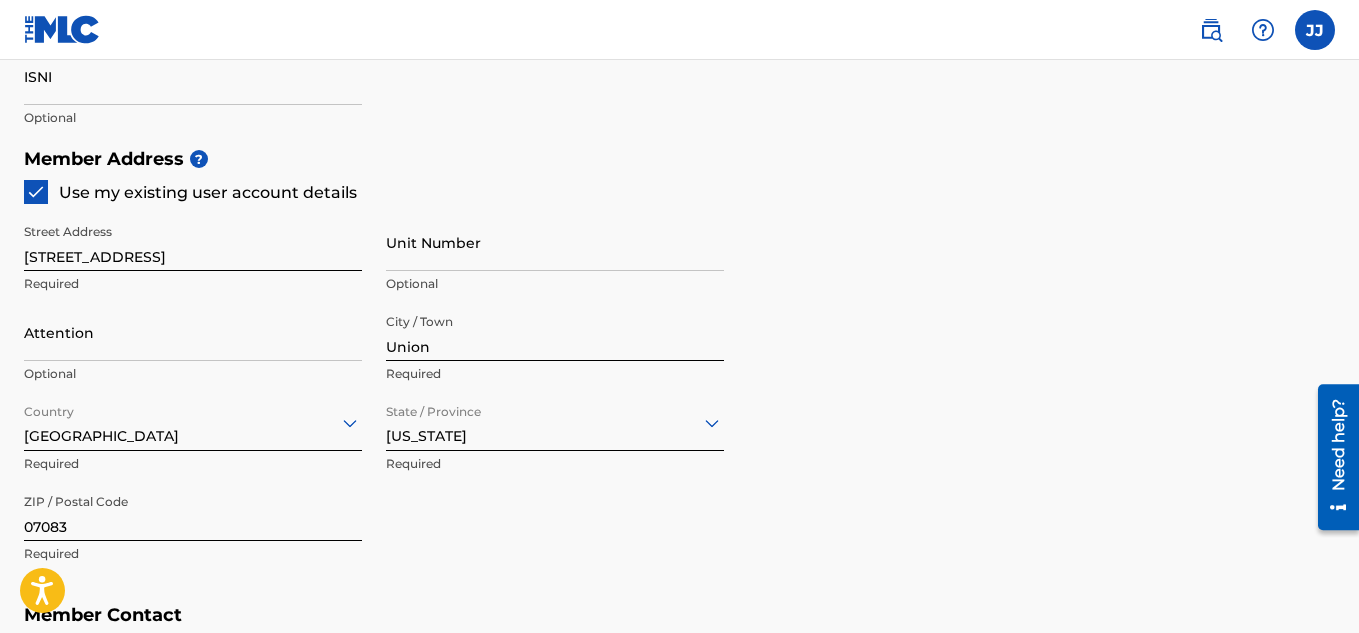 click on "Unit Number" at bounding box center [555, 242] 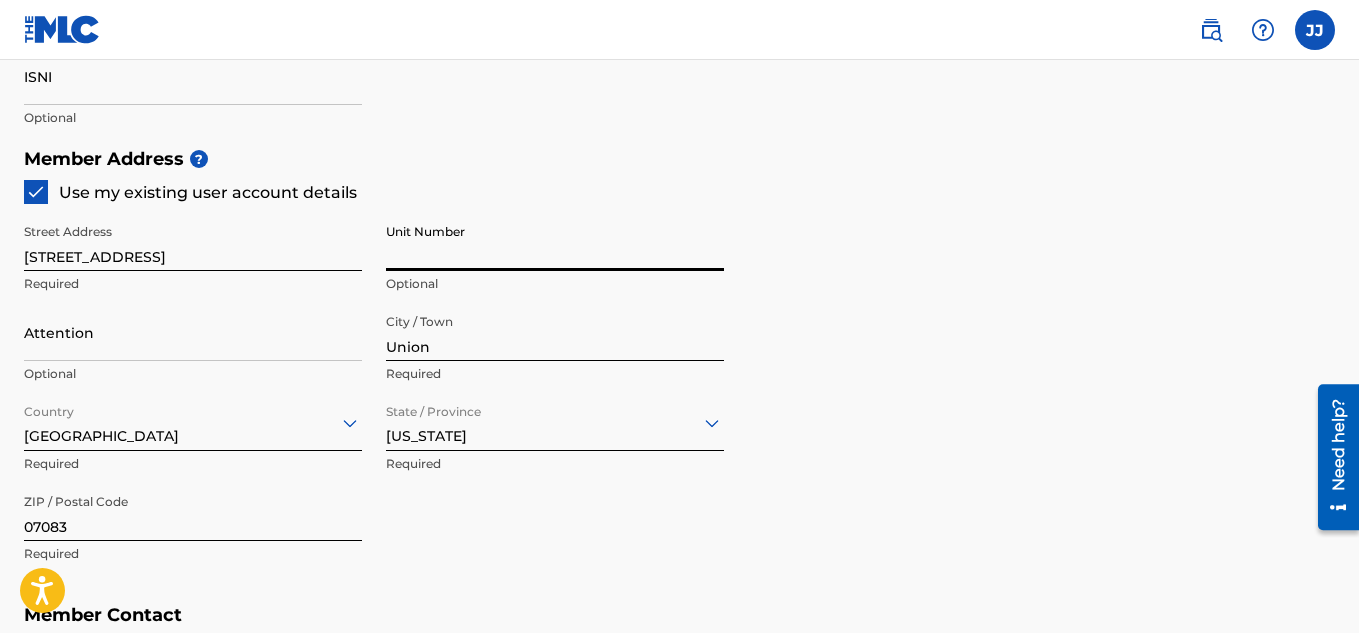 type on "Fl 1" 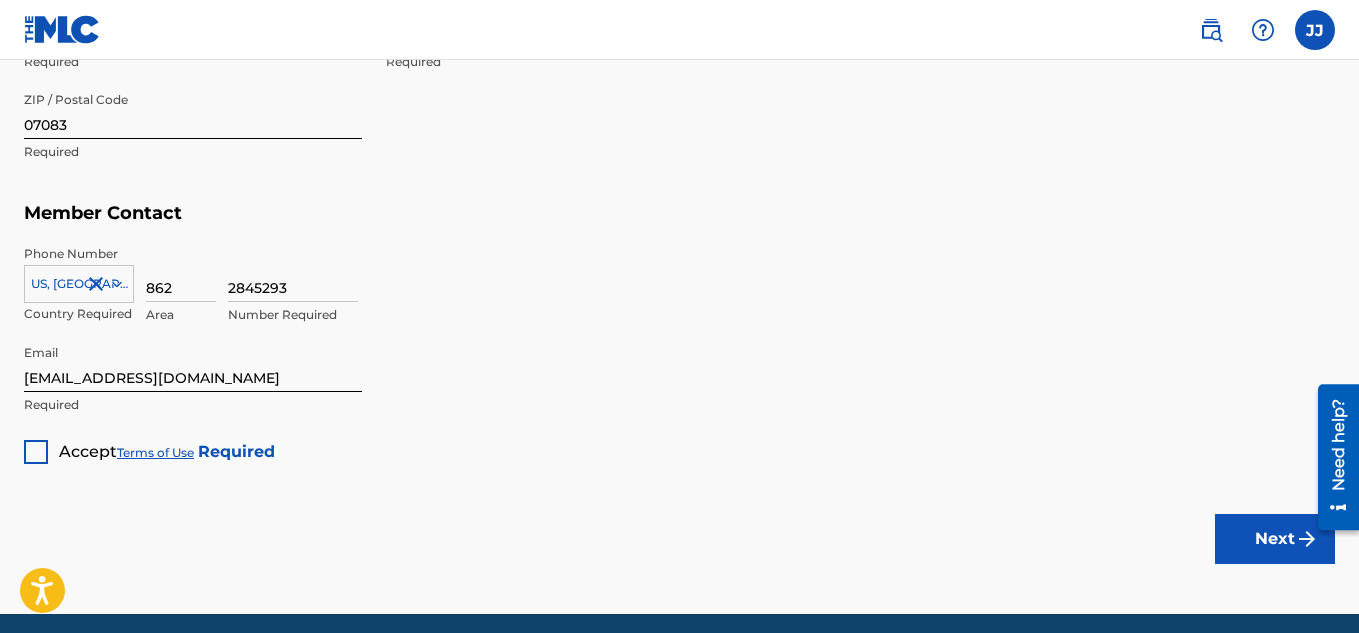 scroll, scrollTop: 1246, scrollLeft: 0, axis: vertical 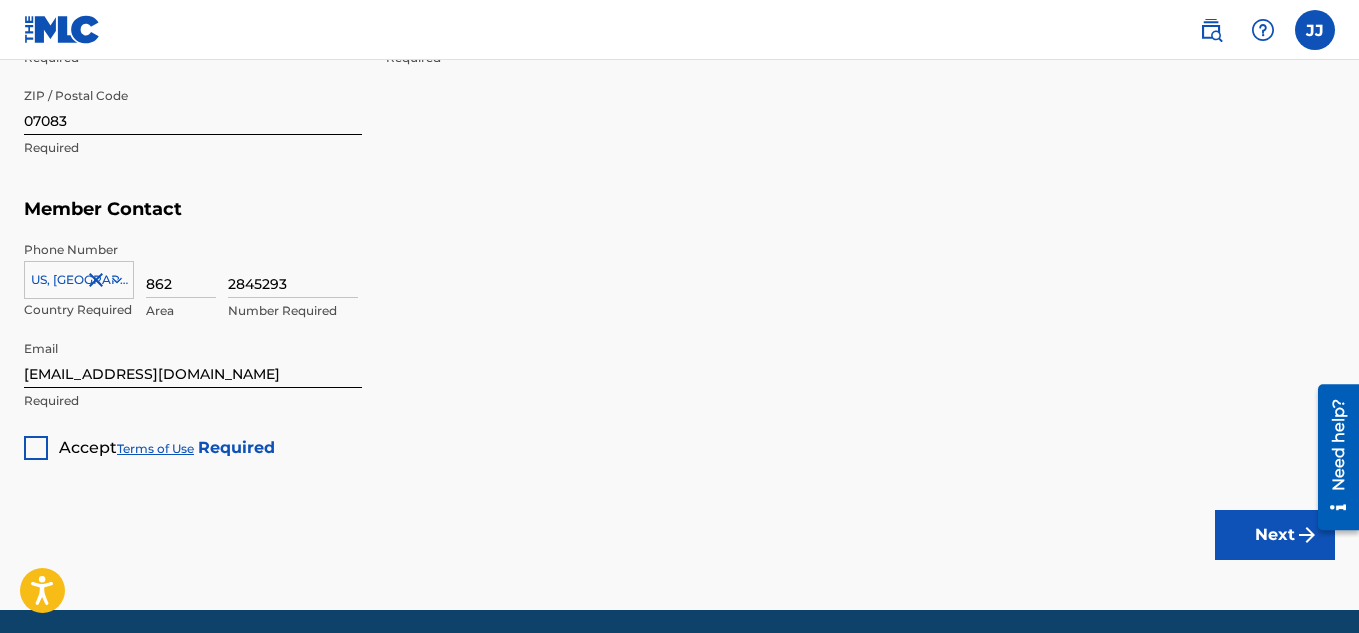 click at bounding box center (36, 448) 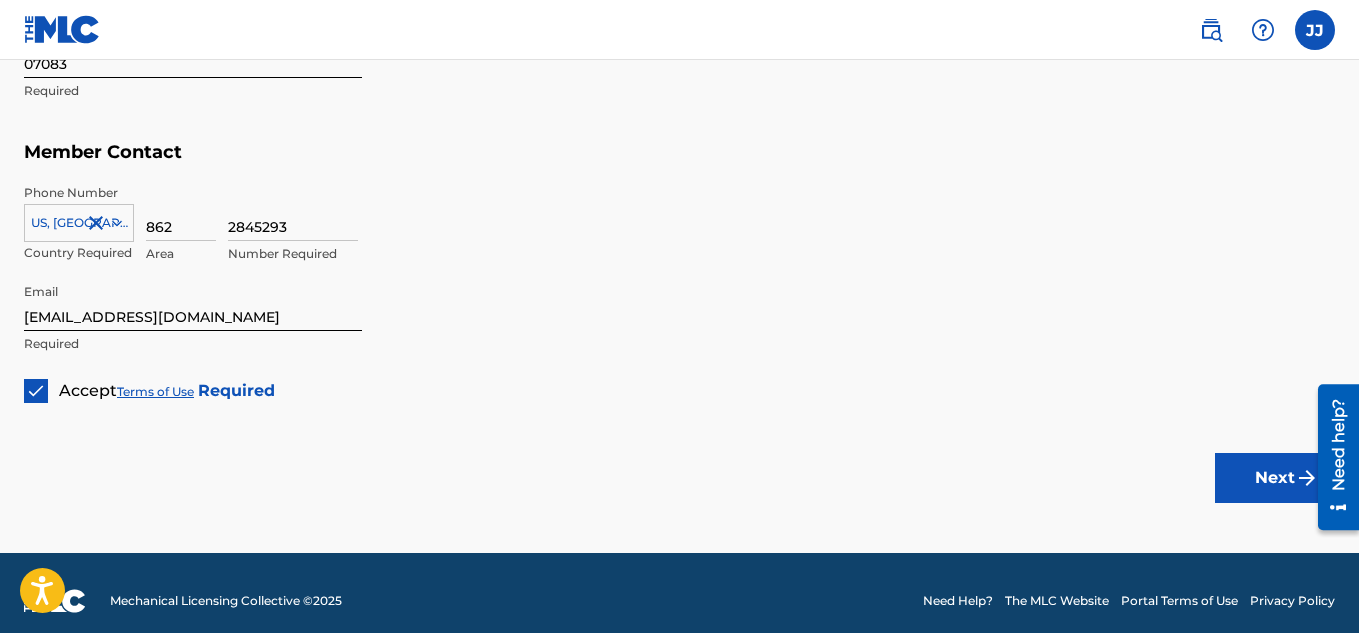 scroll, scrollTop: 1319, scrollLeft: 0, axis: vertical 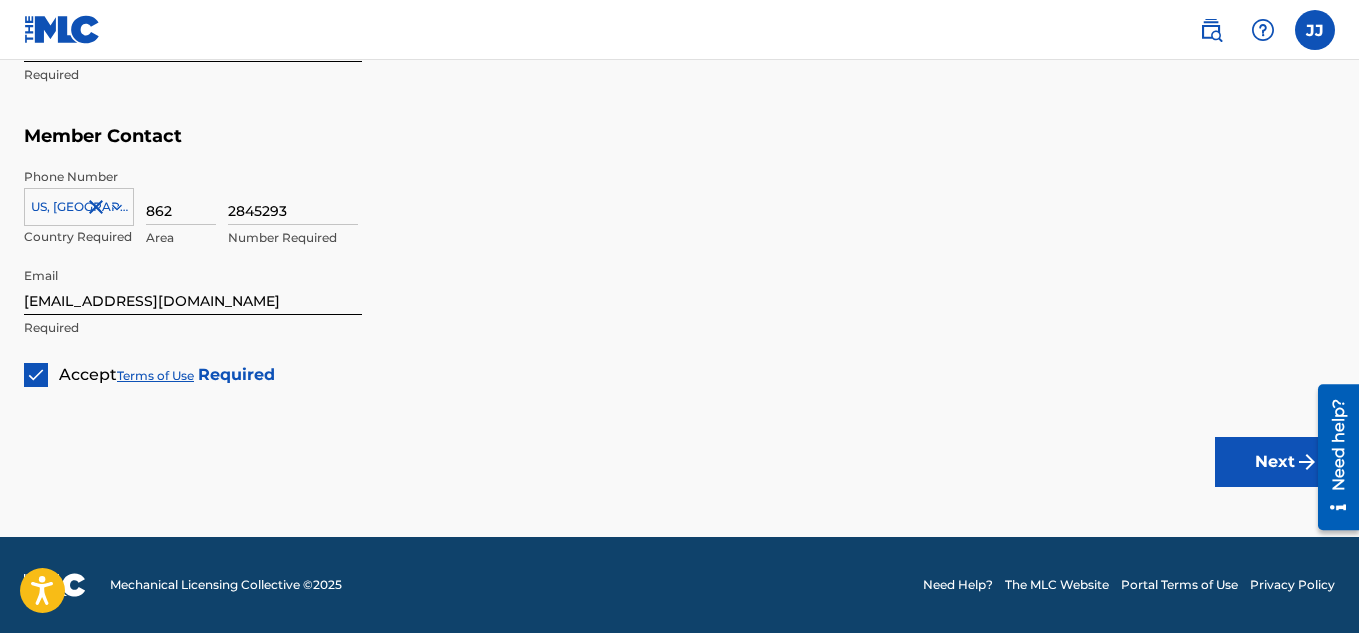 click on "Next" at bounding box center [1275, 462] 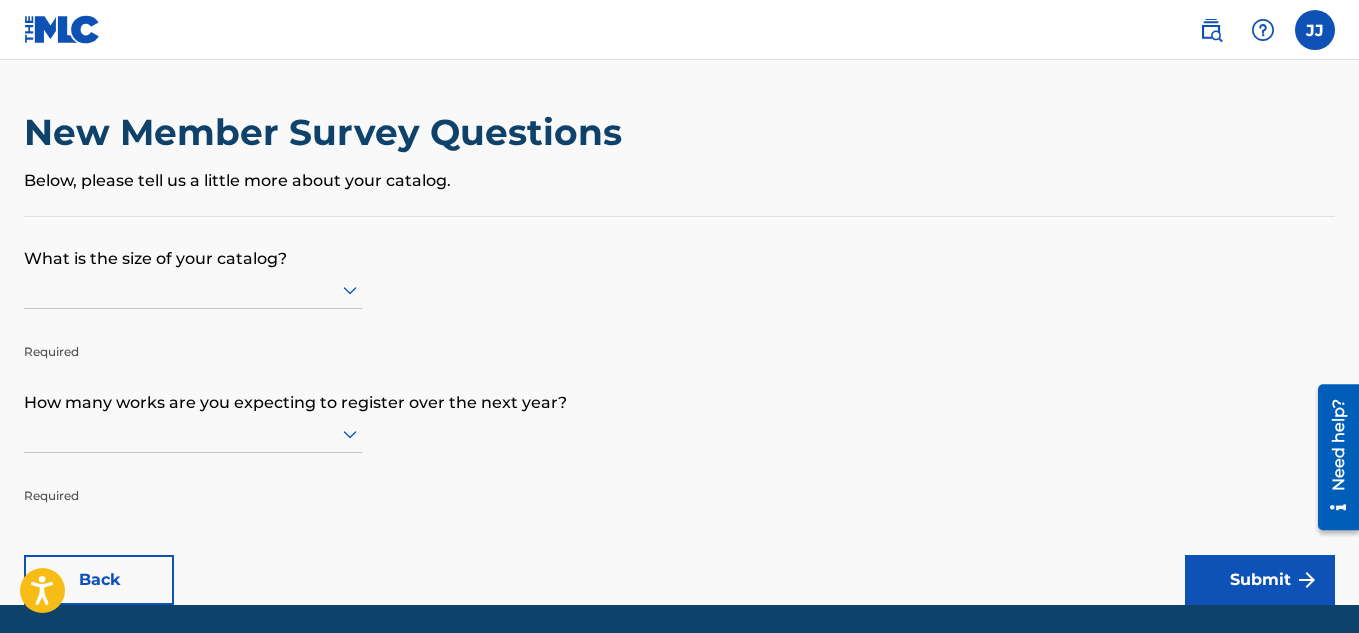 scroll, scrollTop: 59, scrollLeft: 0, axis: vertical 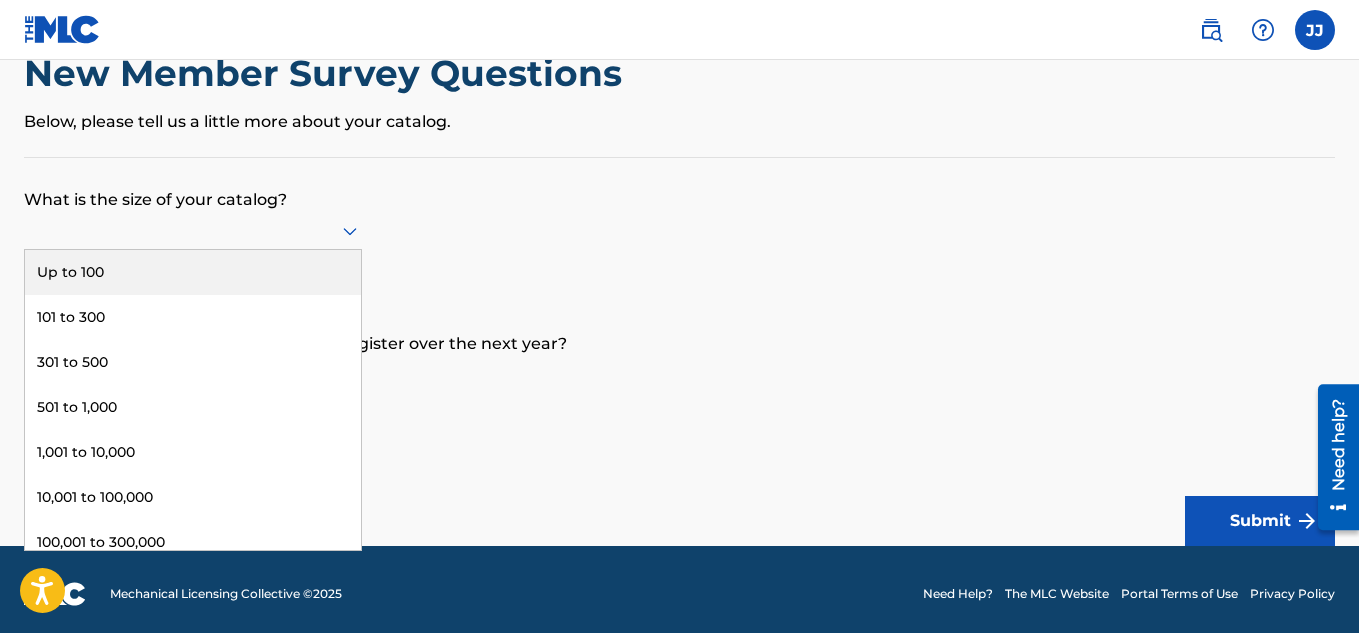click at bounding box center [193, 230] 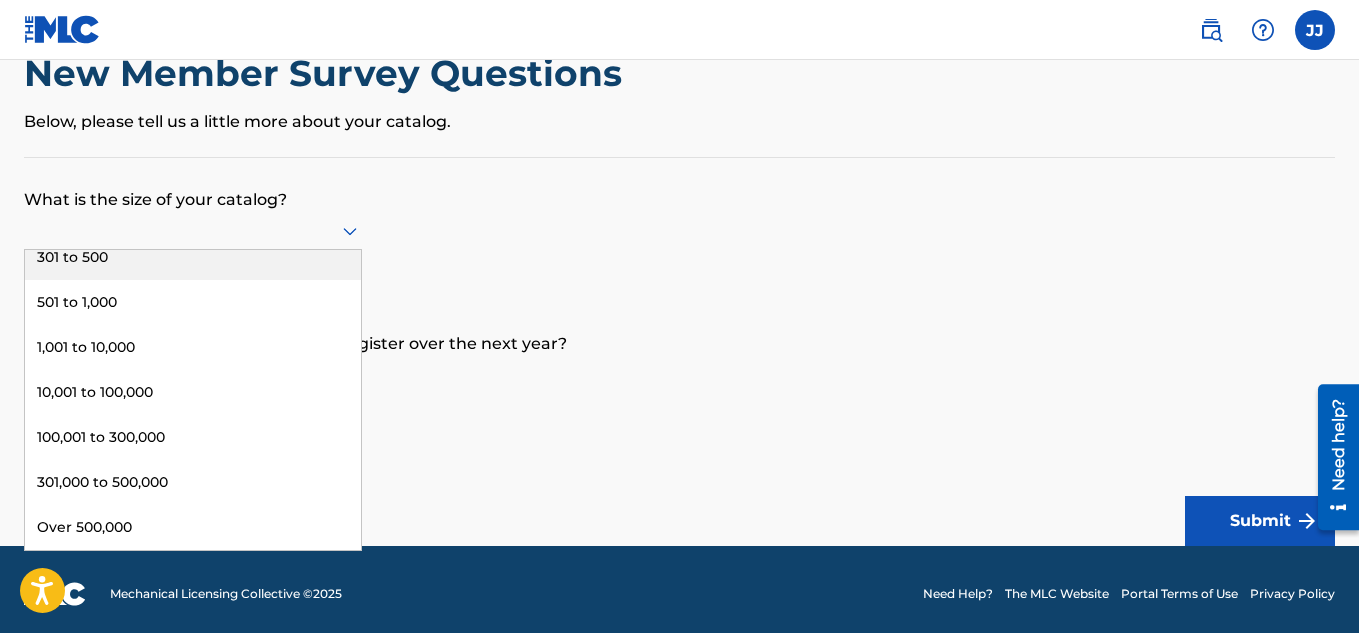 scroll, scrollTop: 0, scrollLeft: 0, axis: both 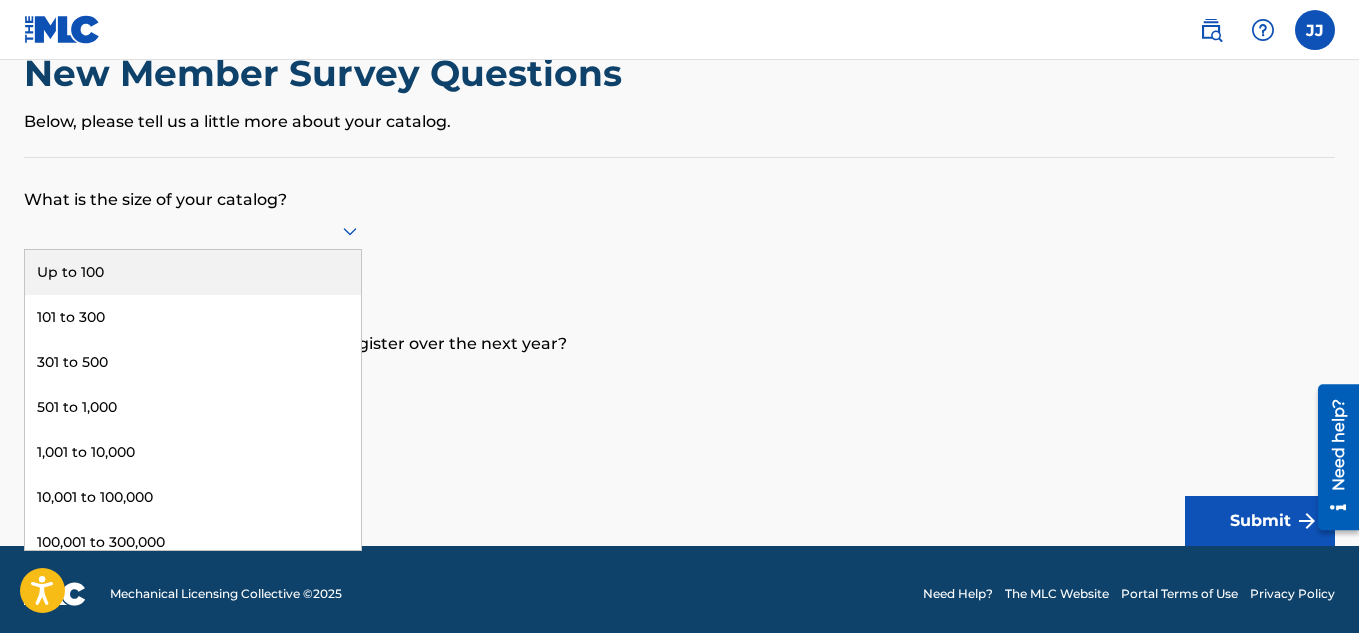 click on "What is the size of your catalog?" at bounding box center [679, 185] 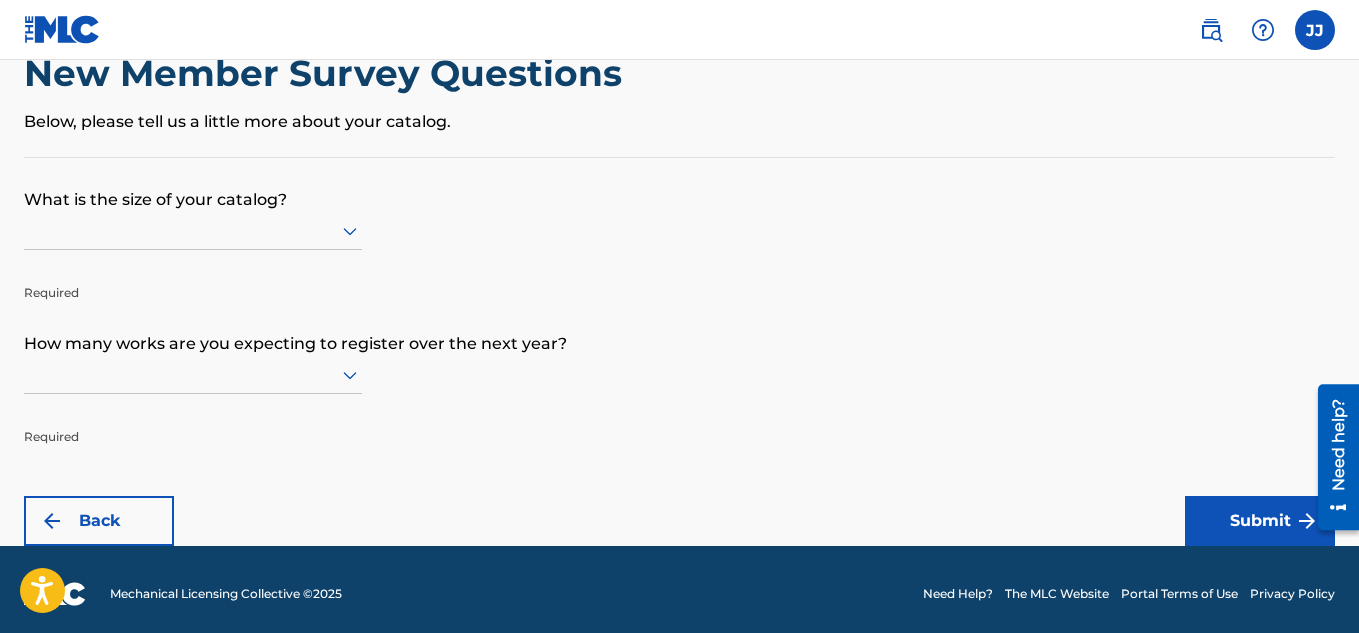 click at bounding box center (193, 230) 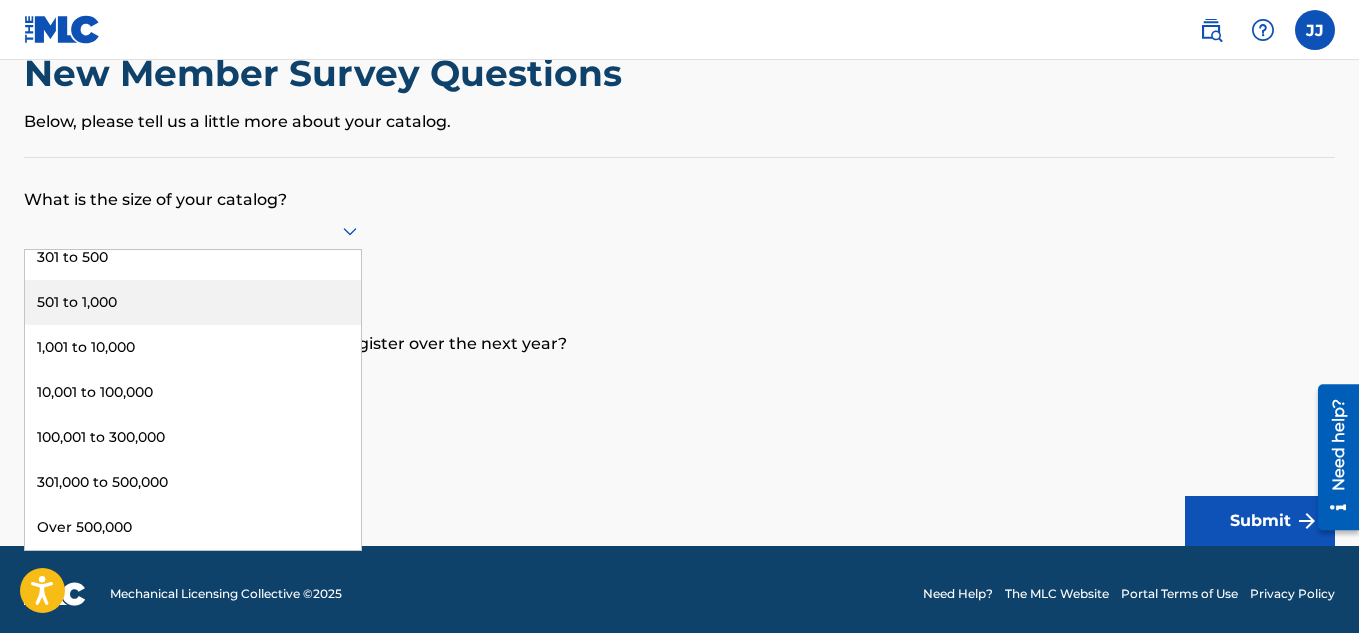 scroll, scrollTop: 0, scrollLeft: 0, axis: both 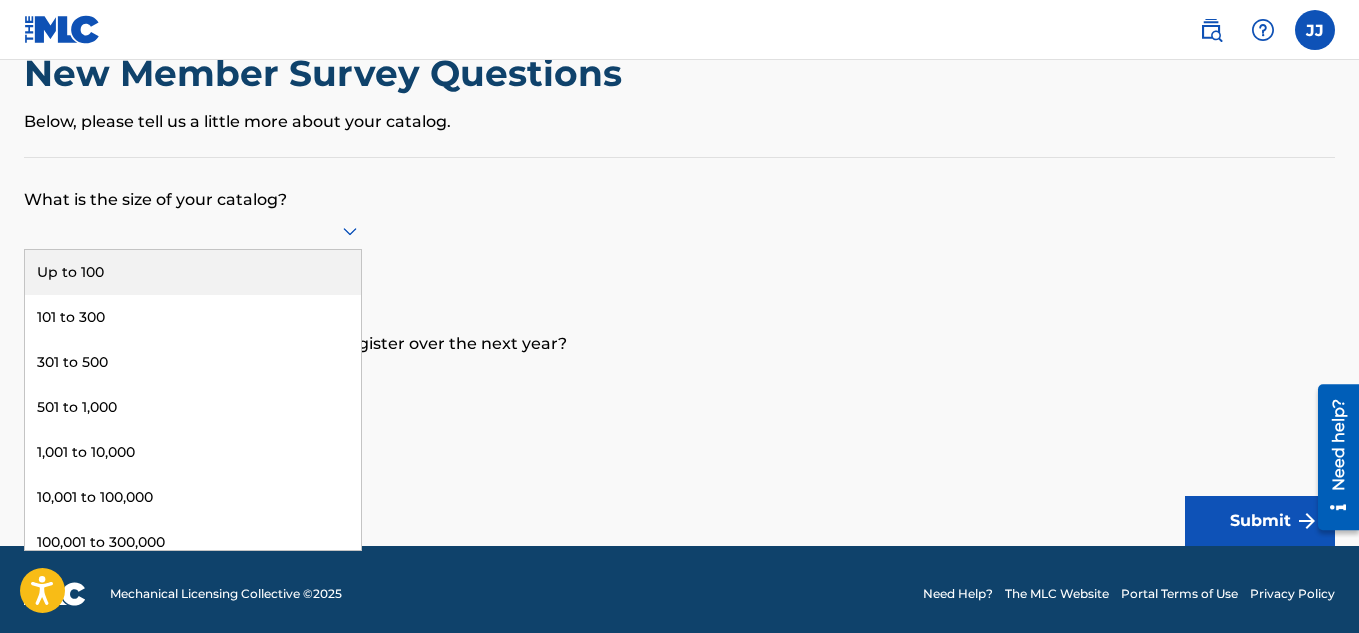 drag, startPoint x: 194, startPoint y: 258, endPoint x: 619, endPoint y: 235, distance: 425.6219 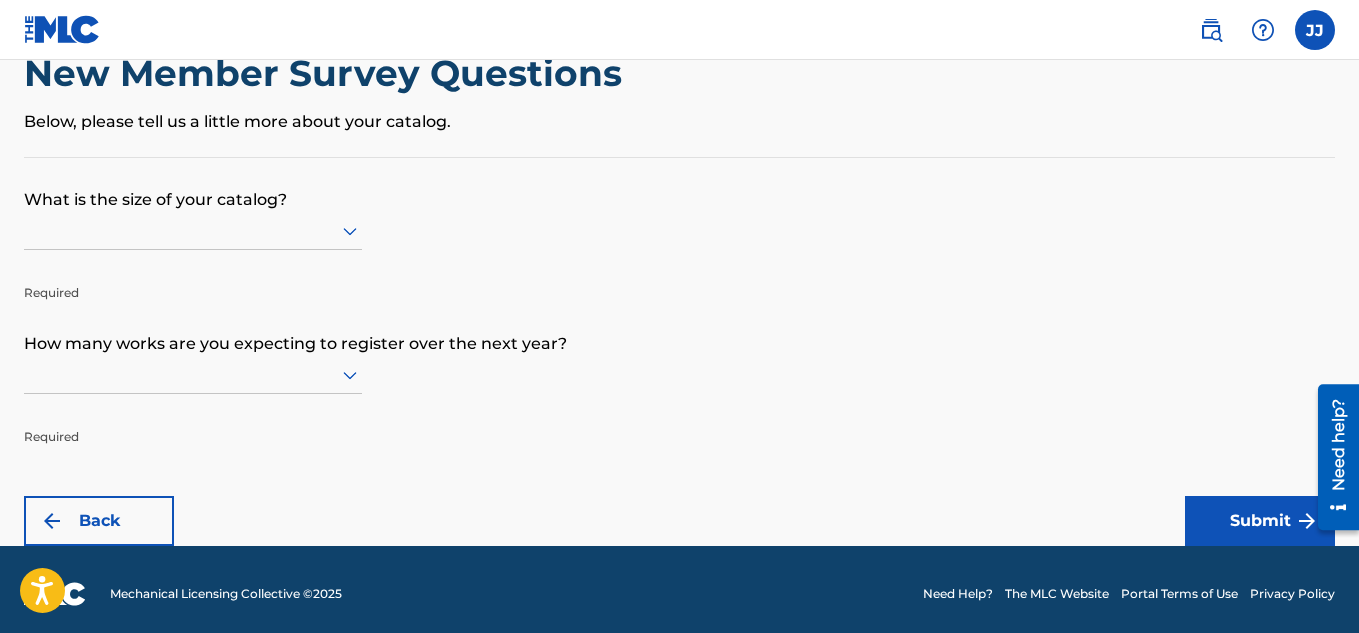 click at bounding box center (193, 230) 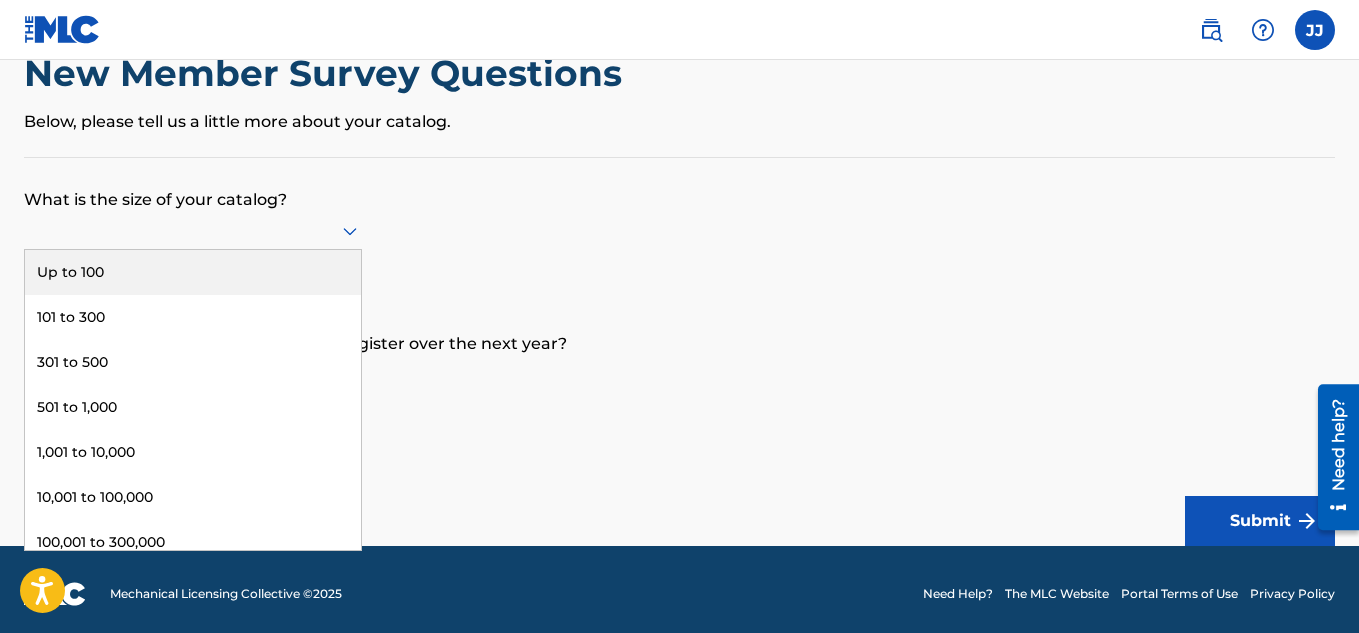 click on "Up to 100" at bounding box center [193, 272] 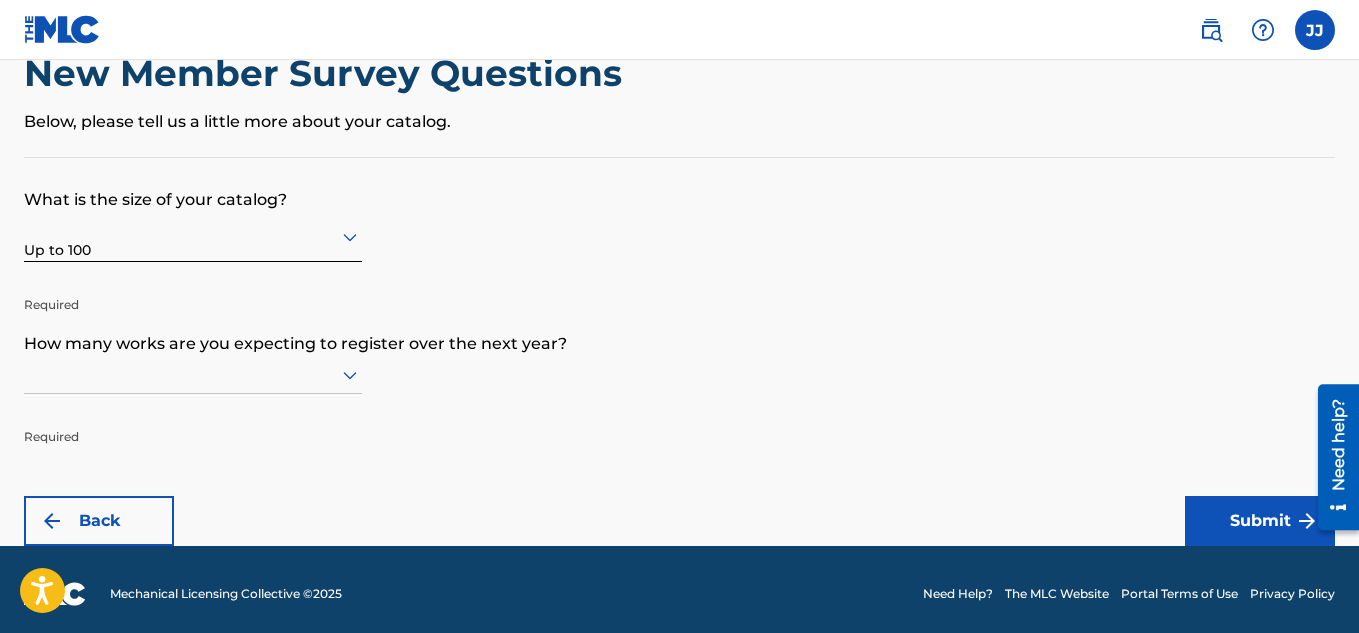 scroll, scrollTop: 68, scrollLeft: 0, axis: vertical 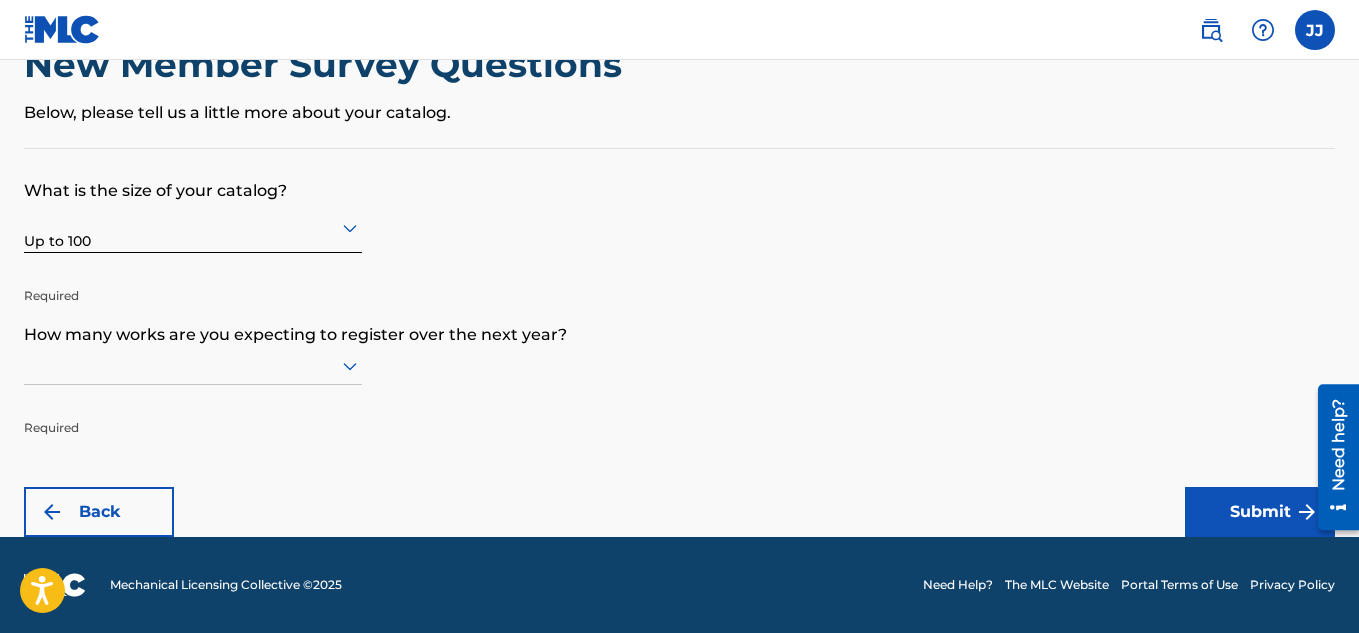 click at bounding box center (193, 365) 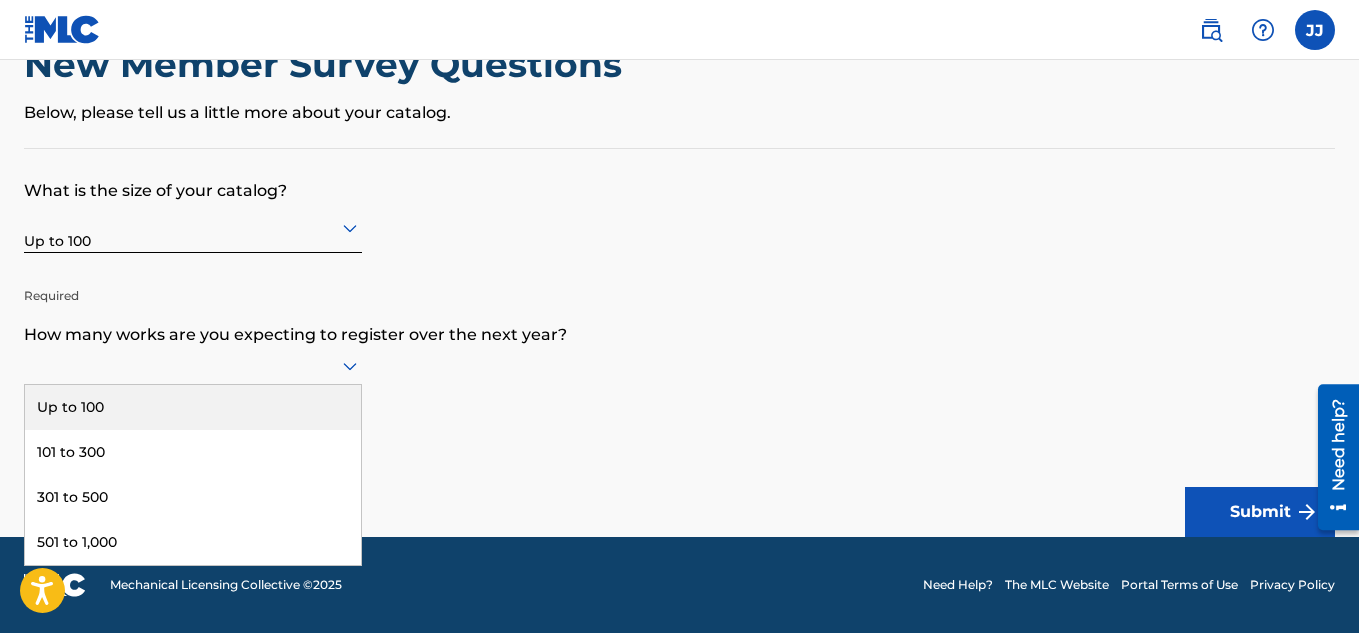click on "How many works are you expecting to register over the next year?" at bounding box center [679, 320] 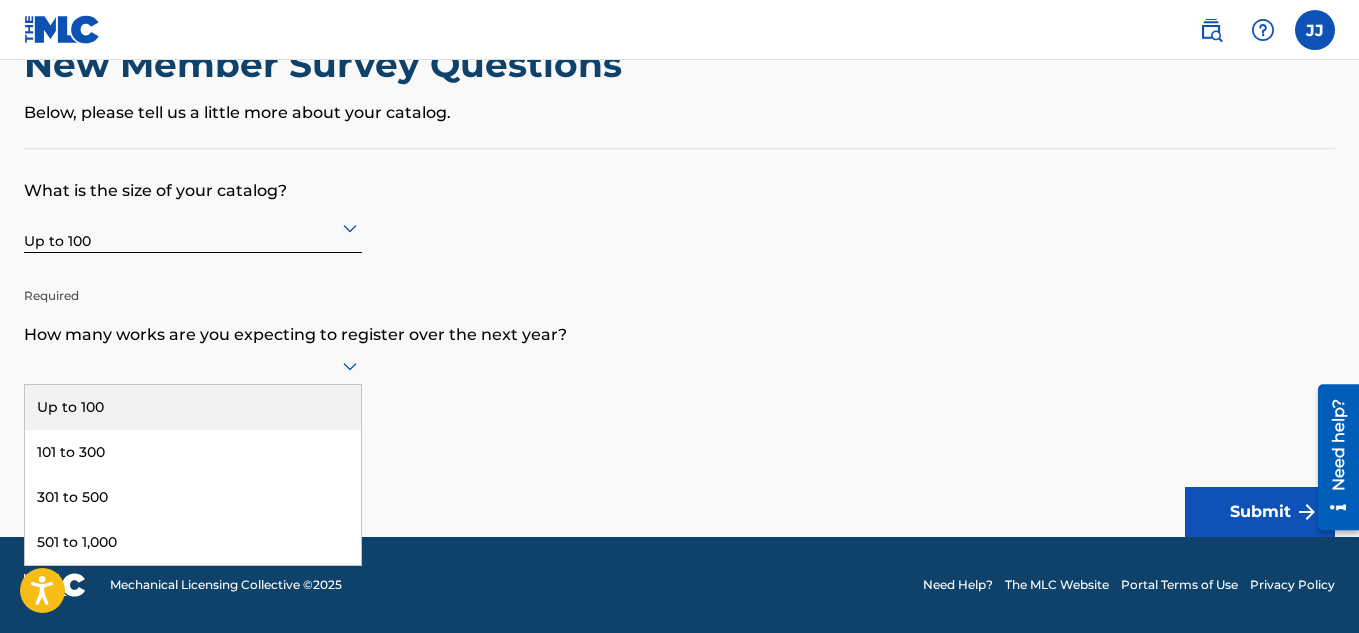 click 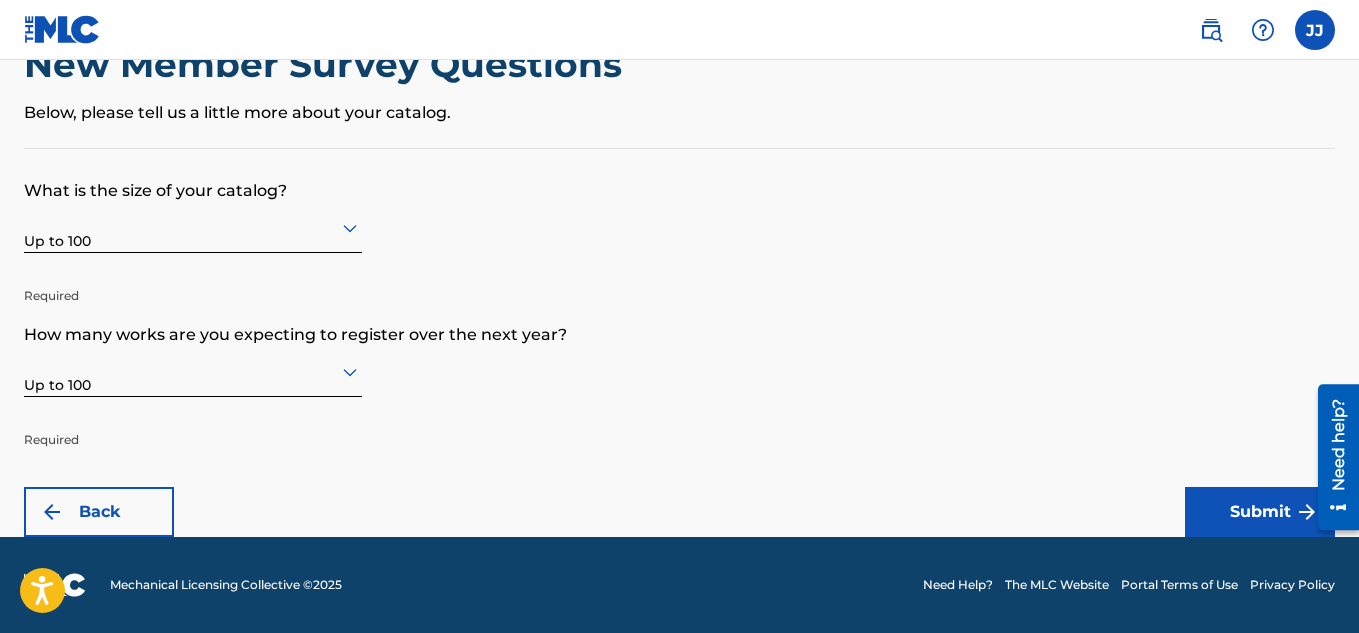 click on "Submit" at bounding box center [1260, 512] 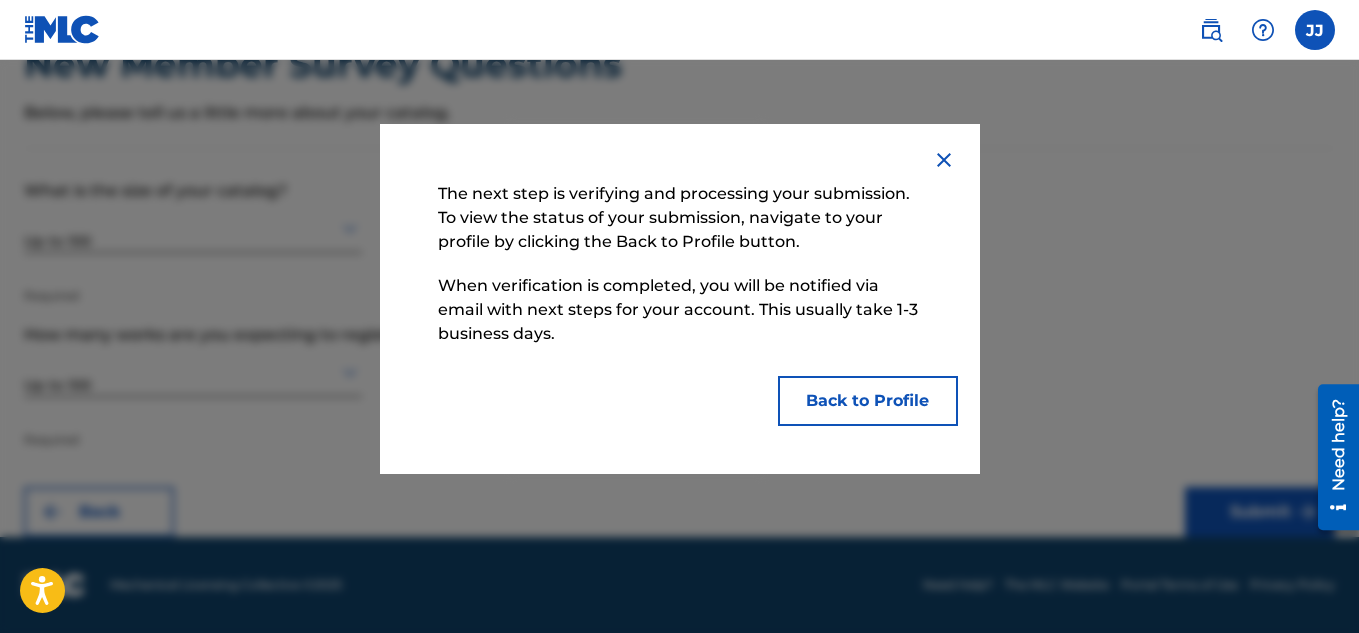click on "Back to Profile" at bounding box center [868, 401] 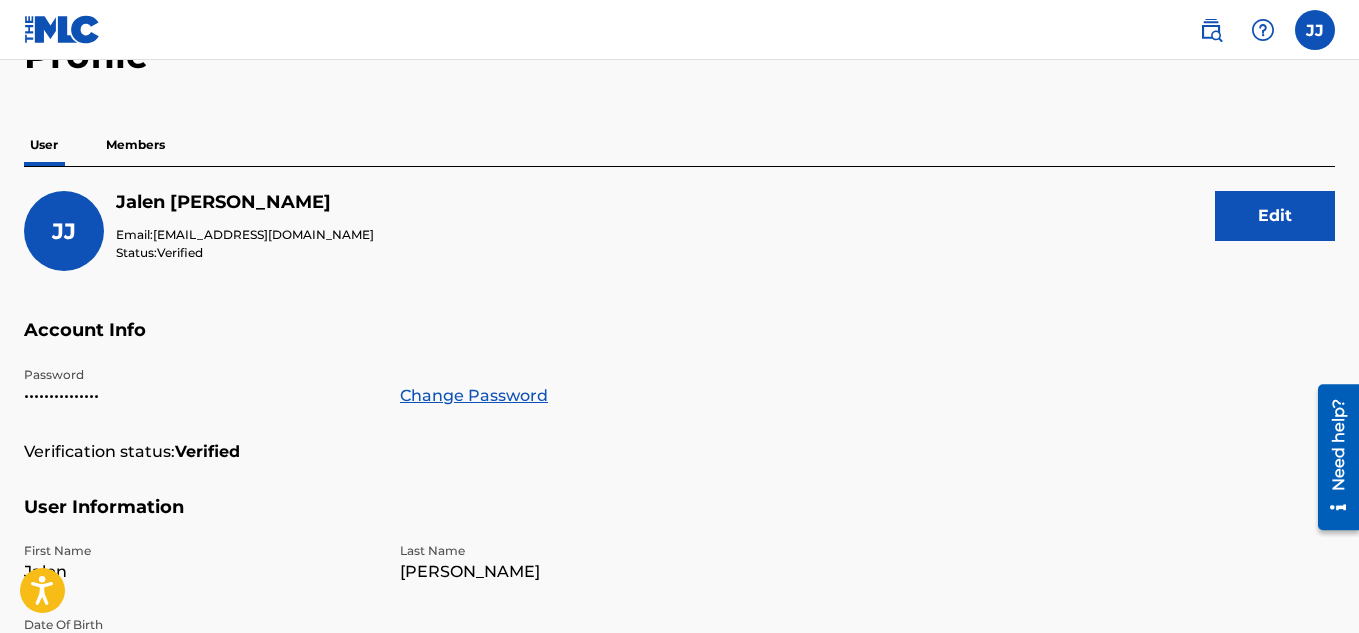 scroll, scrollTop: 0, scrollLeft: 0, axis: both 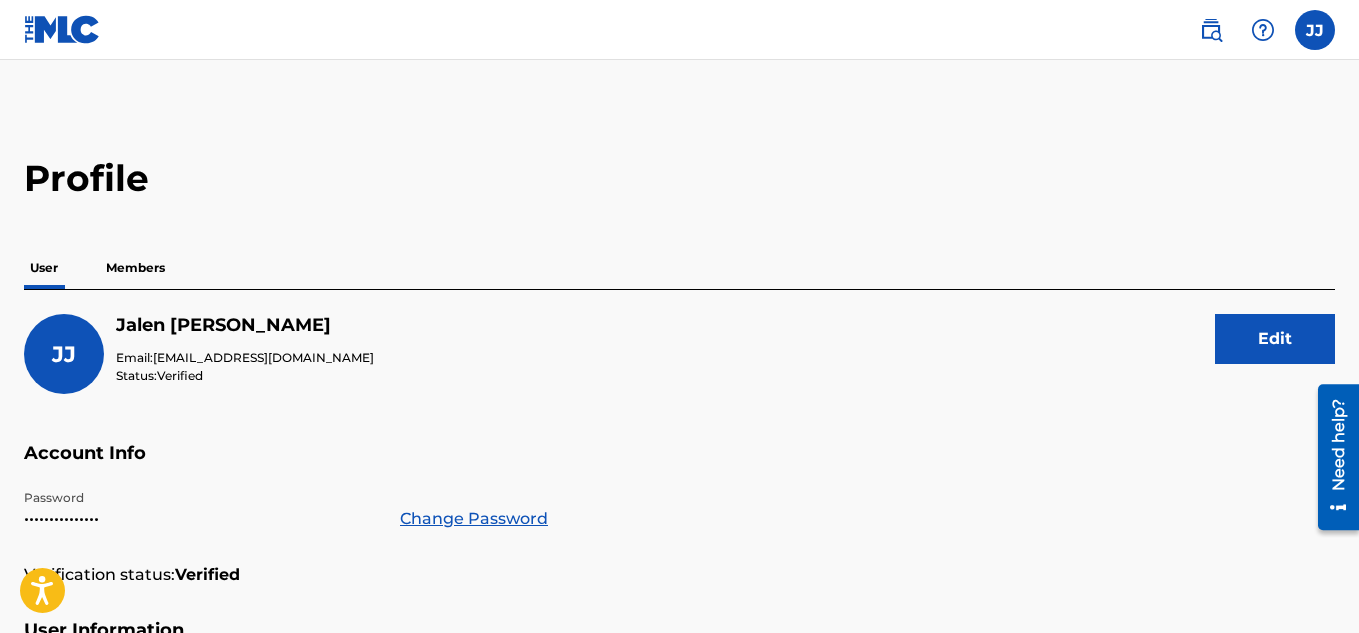 click on "Members" at bounding box center (135, 268) 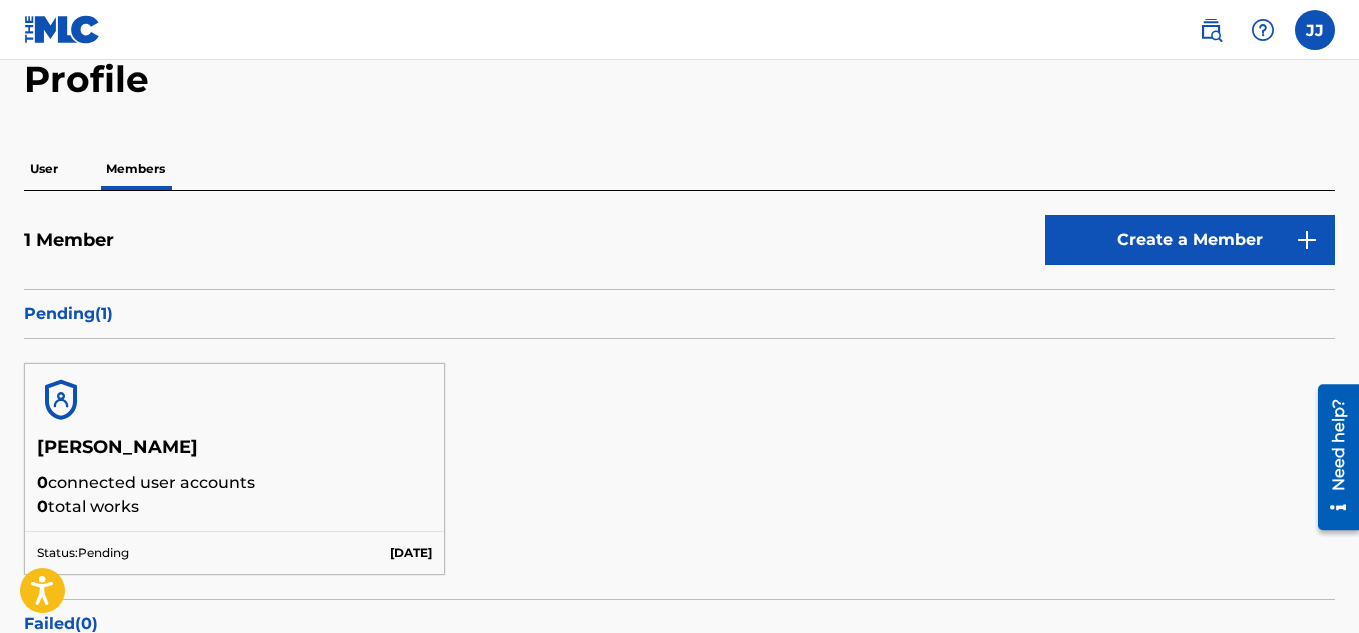 scroll, scrollTop: 98, scrollLeft: 0, axis: vertical 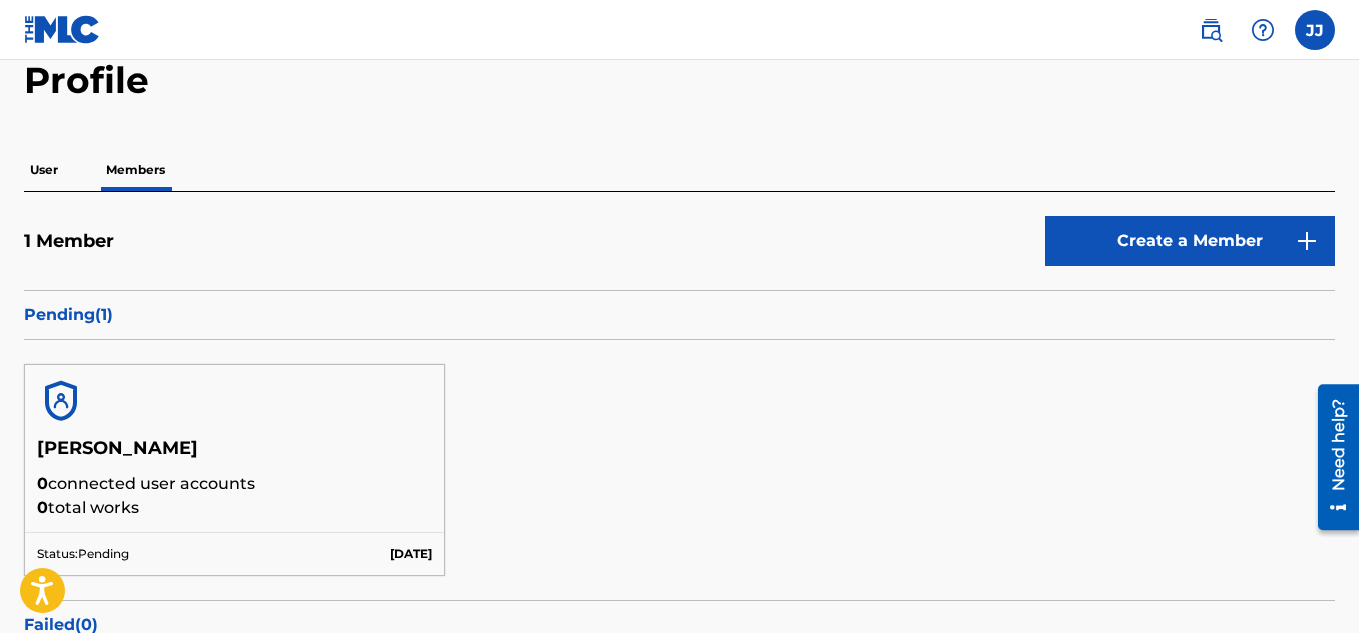 click at bounding box center (62, 29) 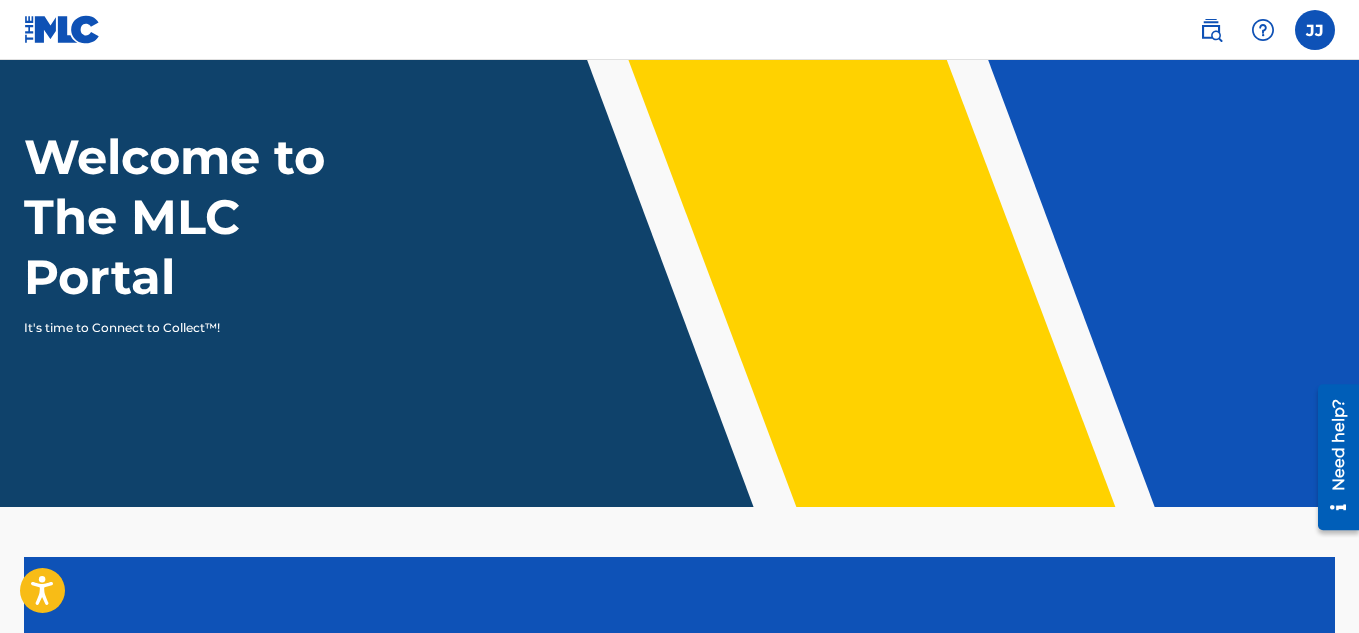 scroll, scrollTop: 0, scrollLeft: 0, axis: both 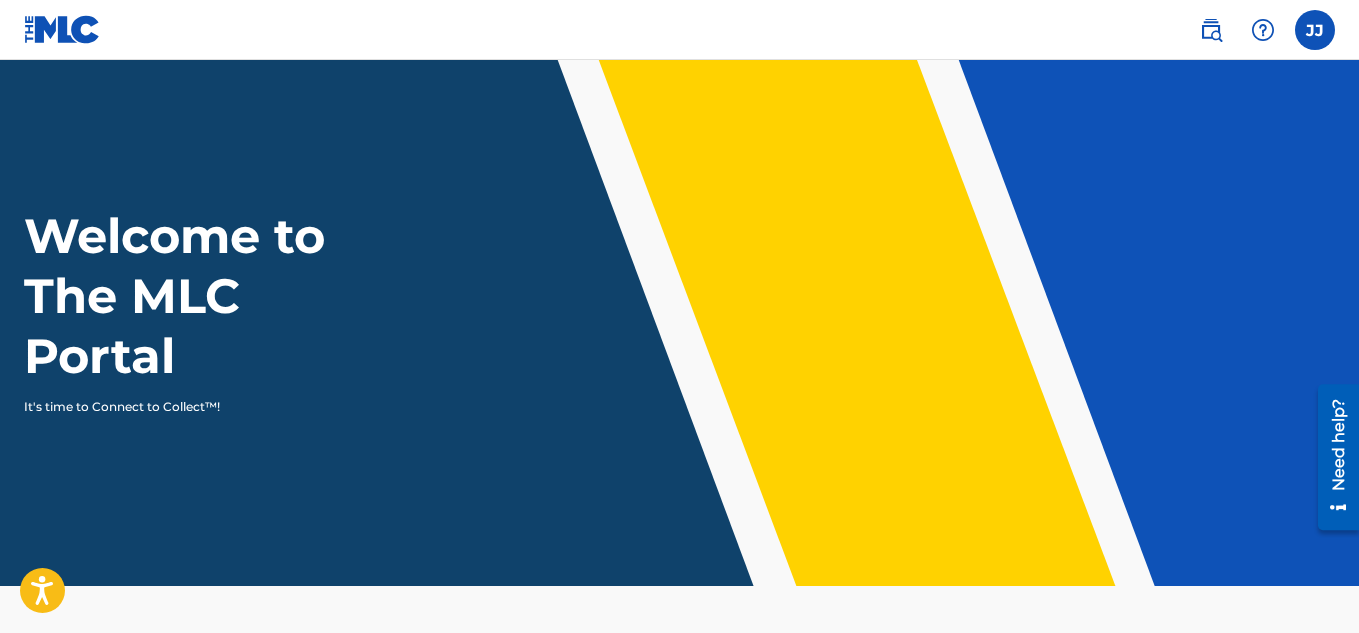 click at bounding box center (1315, 30) 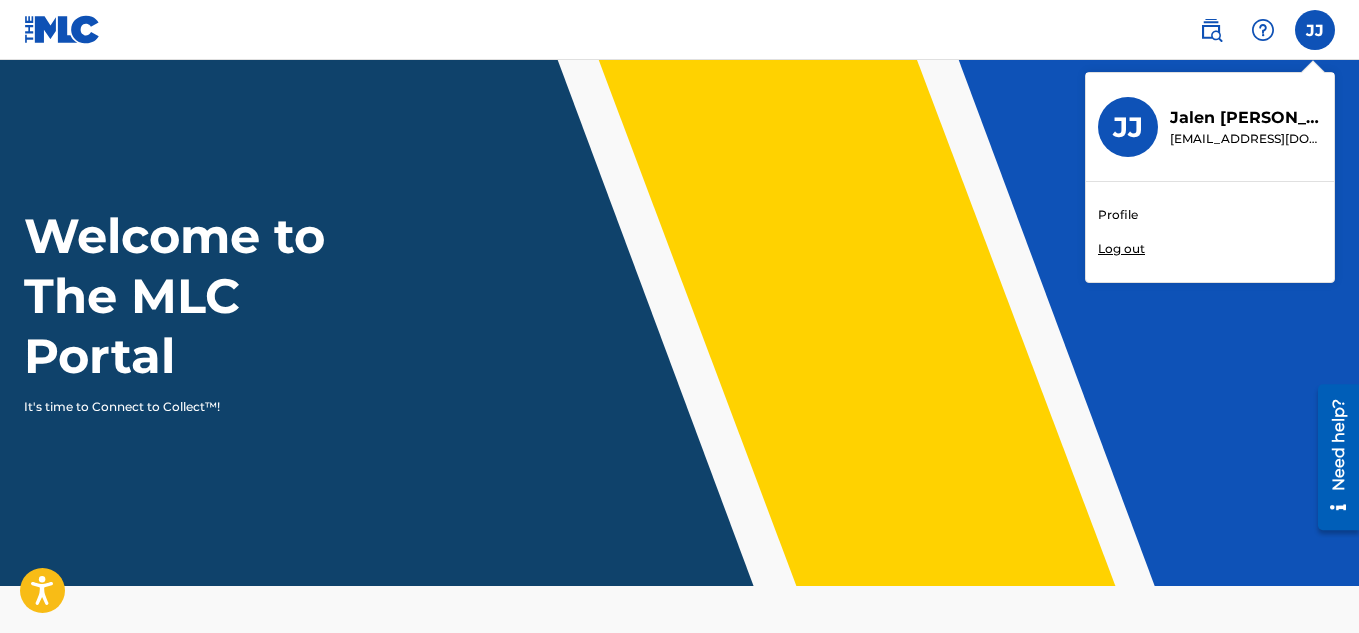 click on "Profile" at bounding box center (1118, 215) 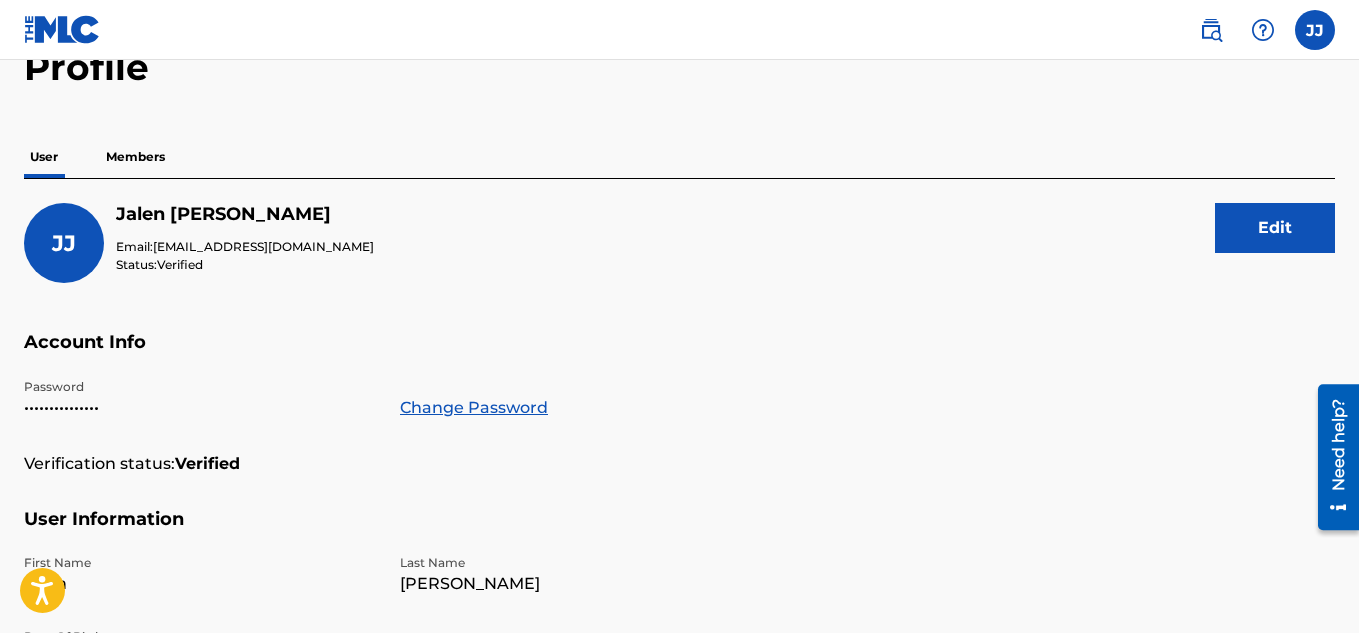 scroll, scrollTop: 0, scrollLeft: 0, axis: both 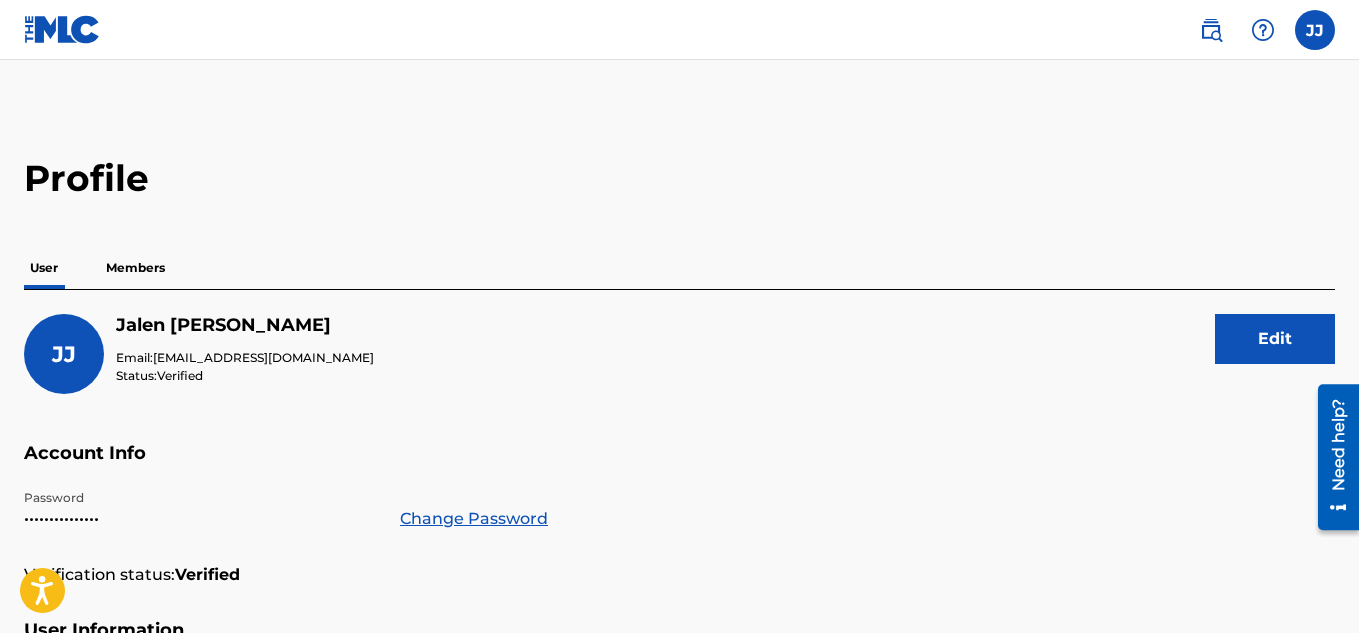 click at bounding box center (62, 29) 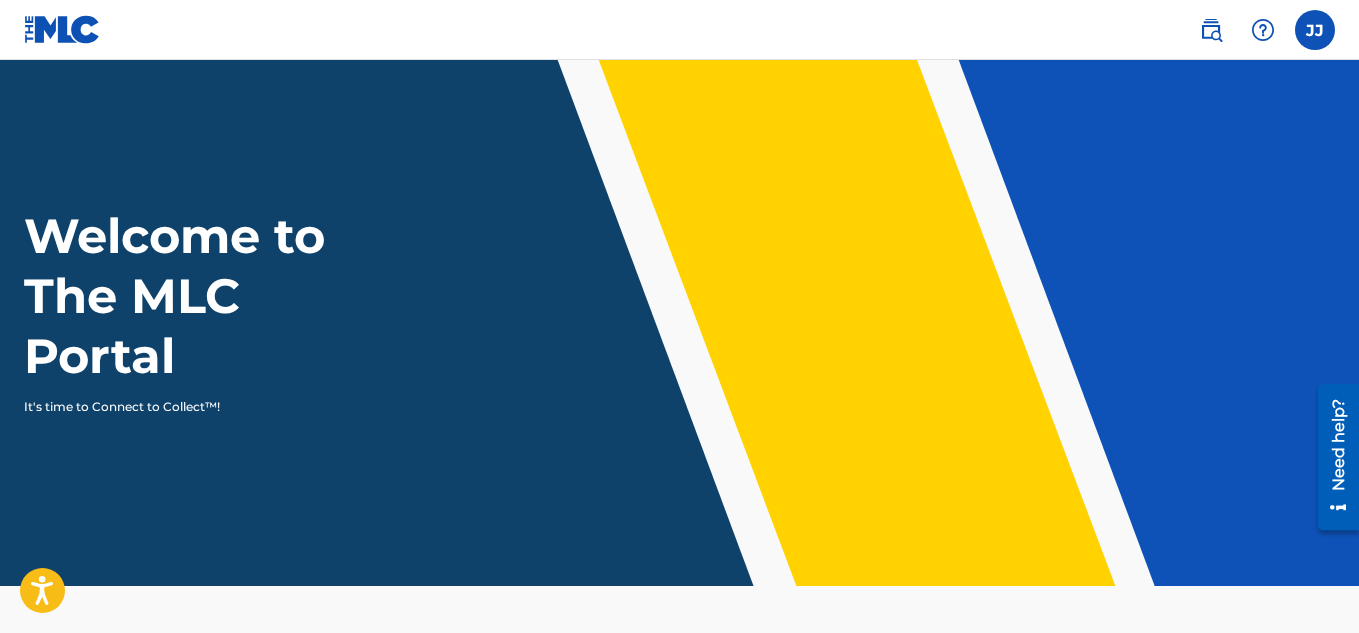 click at bounding box center (62, 29) 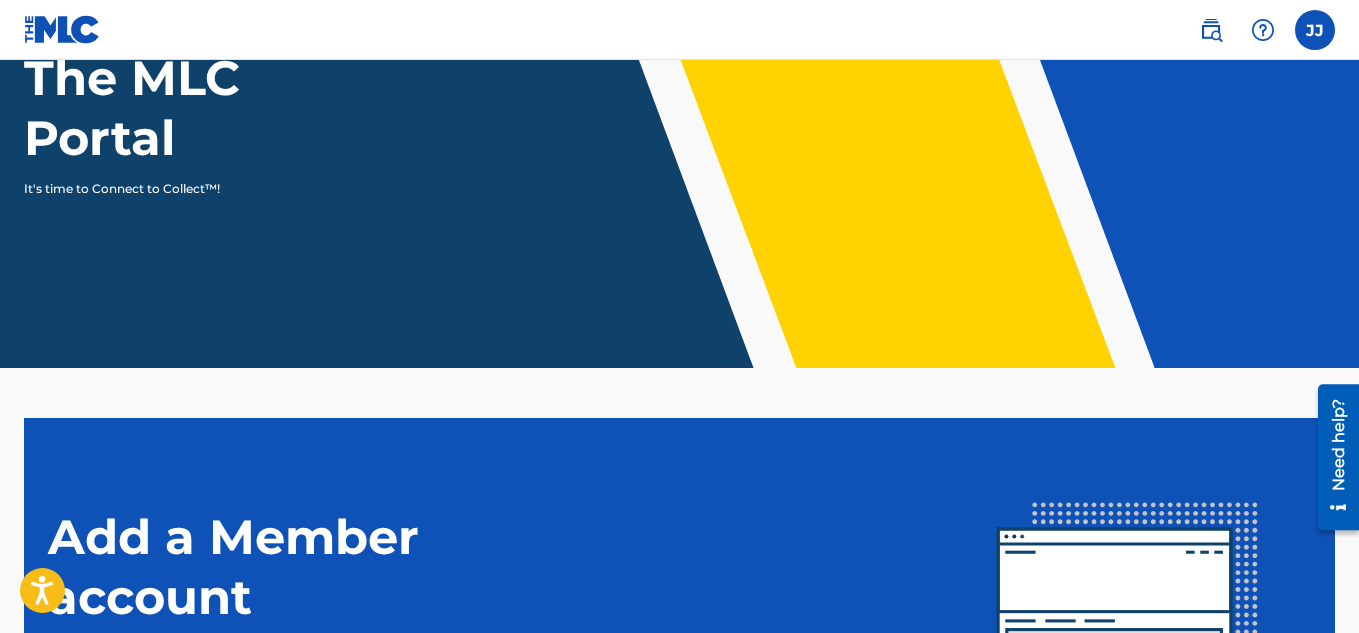 scroll, scrollTop: 0, scrollLeft: 0, axis: both 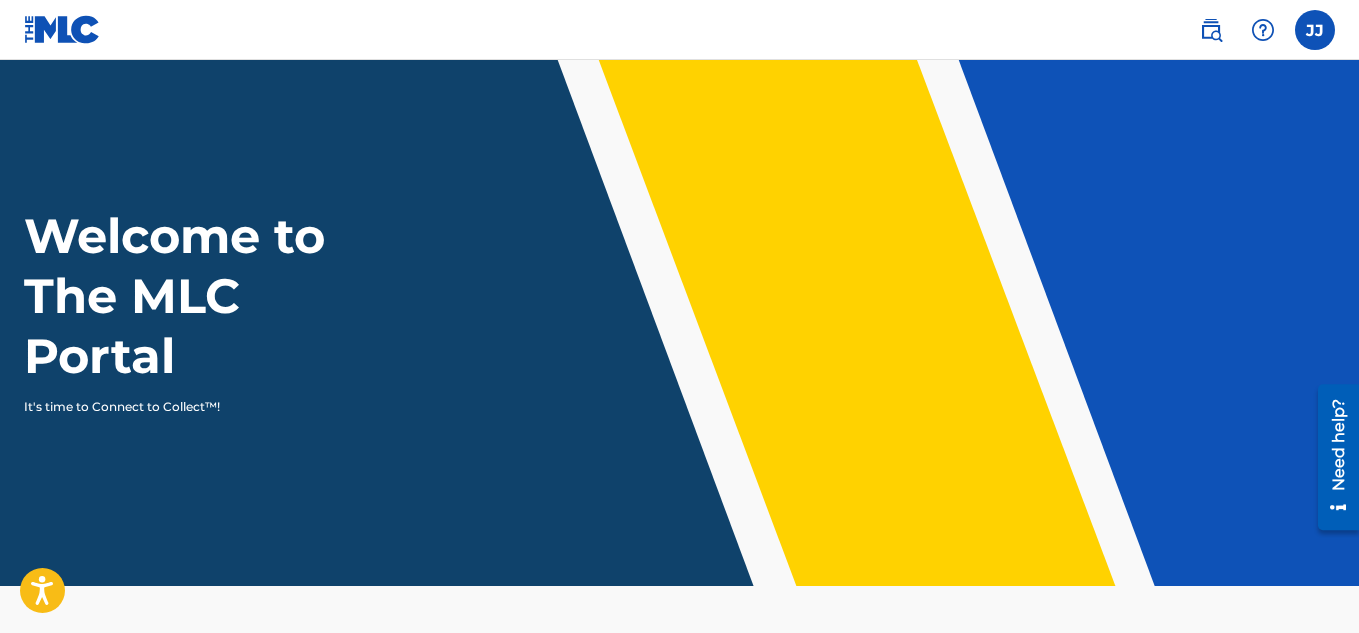 click at bounding box center [62, 29] 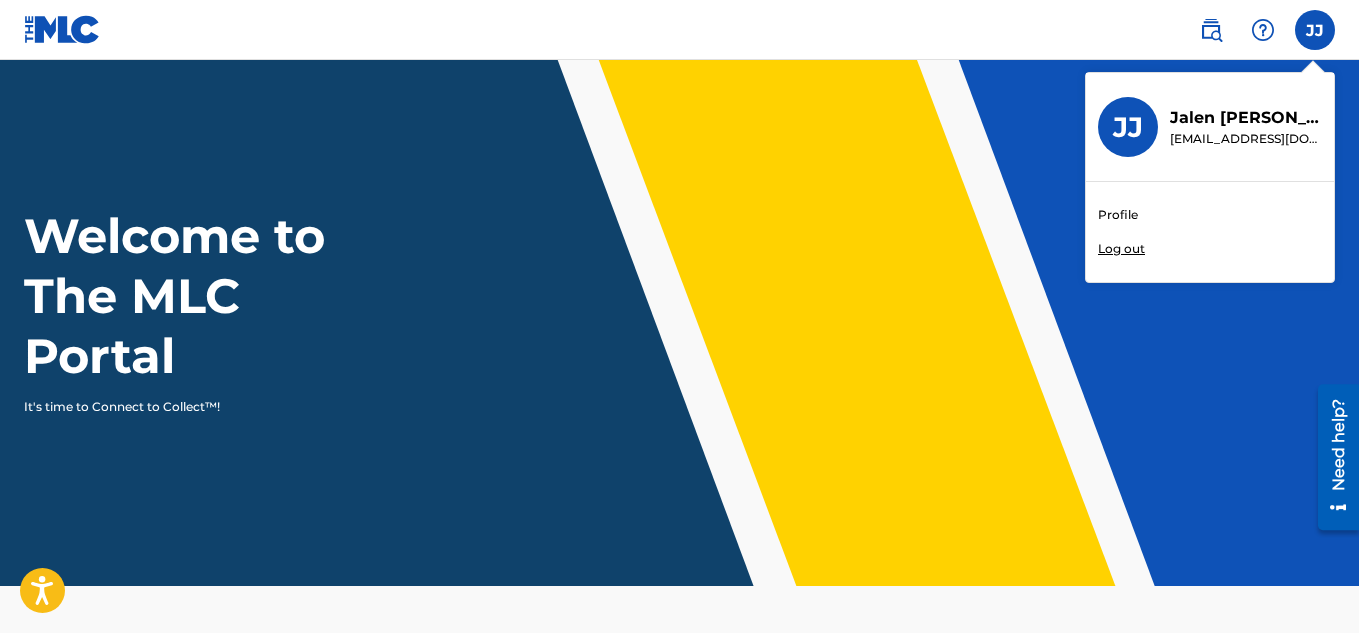click on "Profile" at bounding box center [1118, 215] 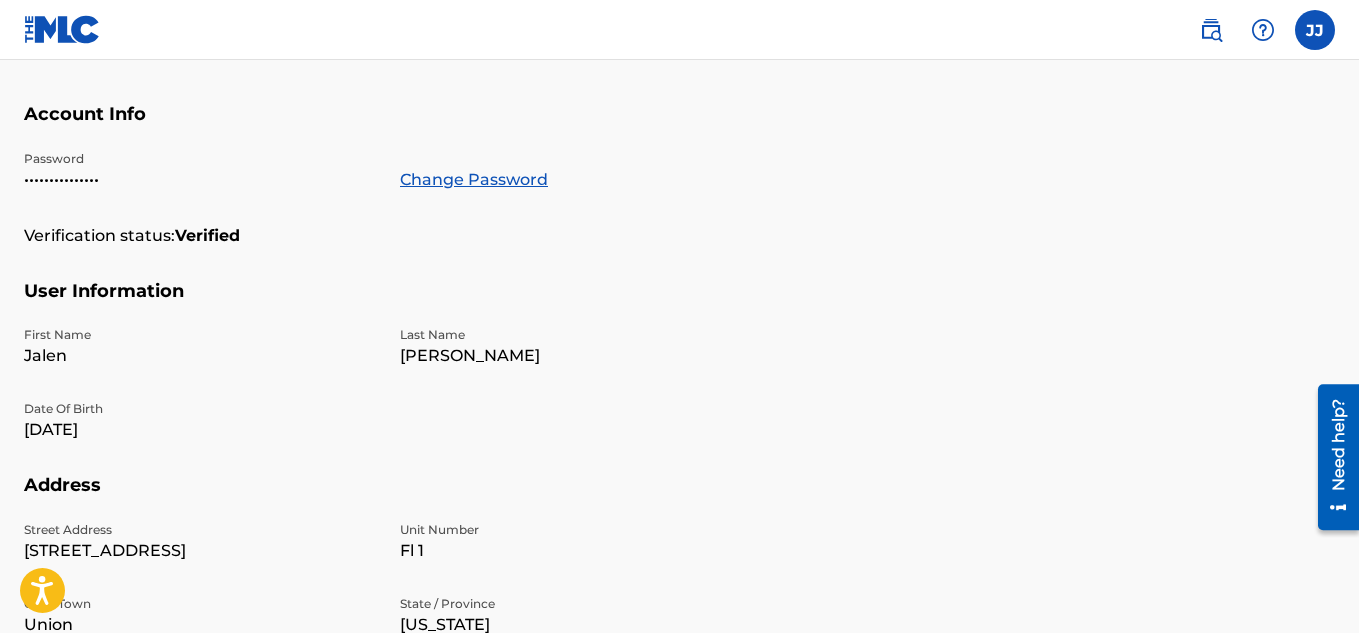 scroll, scrollTop: 0, scrollLeft: 0, axis: both 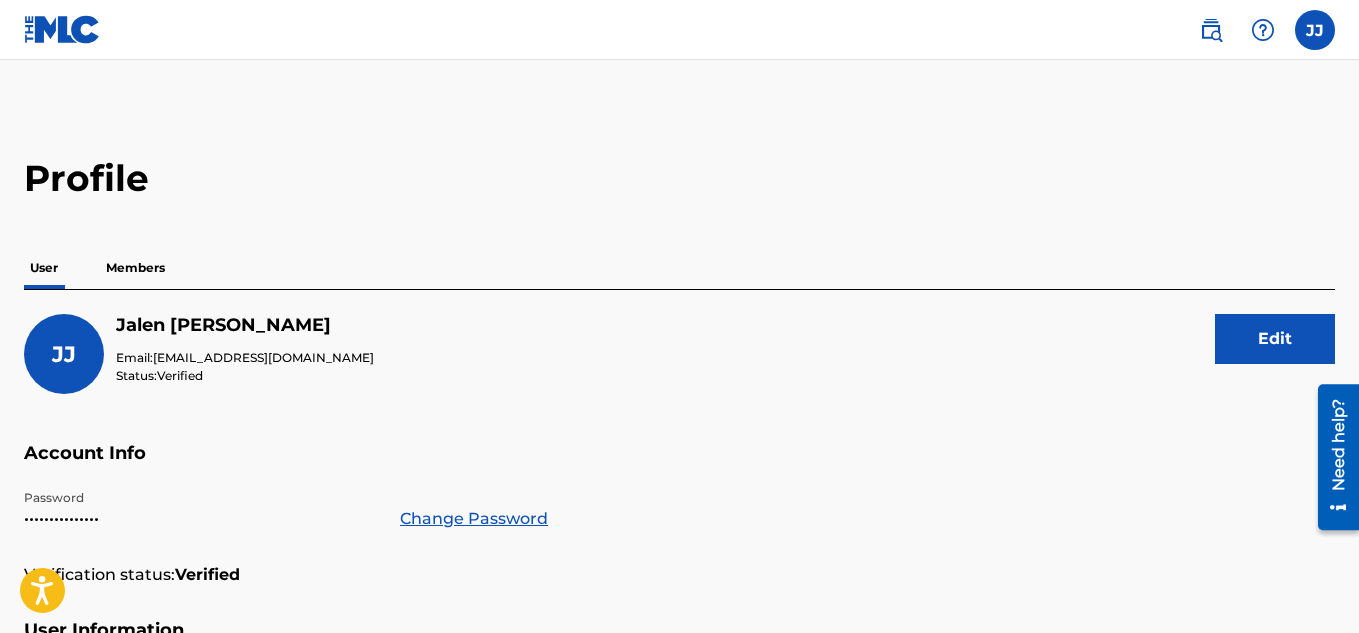 click on "Edit" at bounding box center (1275, 339) 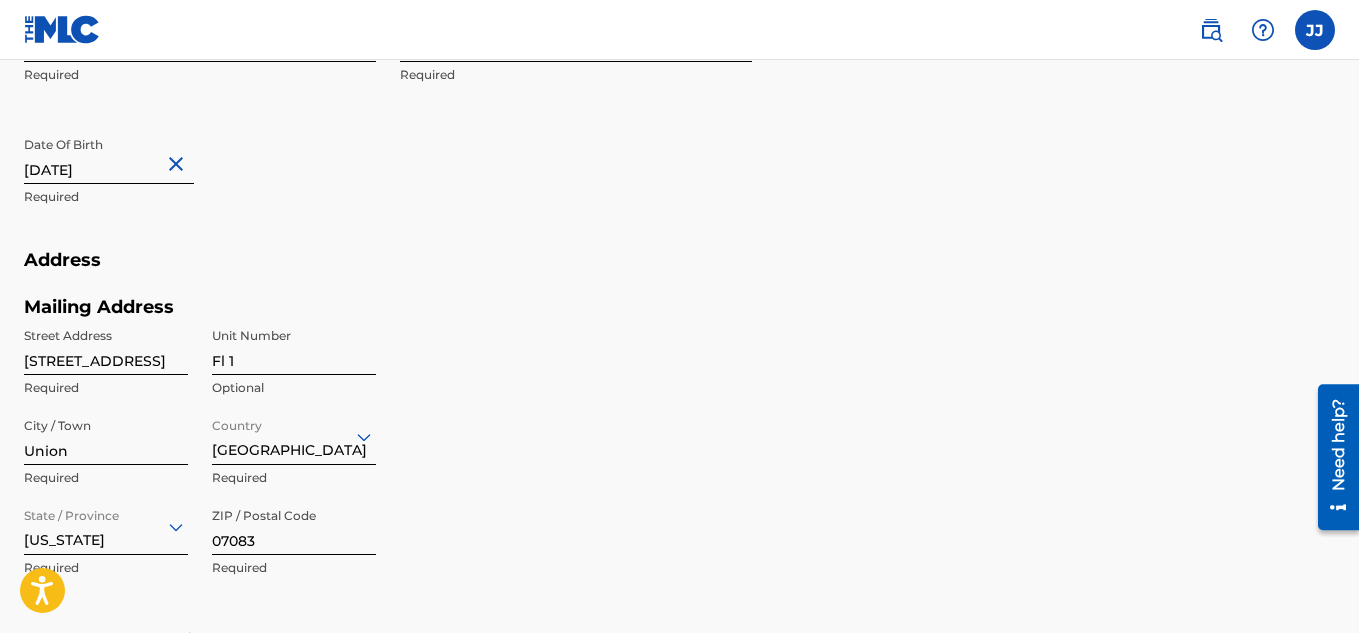 scroll, scrollTop: 970, scrollLeft: 0, axis: vertical 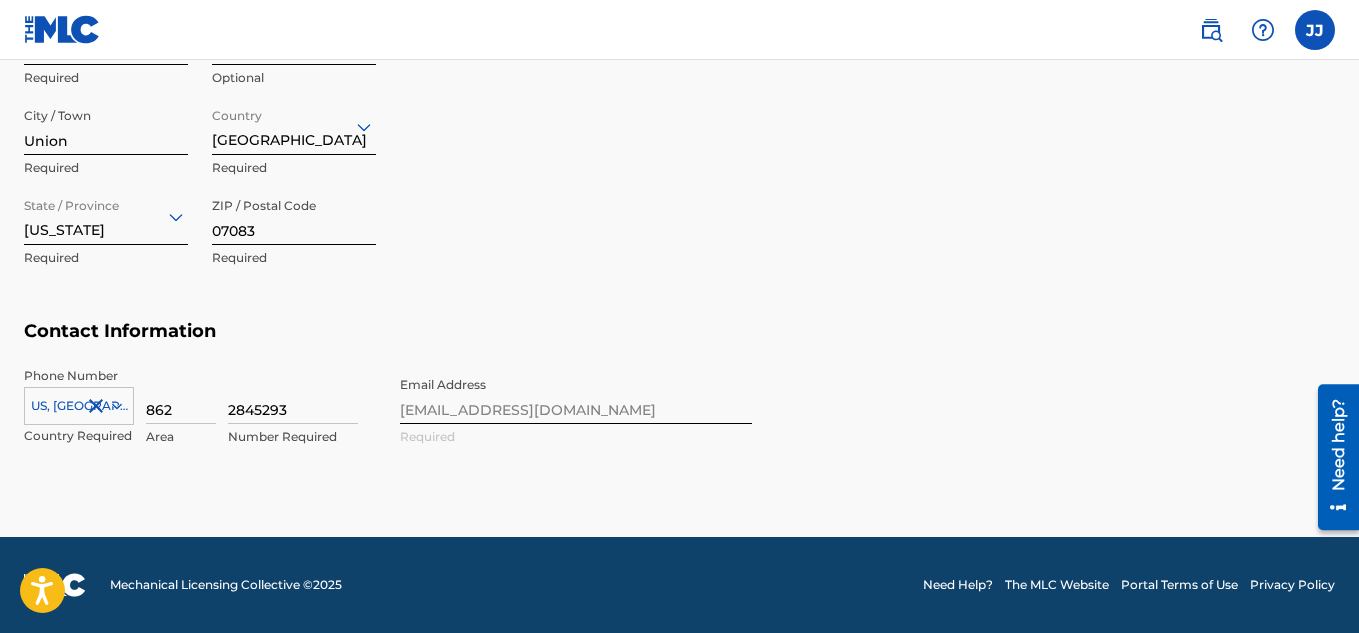click on "2845293" at bounding box center (293, 395) 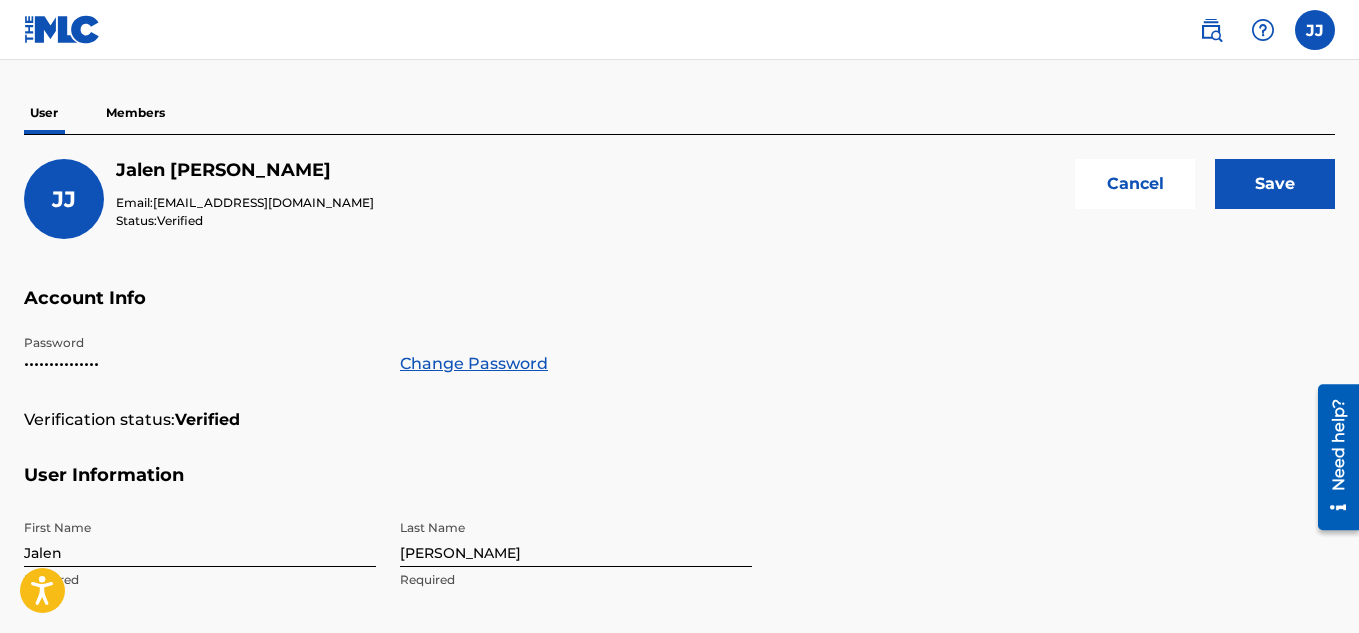 scroll, scrollTop: 0, scrollLeft: 0, axis: both 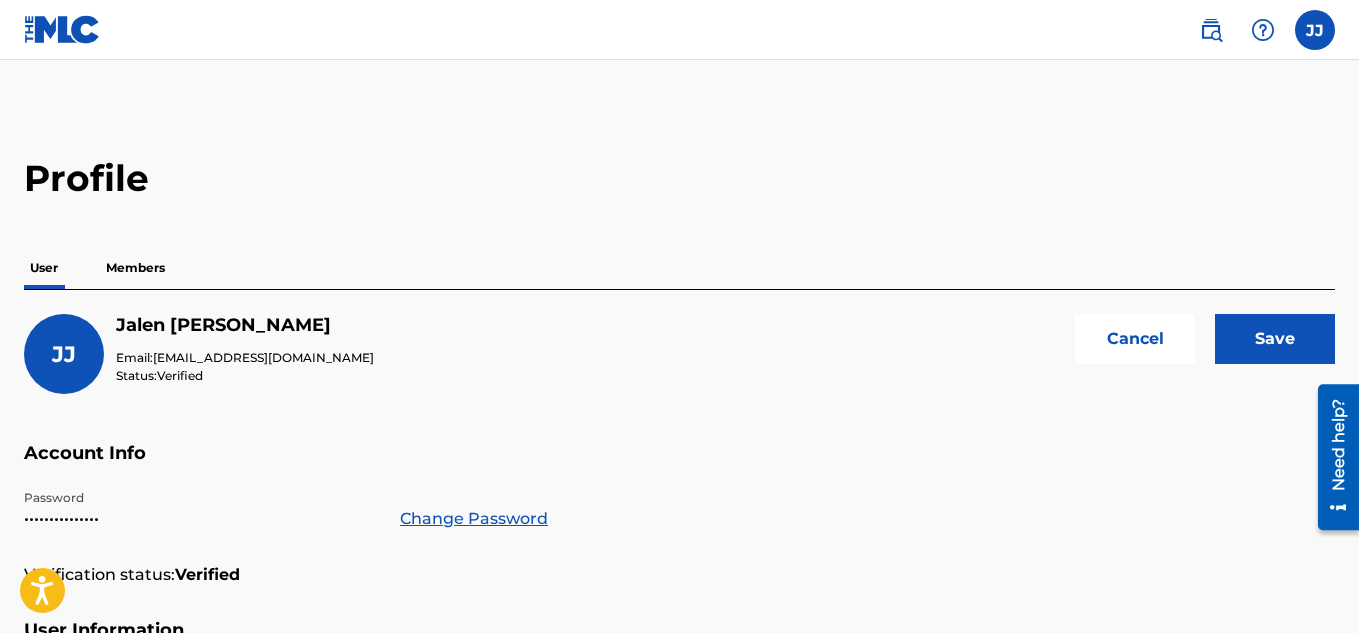 type on "284-5293" 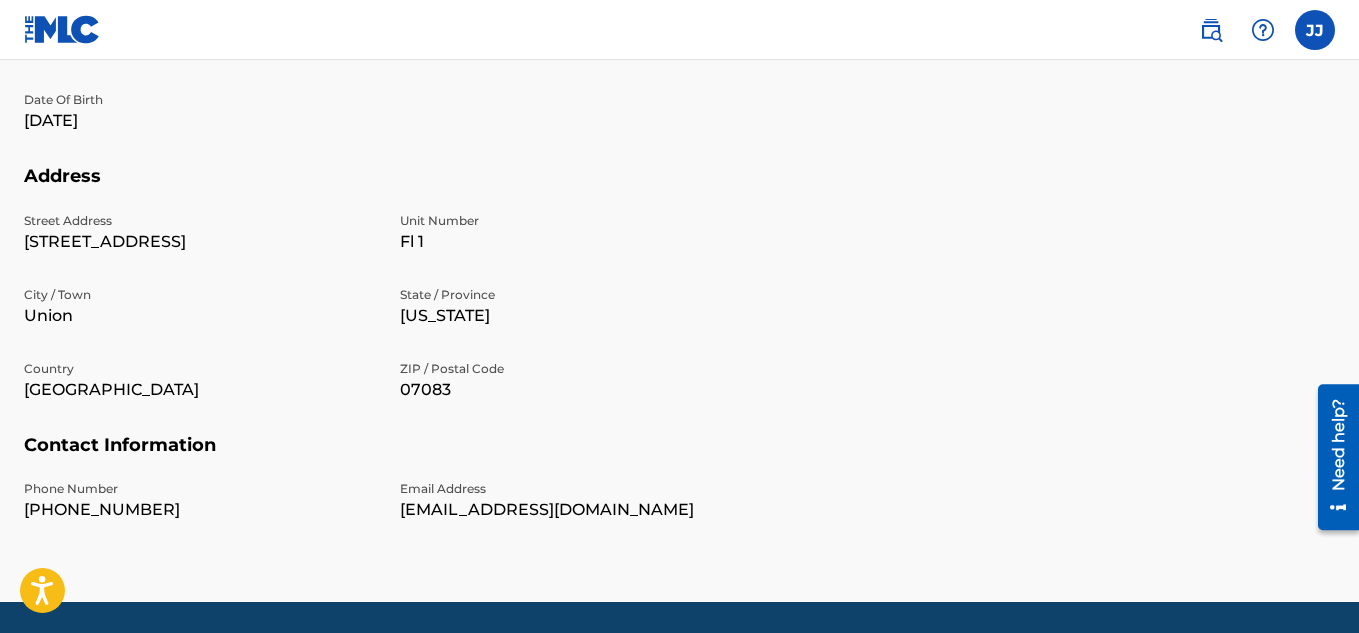 scroll, scrollTop: 713, scrollLeft: 0, axis: vertical 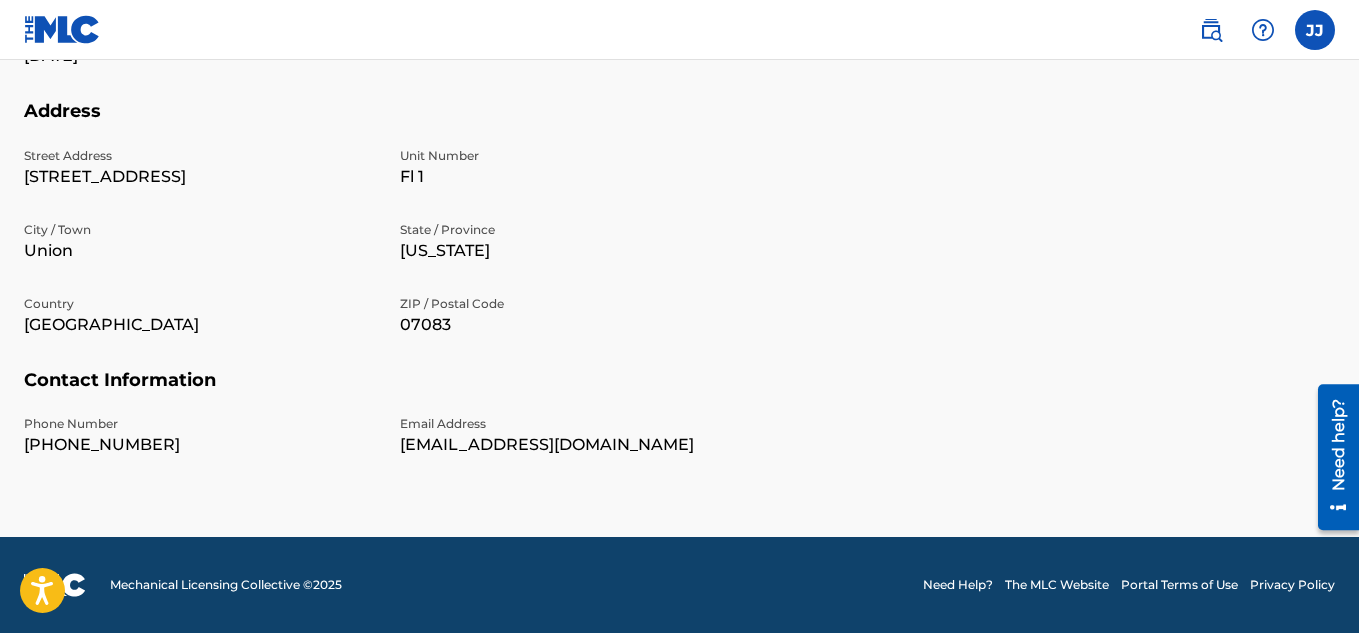 click on "Address Street Address 134 Astoria Pl Unit Number Fl 1 City / Town Union State / Province New Jersey Country United States ZIP / Postal Code 07083" at bounding box center (679, 234) 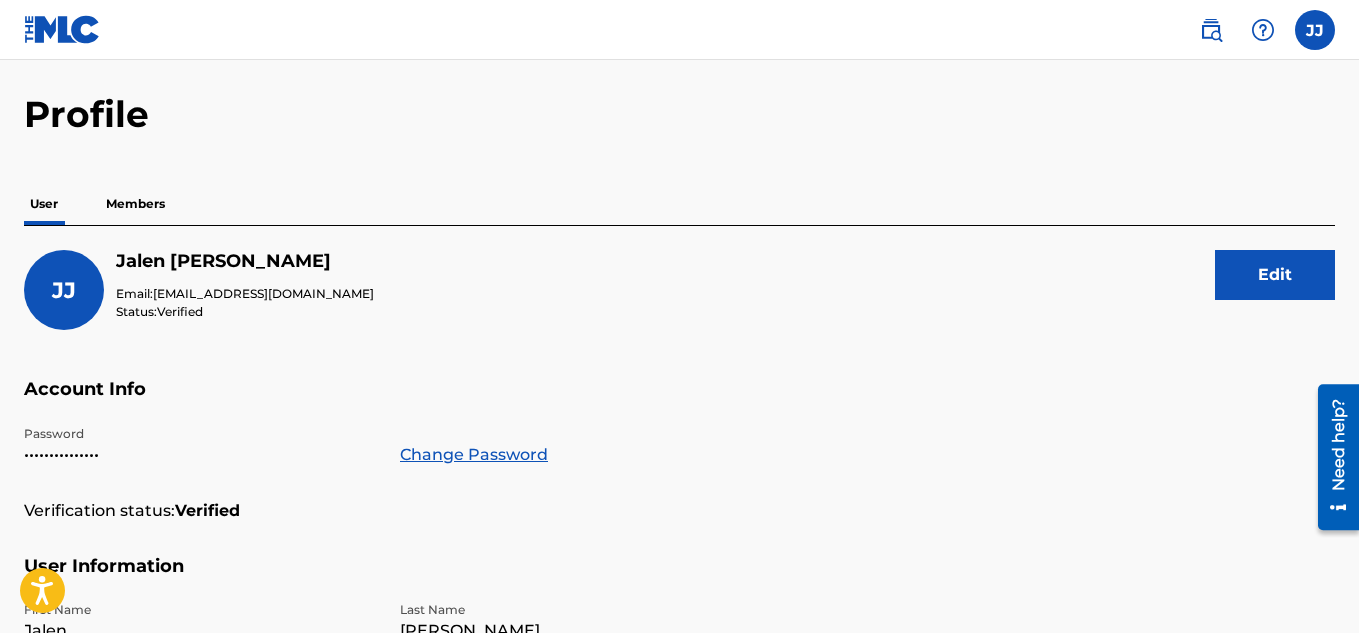 scroll, scrollTop: 0, scrollLeft: 0, axis: both 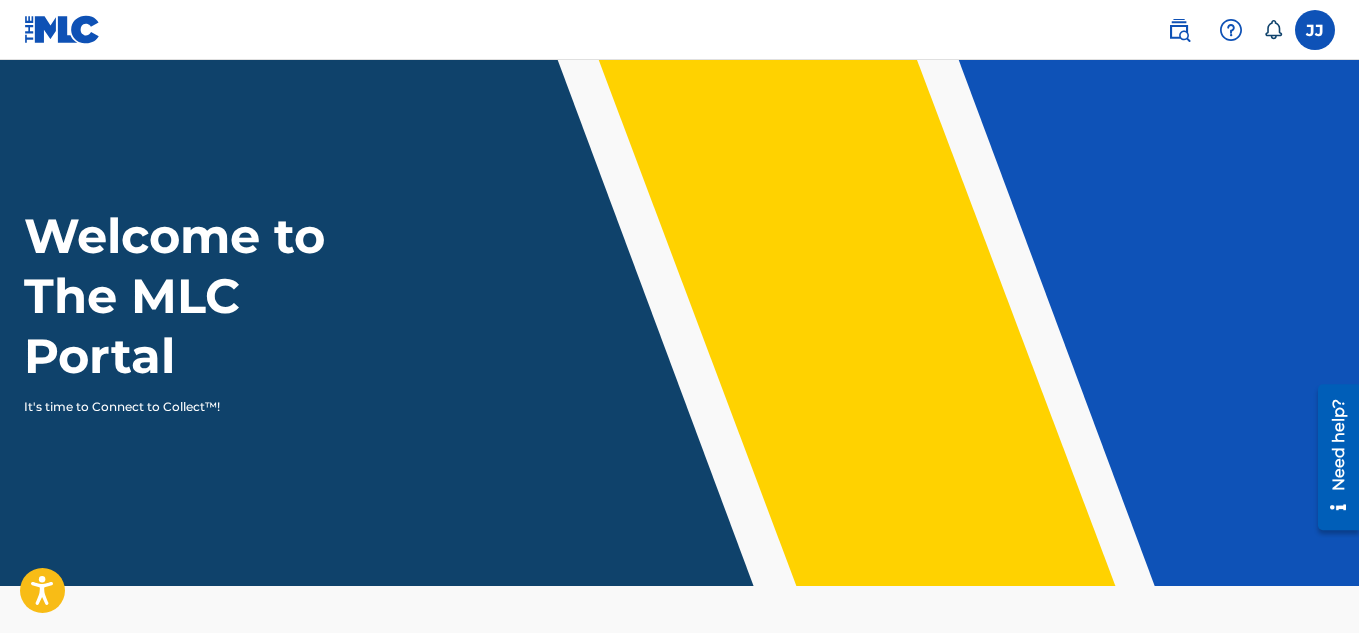click at bounding box center (1315, 30) 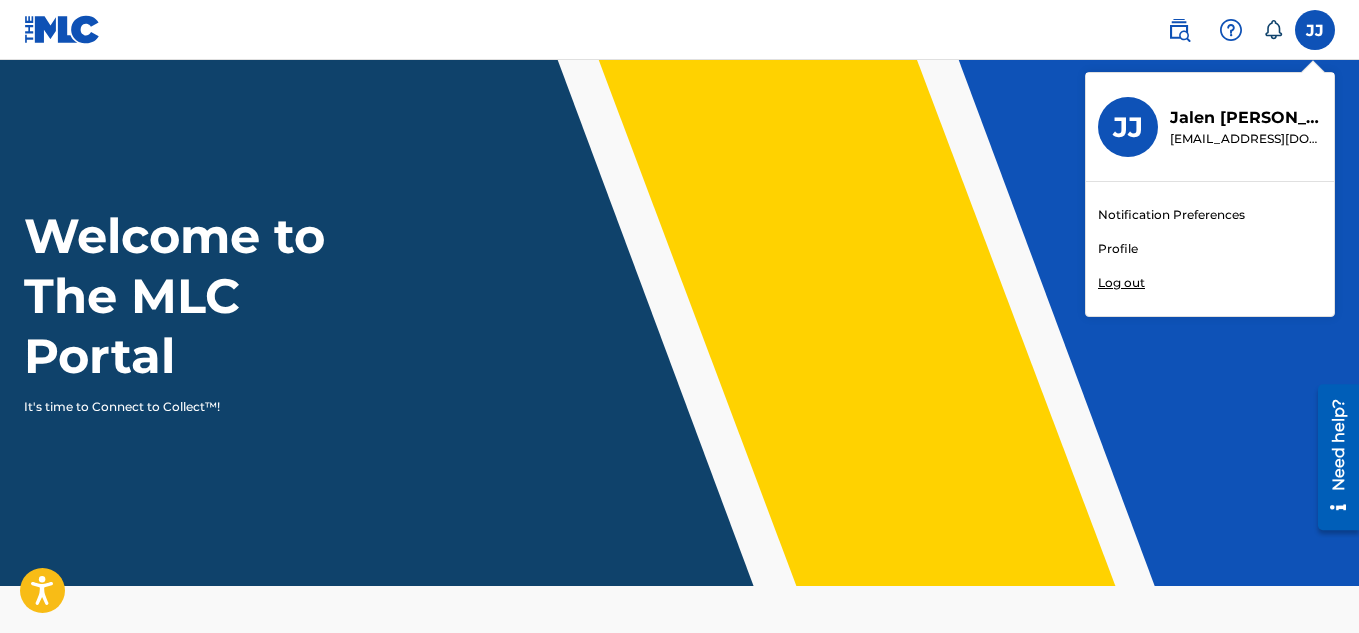 click on "Profile" at bounding box center (1118, 249) 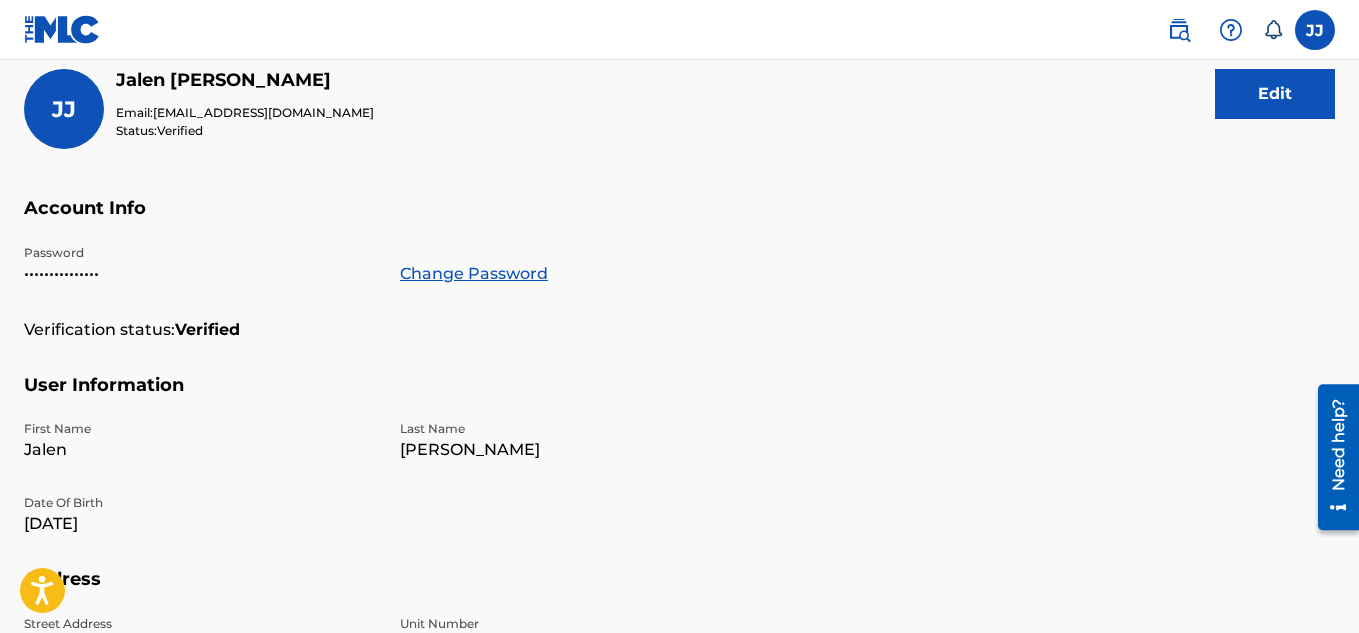 scroll, scrollTop: 0, scrollLeft: 0, axis: both 